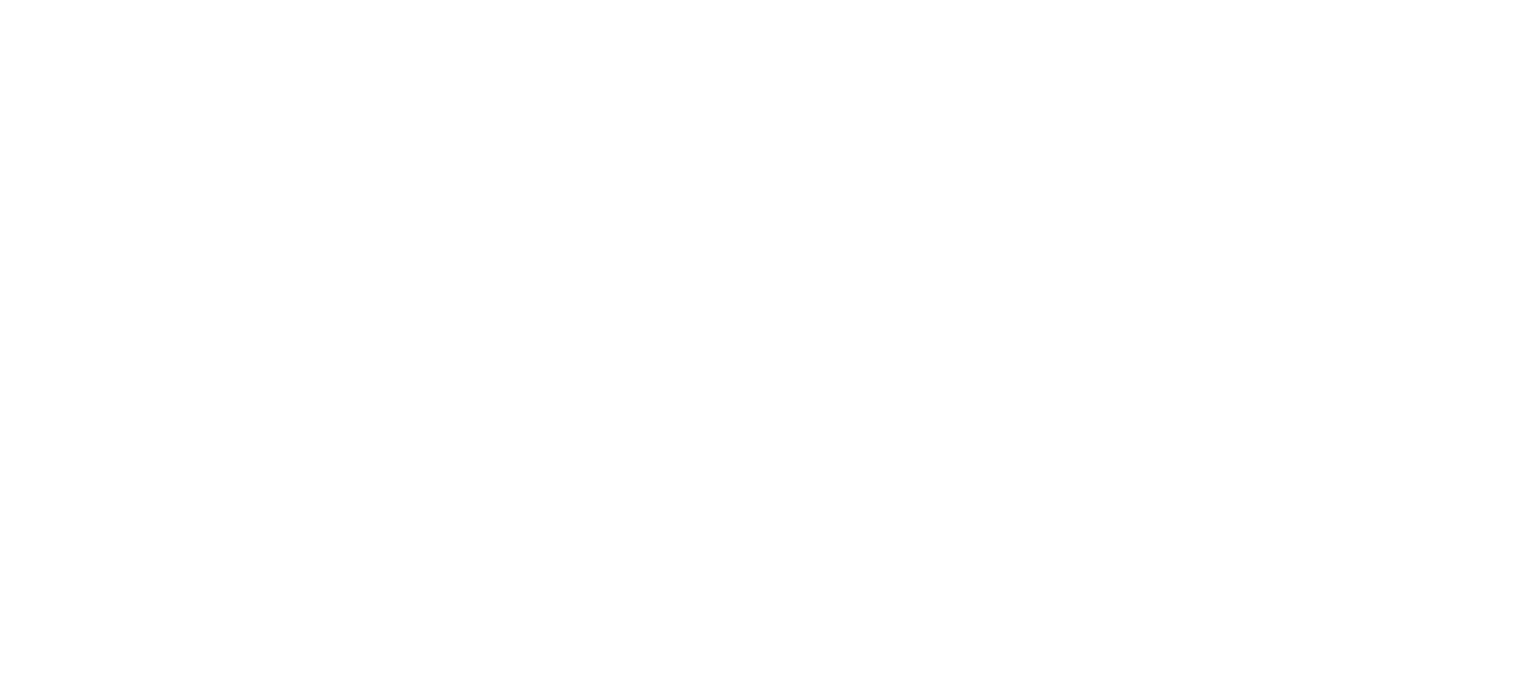 scroll, scrollTop: 0, scrollLeft: 0, axis: both 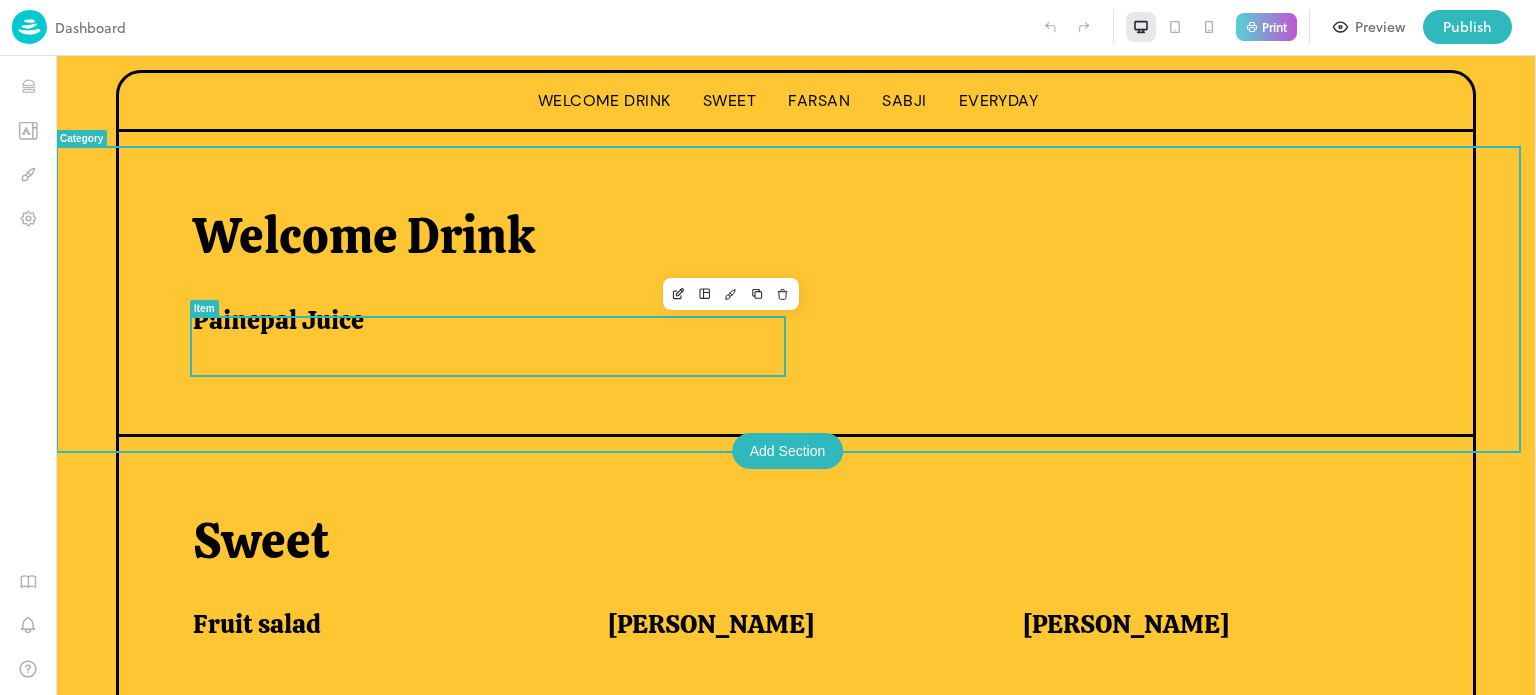 click on "Painepal Juice" at bounding box center (278, 320) 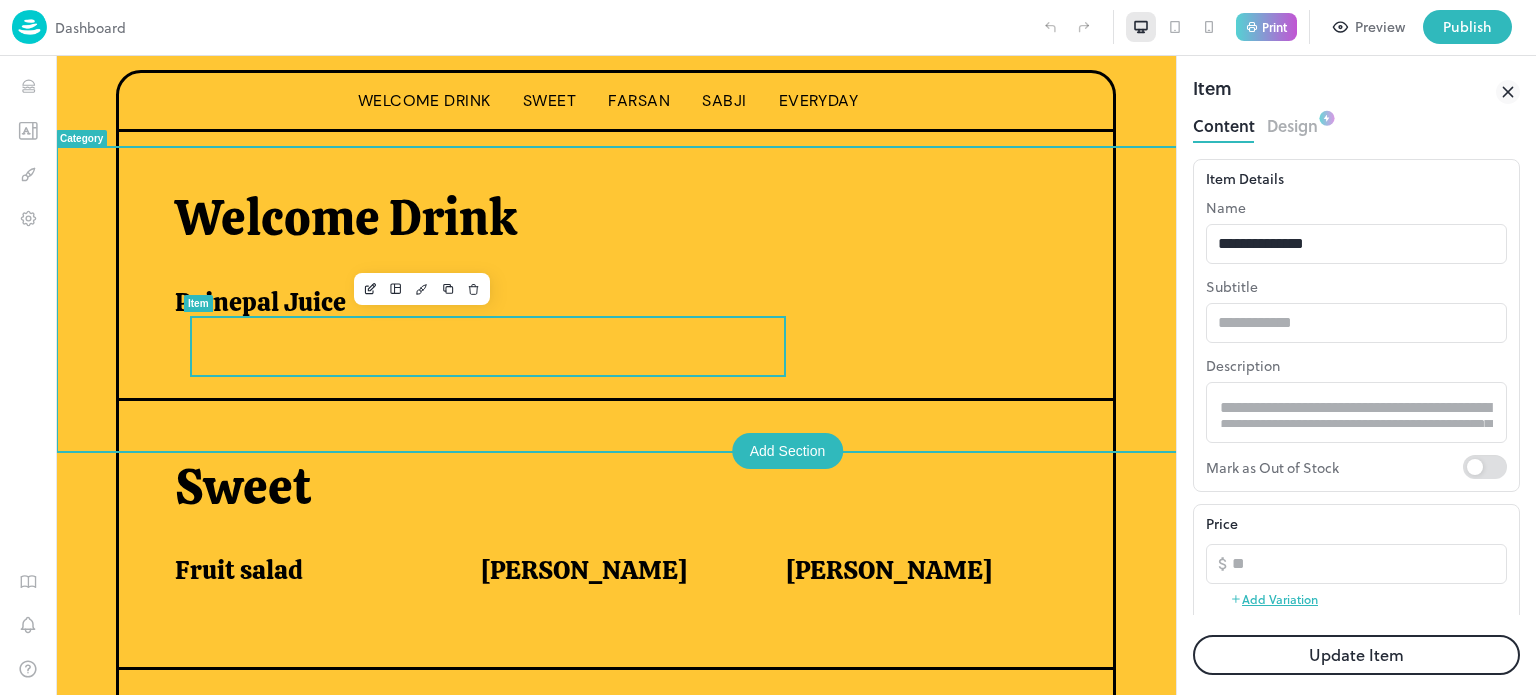 scroll, scrollTop: 0, scrollLeft: 0, axis: both 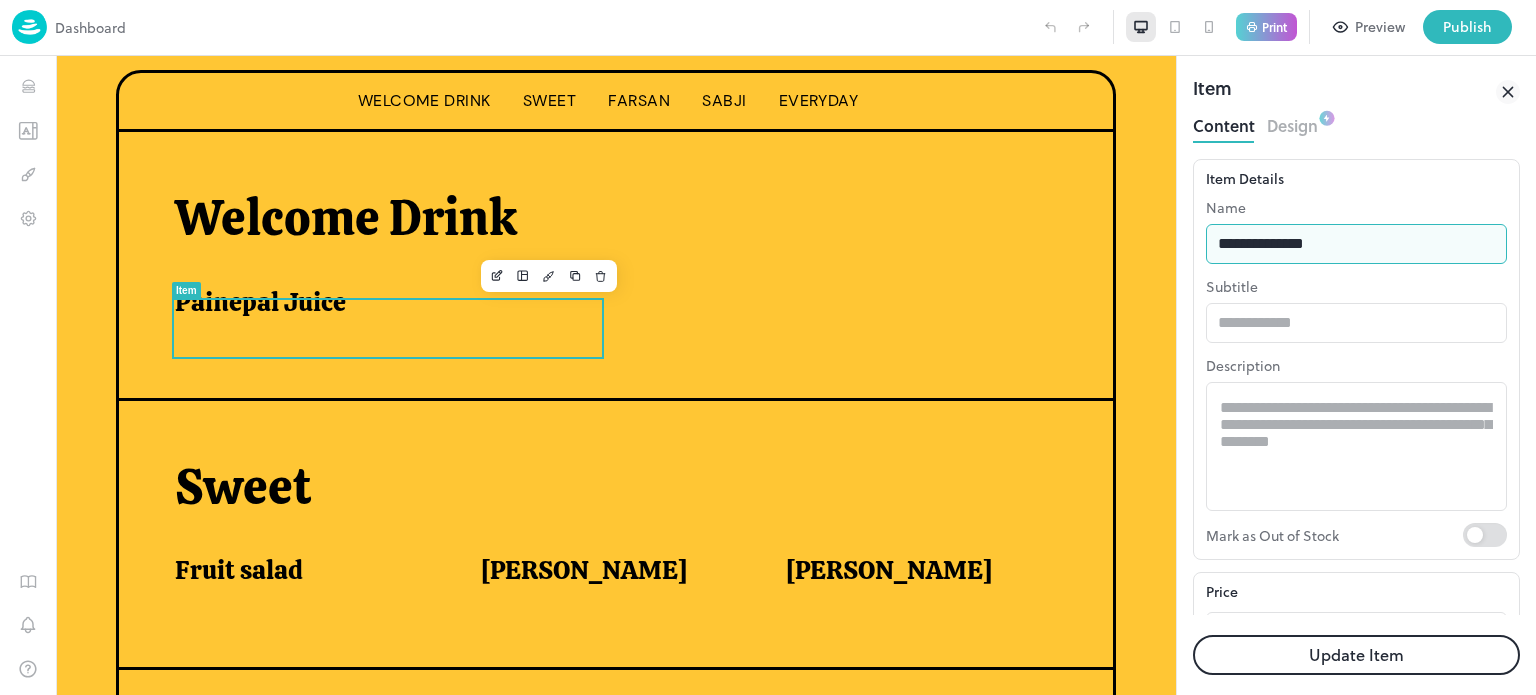 click on "**********" at bounding box center (1356, 244) 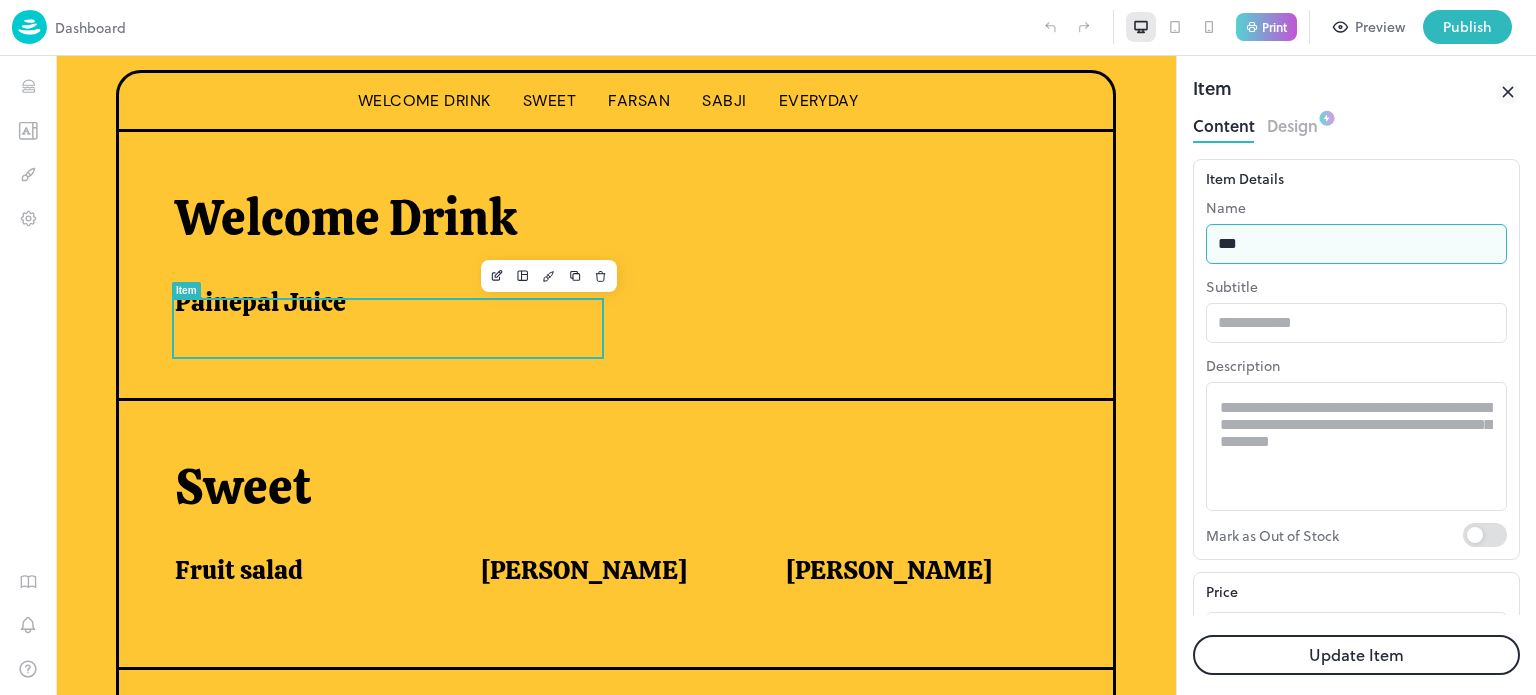 type on "**********" 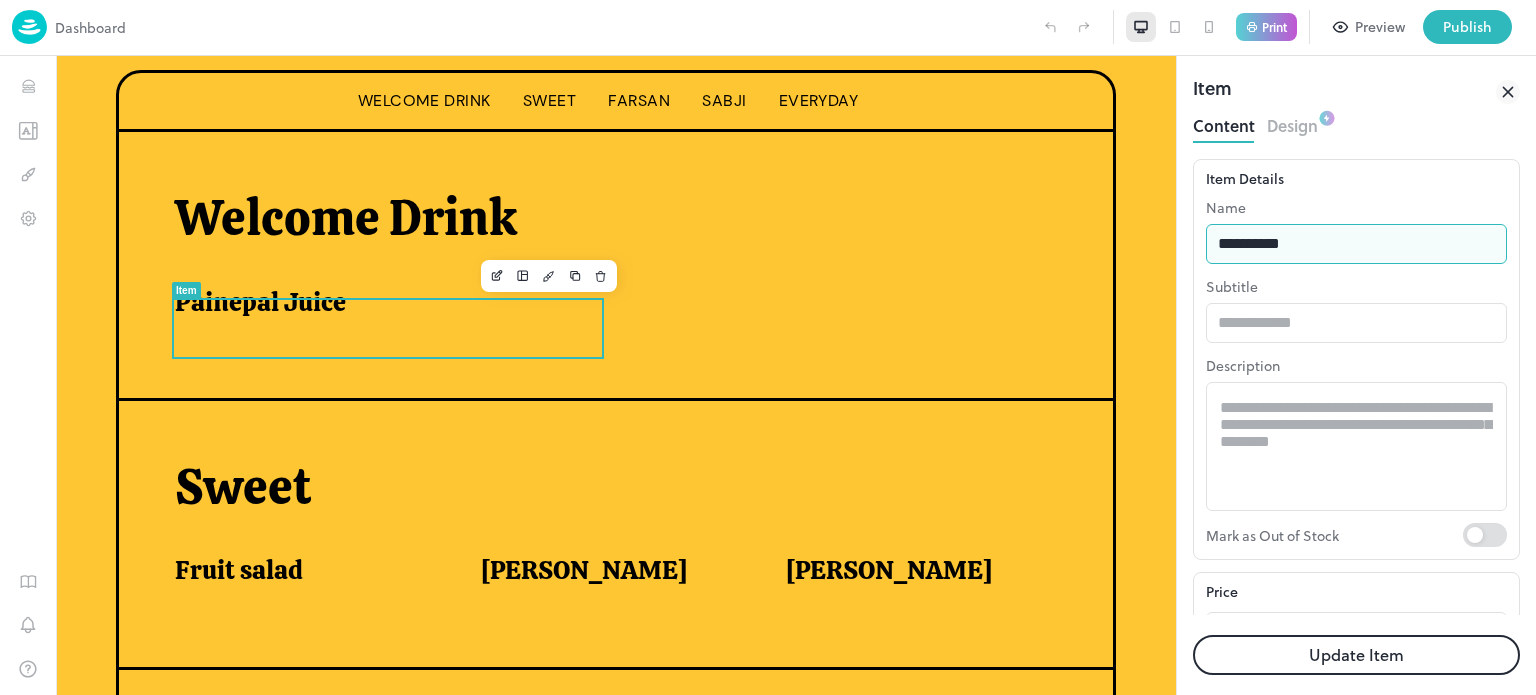 click on "Update Item" at bounding box center [1356, 655] 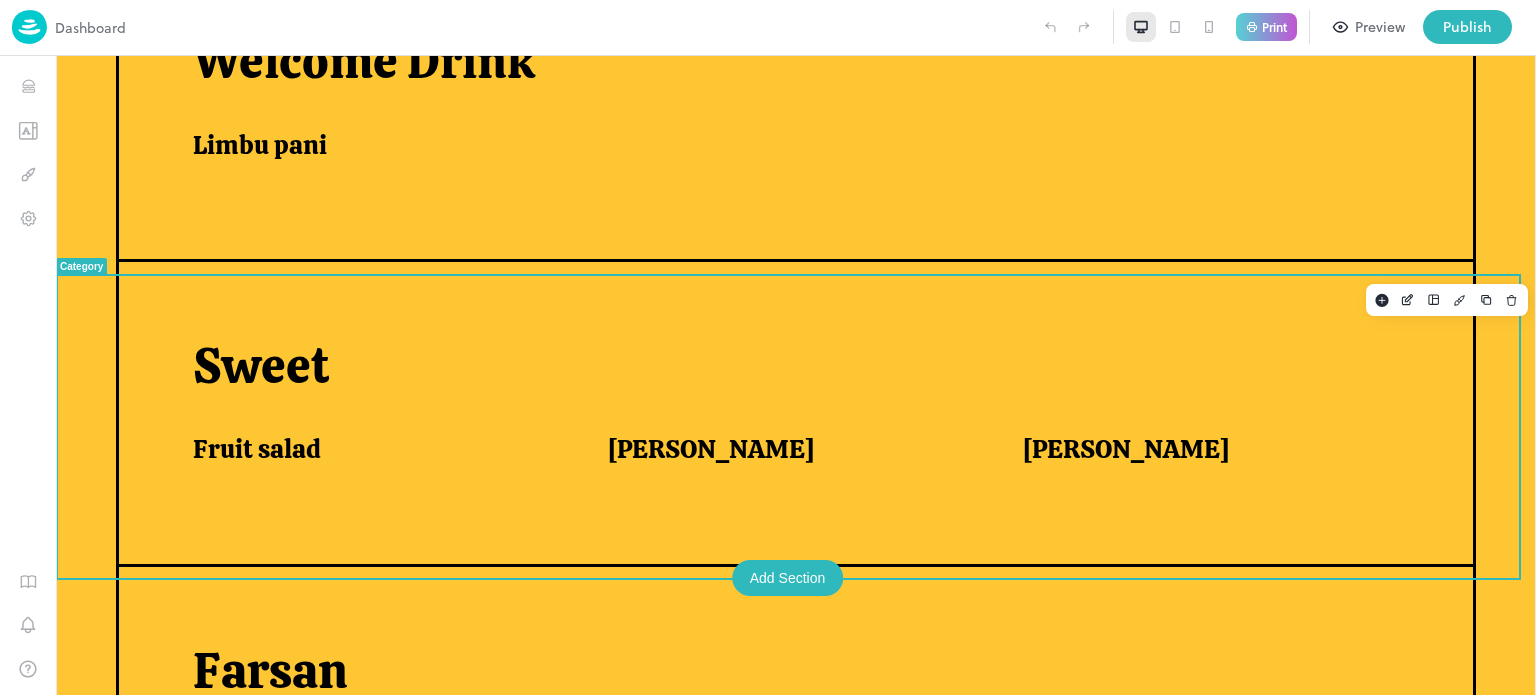 scroll, scrollTop: 647, scrollLeft: 0, axis: vertical 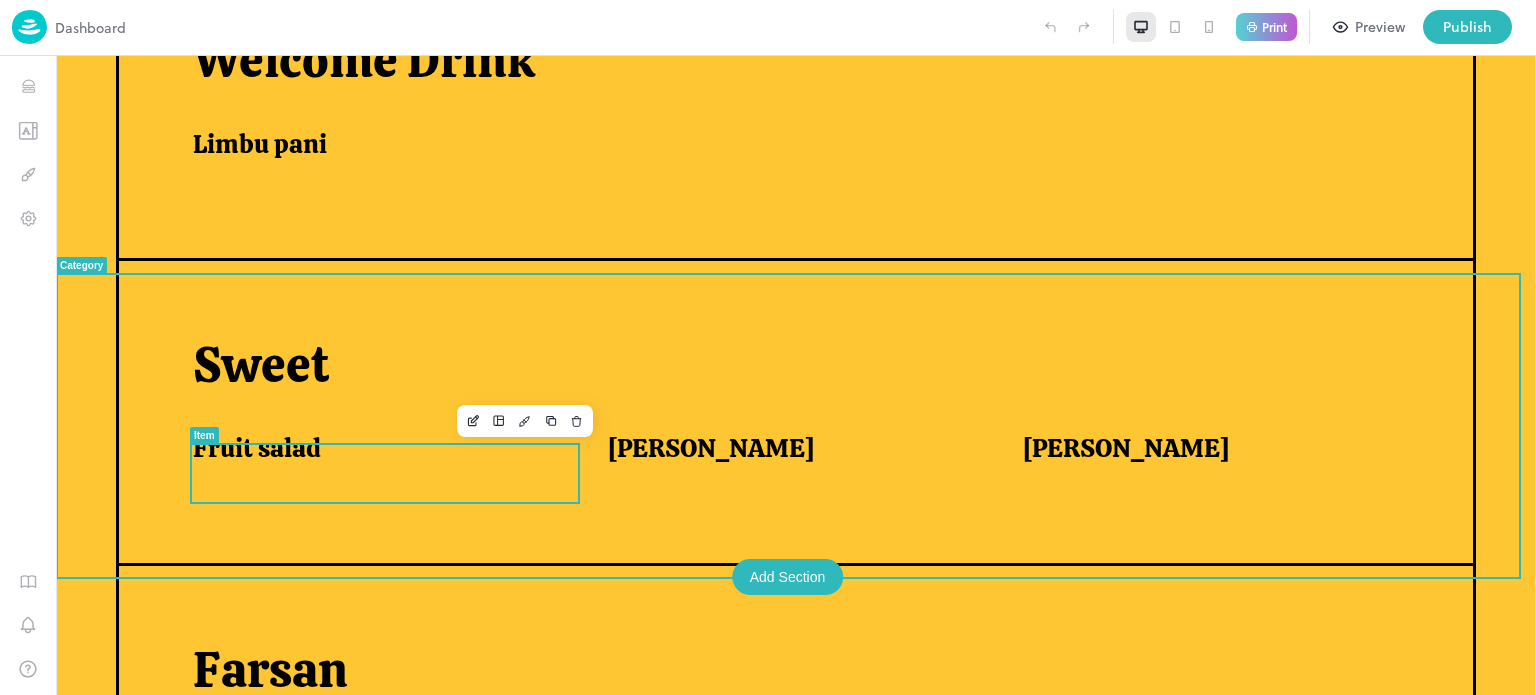 click on "Fruit salad" at bounding box center (388, 460) 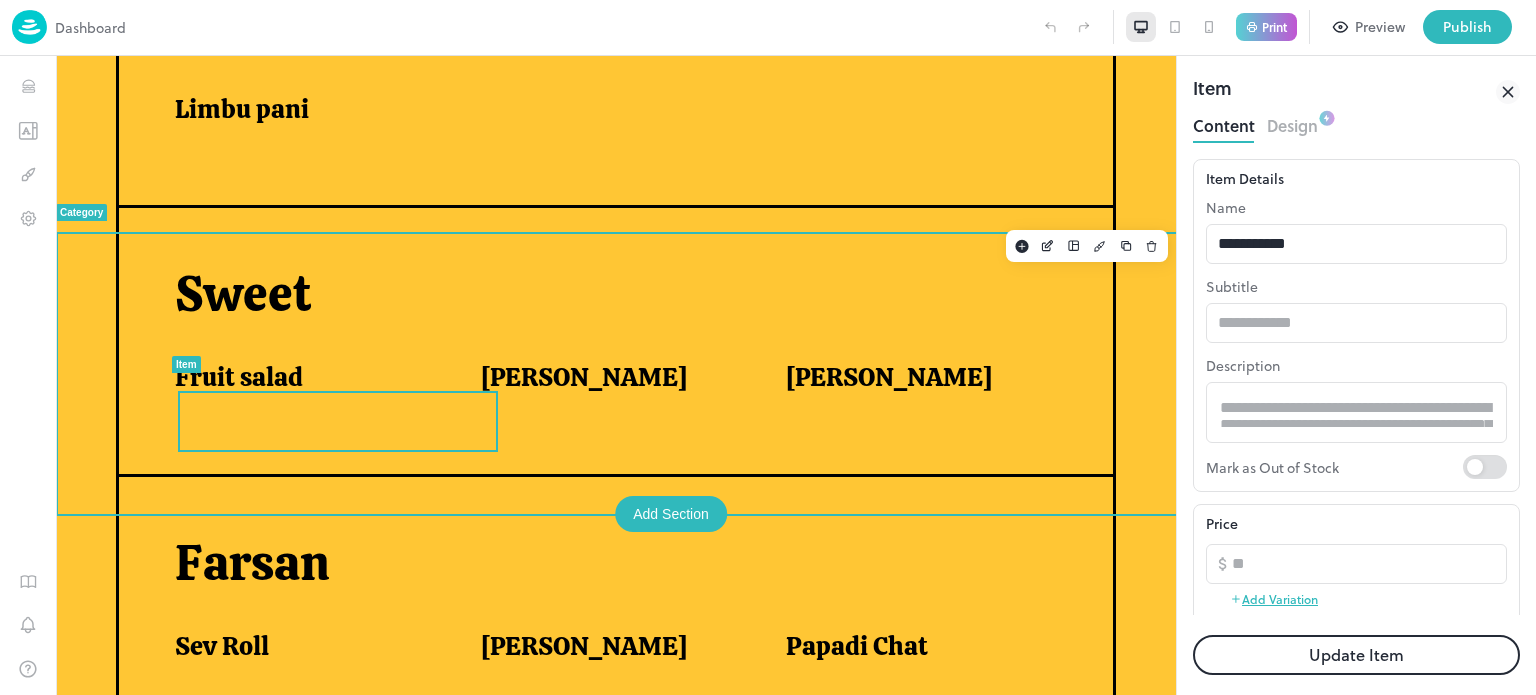 scroll, scrollTop: 0, scrollLeft: 0, axis: both 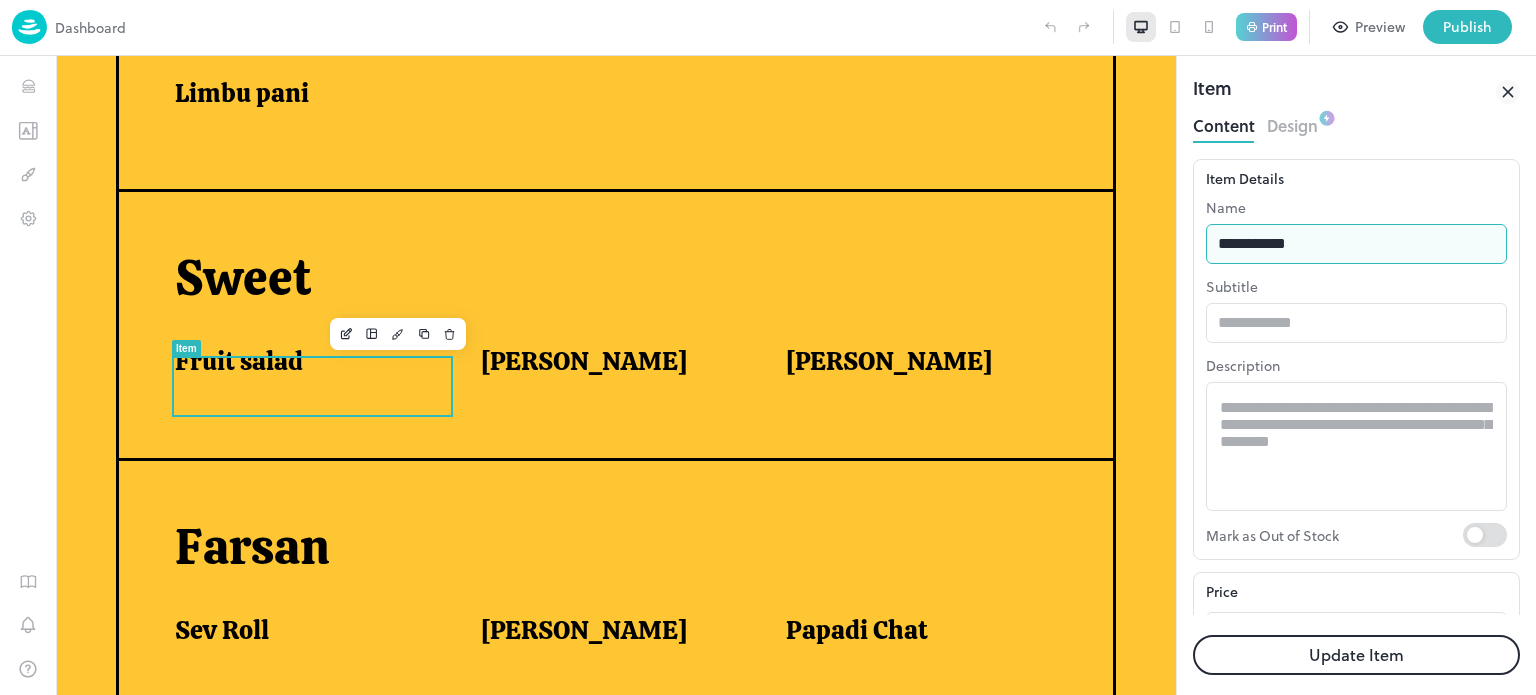 click on "**********" at bounding box center (1356, 244) 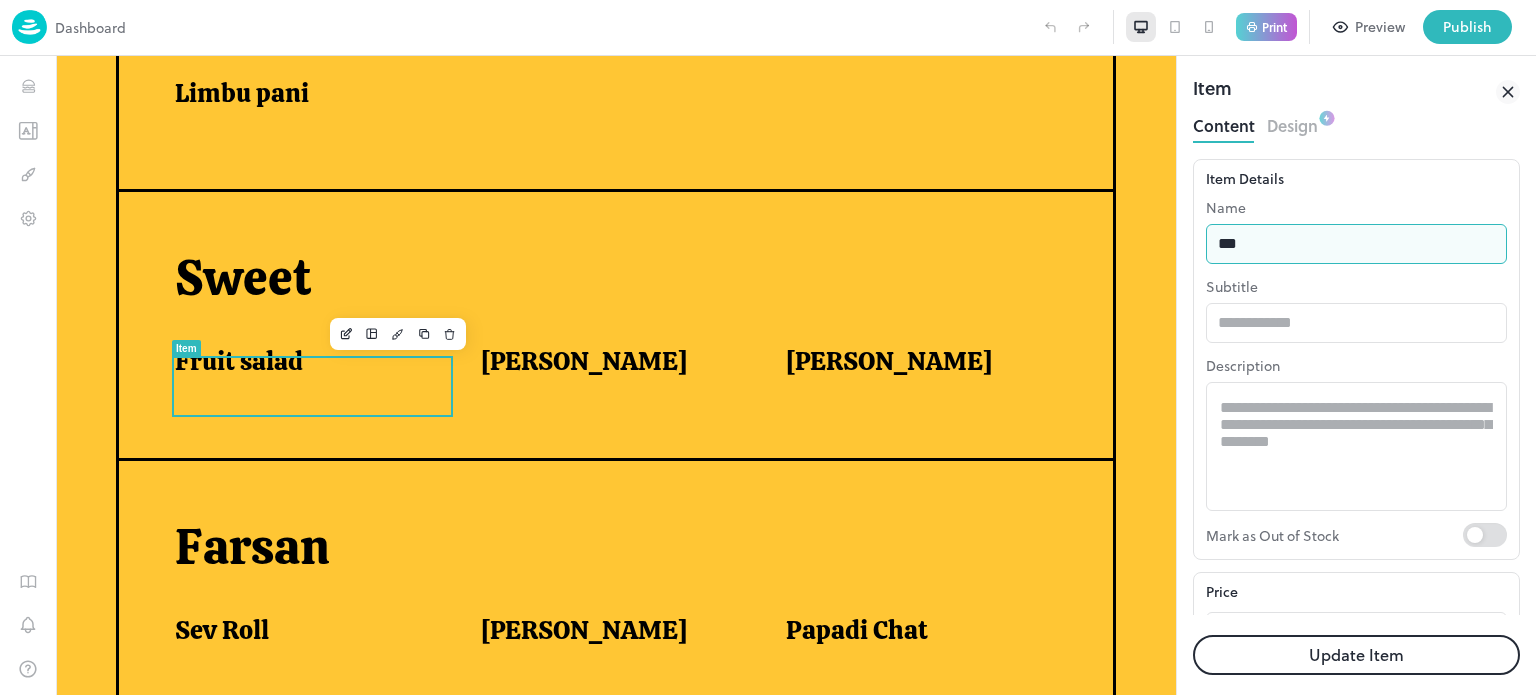 type on "**********" 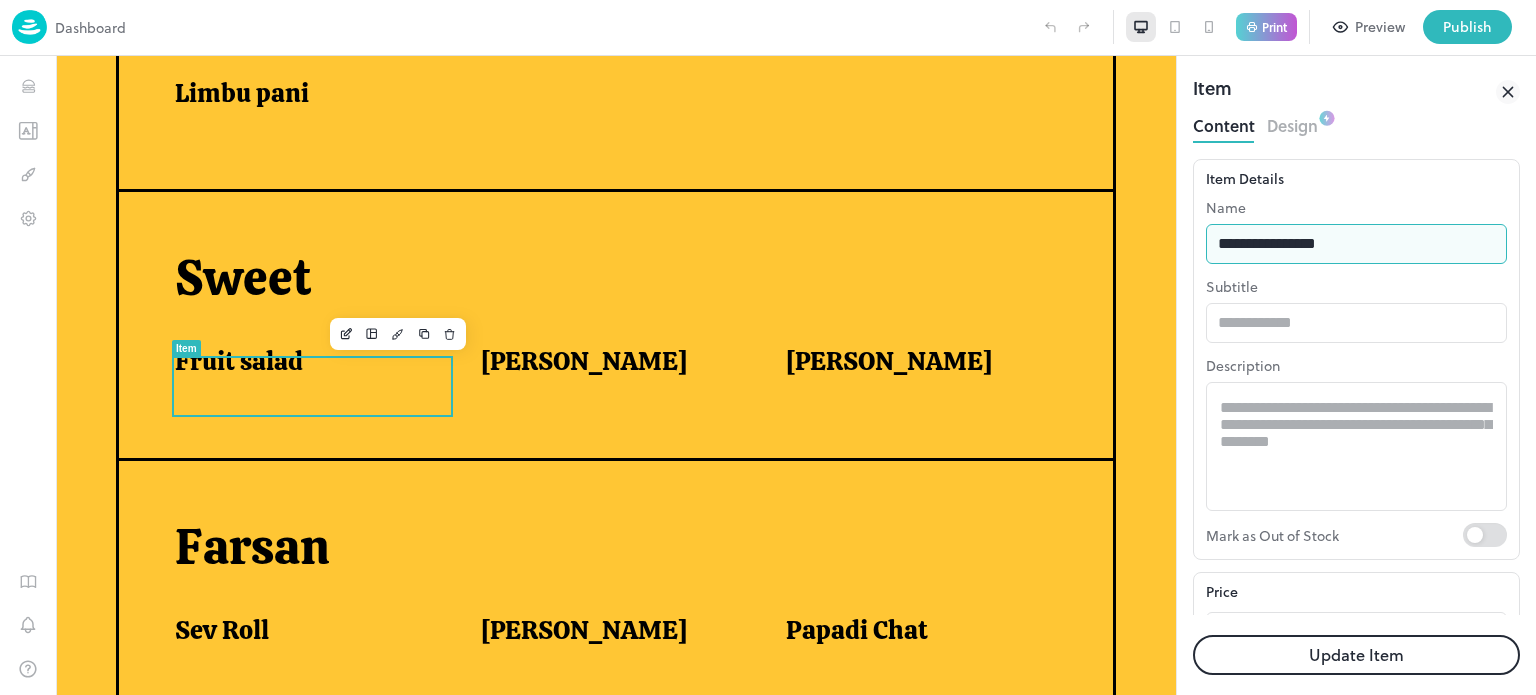 click on "Update Item" at bounding box center (1356, 655) 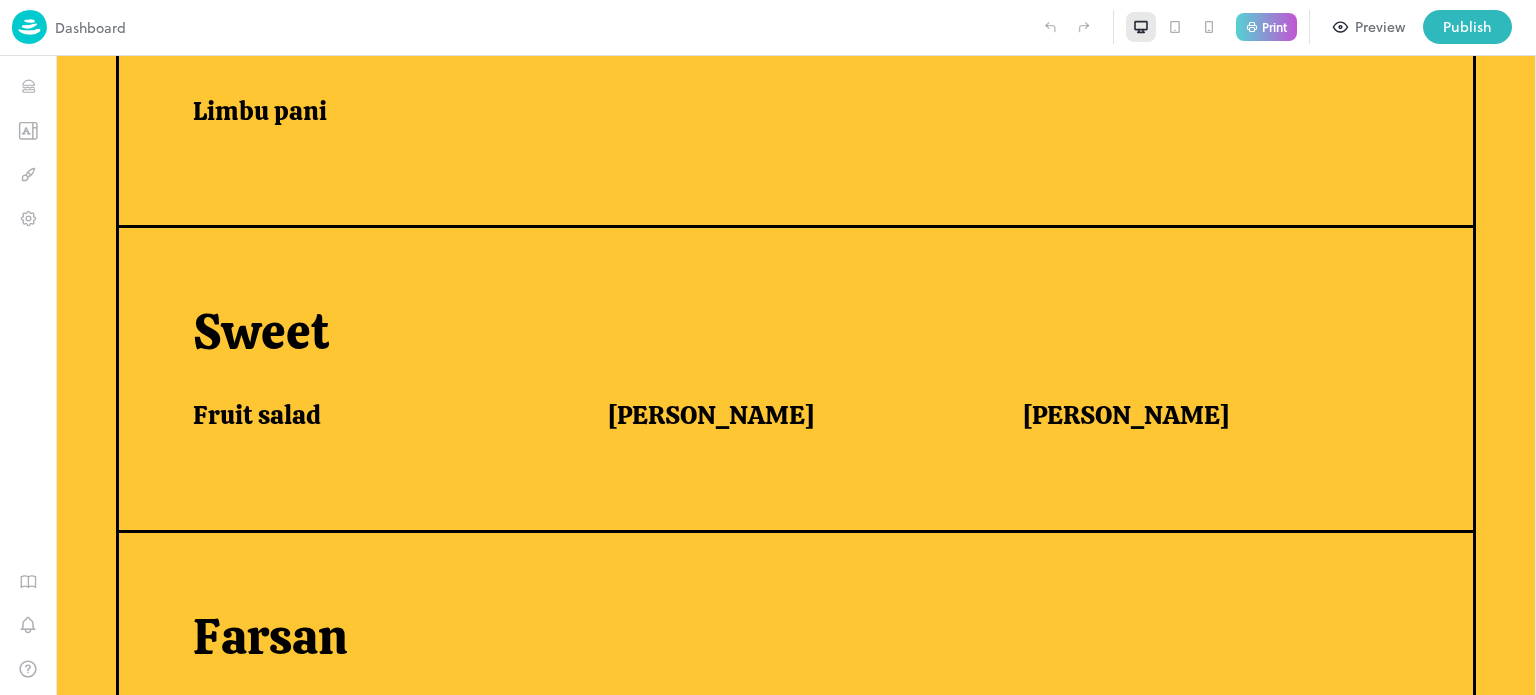 scroll, scrollTop: 647, scrollLeft: 0, axis: vertical 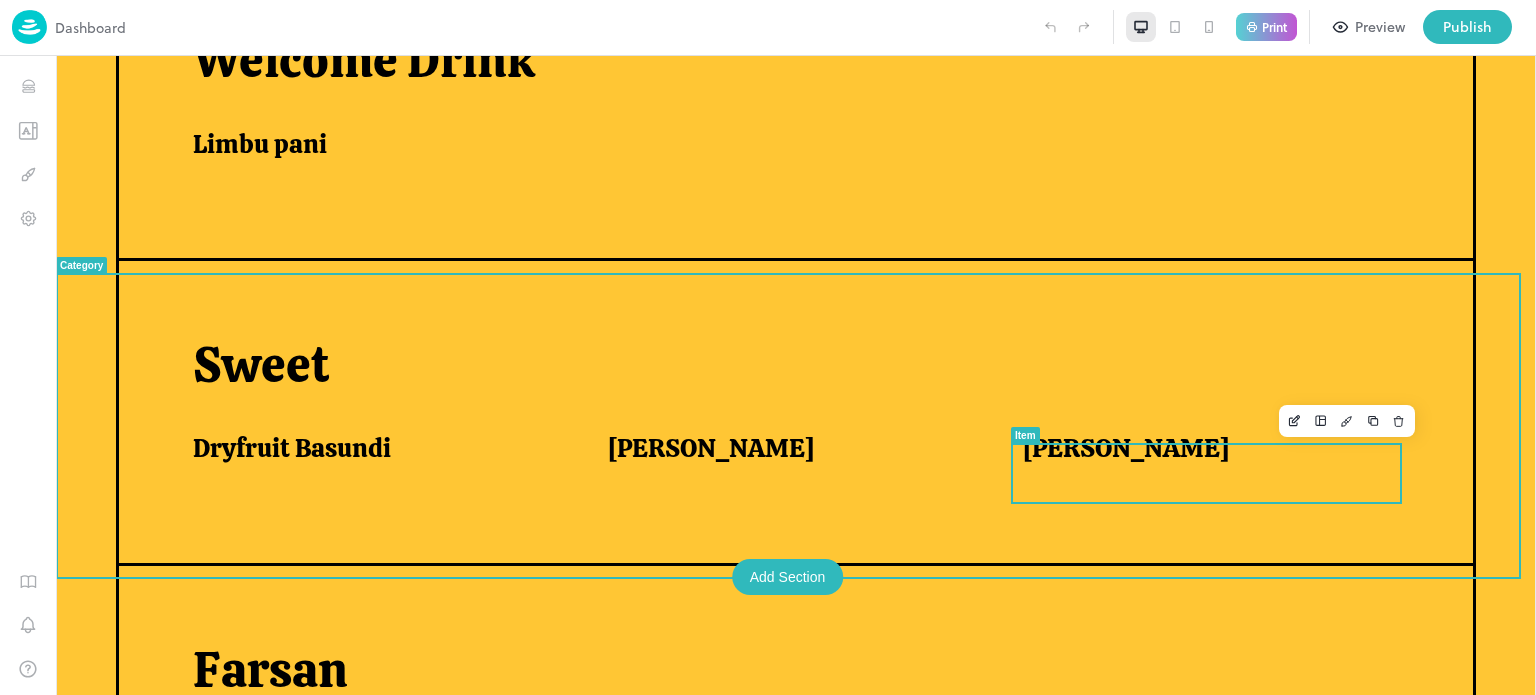 click on "[PERSON_NAME]" at bounding box center (1126, 448) 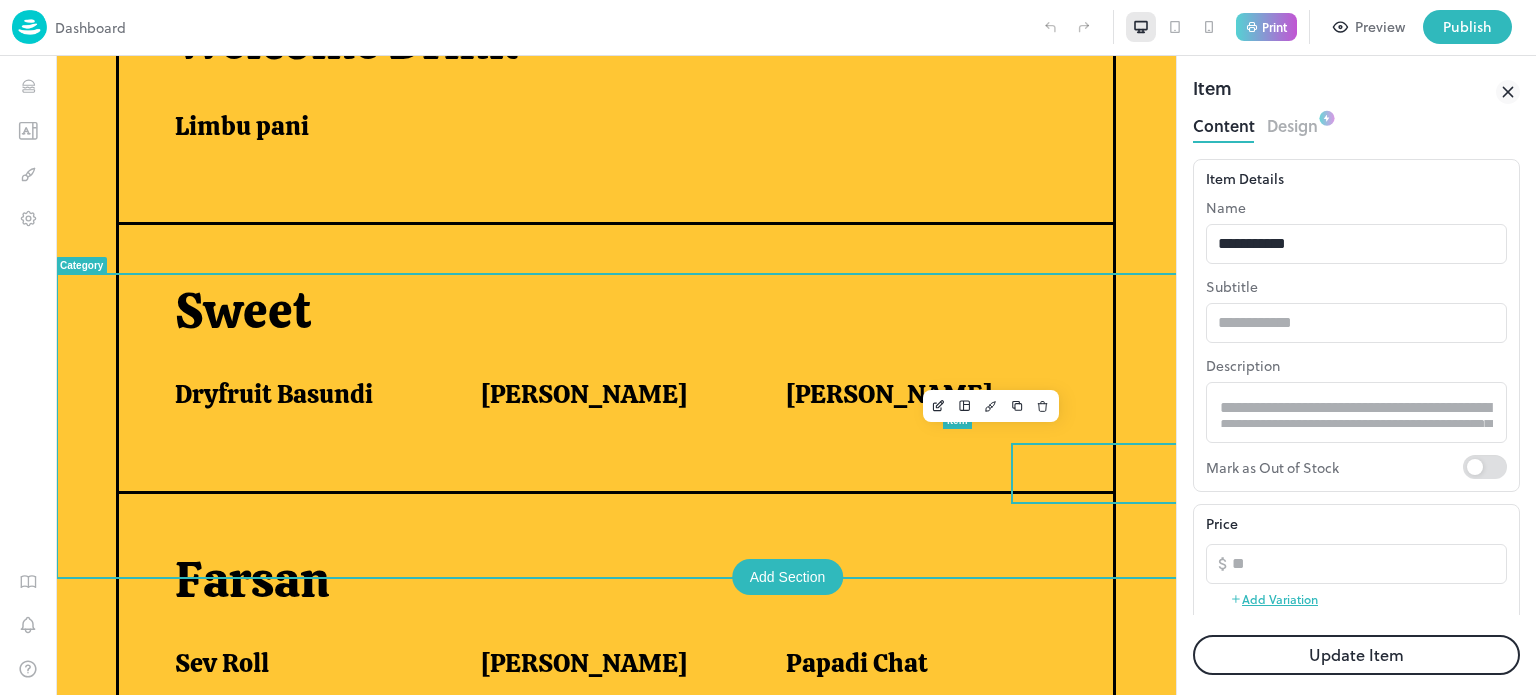 scroll, scrollTop: 0, scrollLeft: 0, axis: both 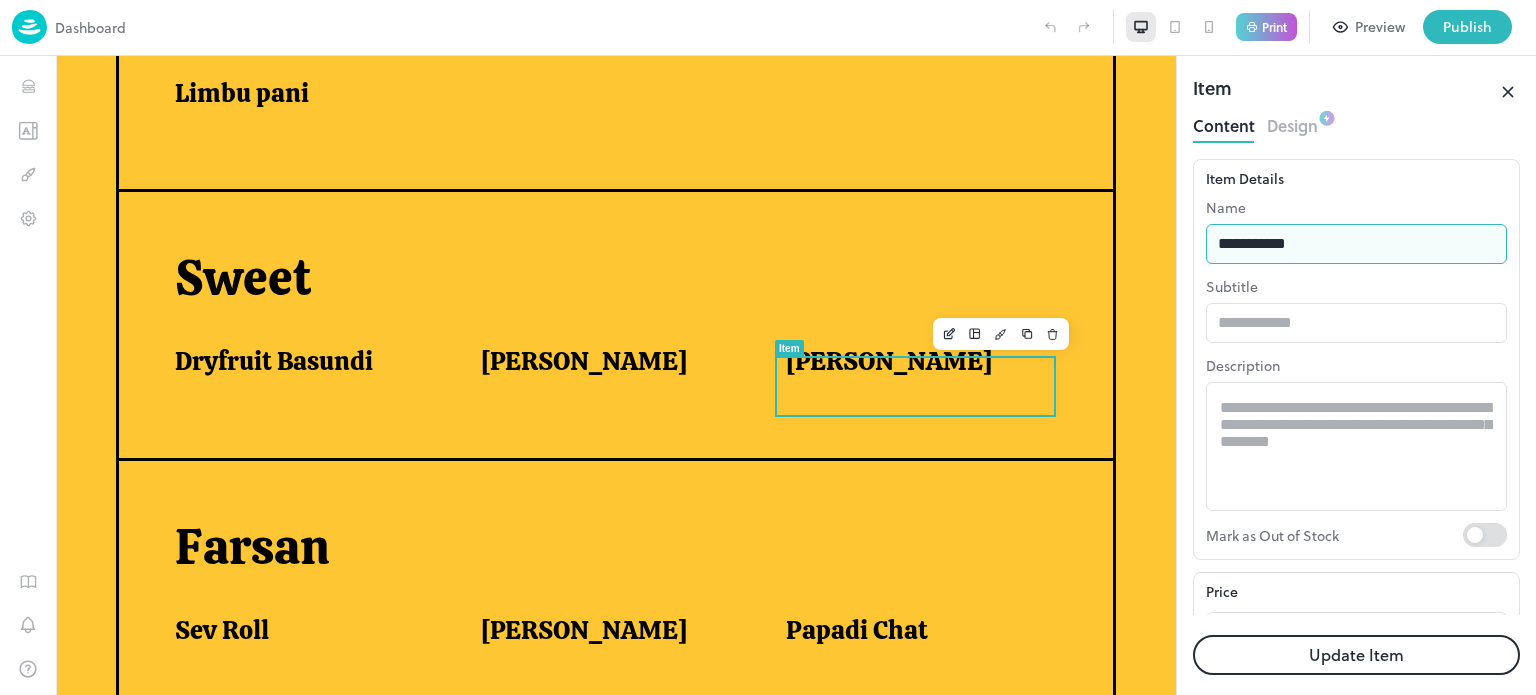 click on "**********" at bounding box center (1356, 244) 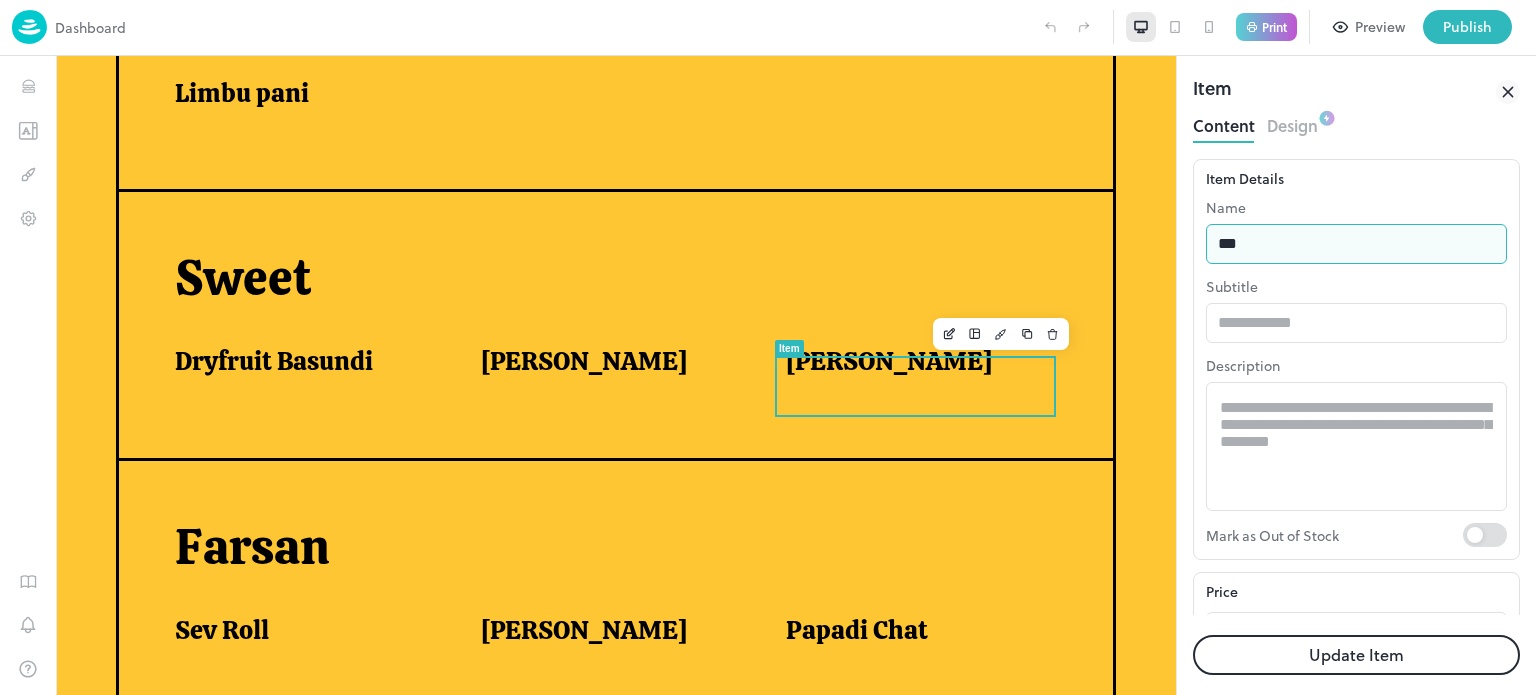 type on "**********" 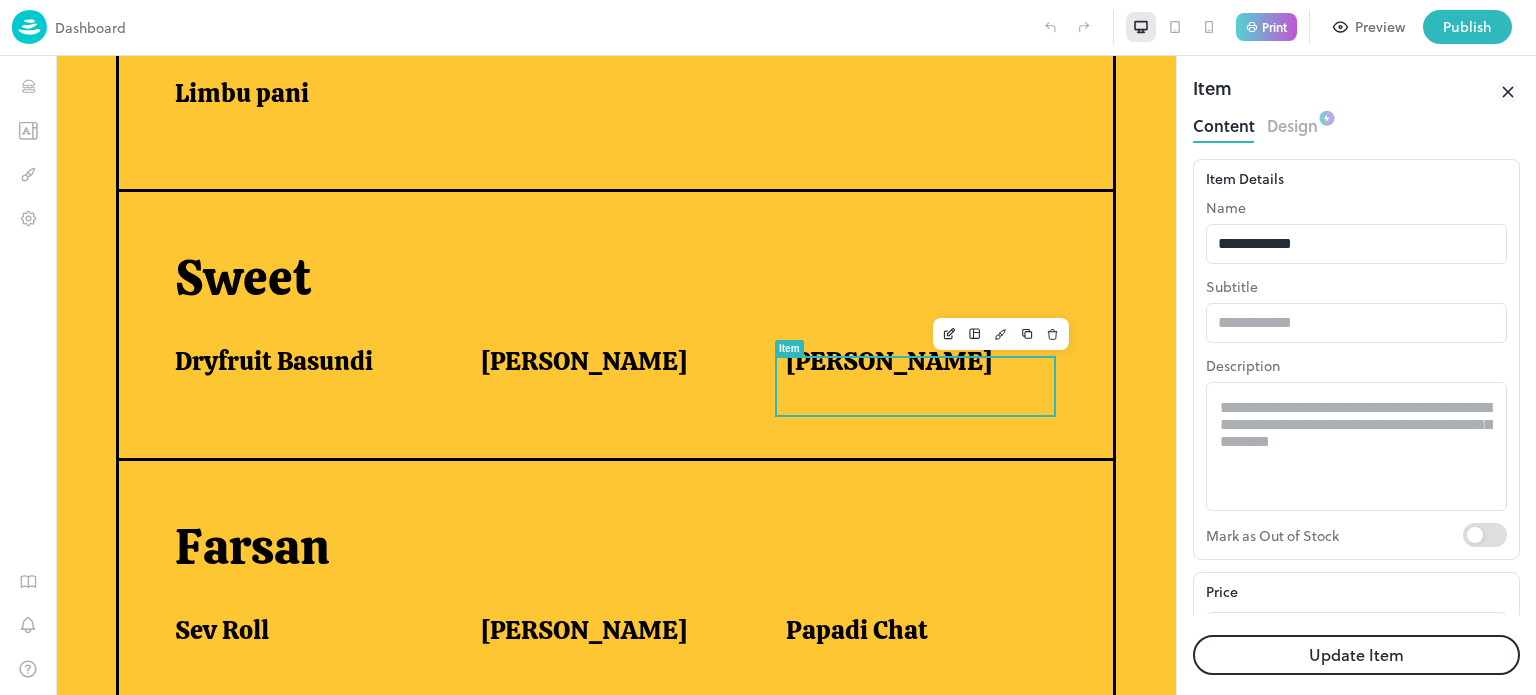 click on "Update Item" at bounding box center (1356, 655) 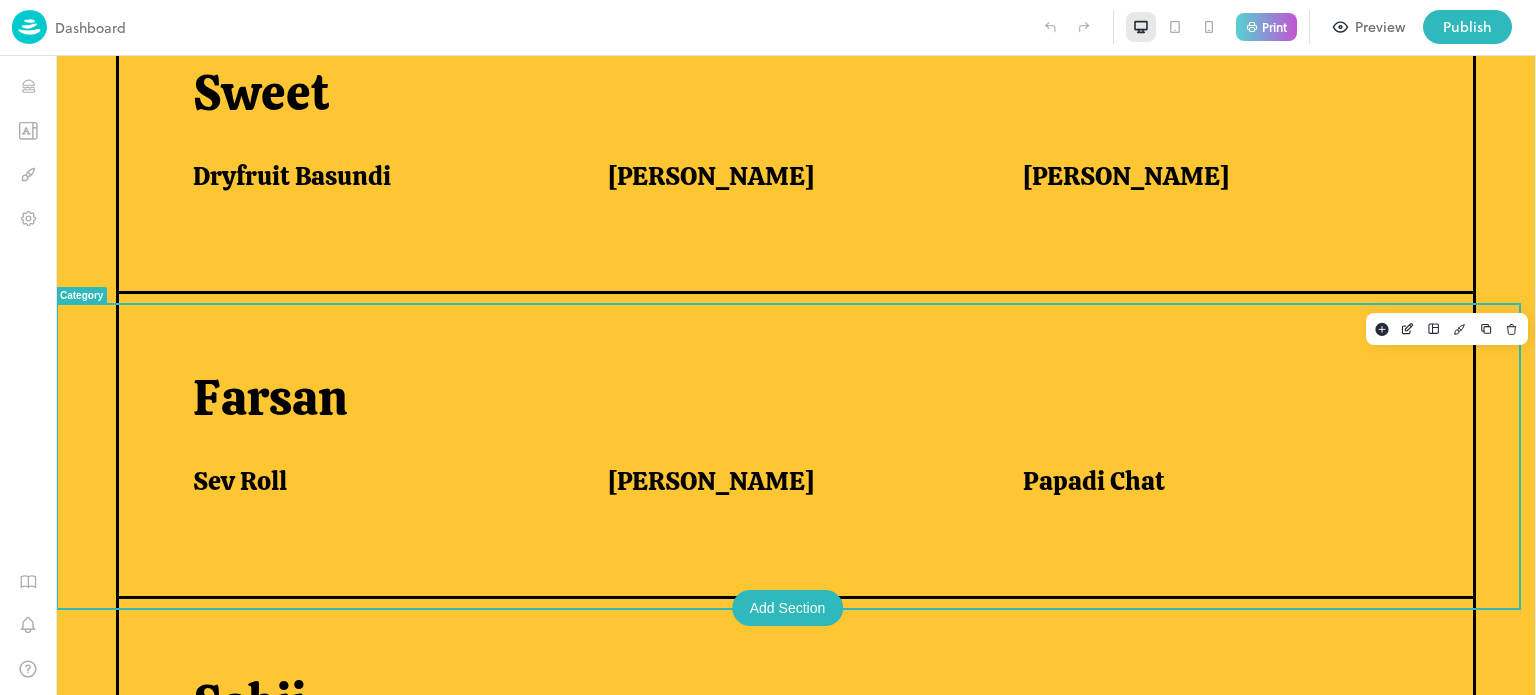 scroll, scrollTop: 920, scrollLeft: 0, axis: vertical 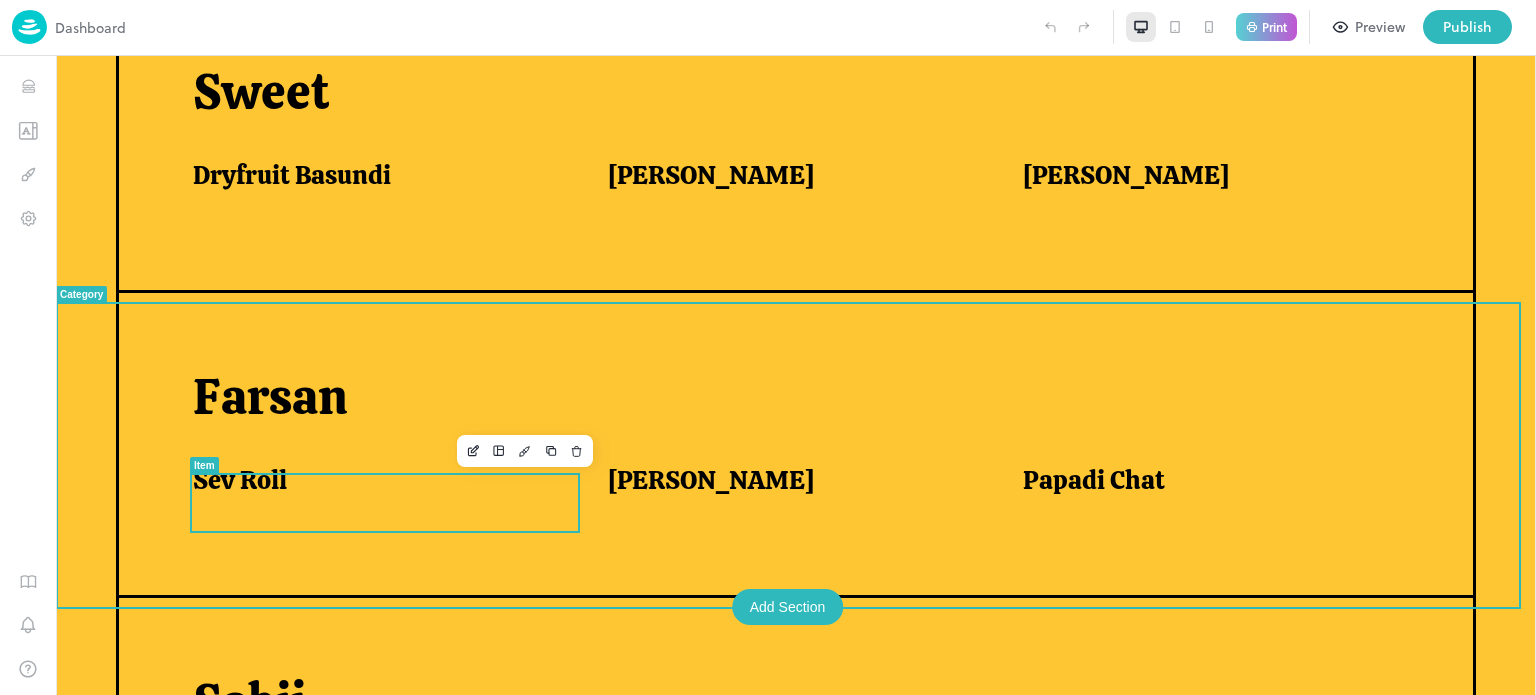 click on "Sev Roll" at bounding box center [376, 480] 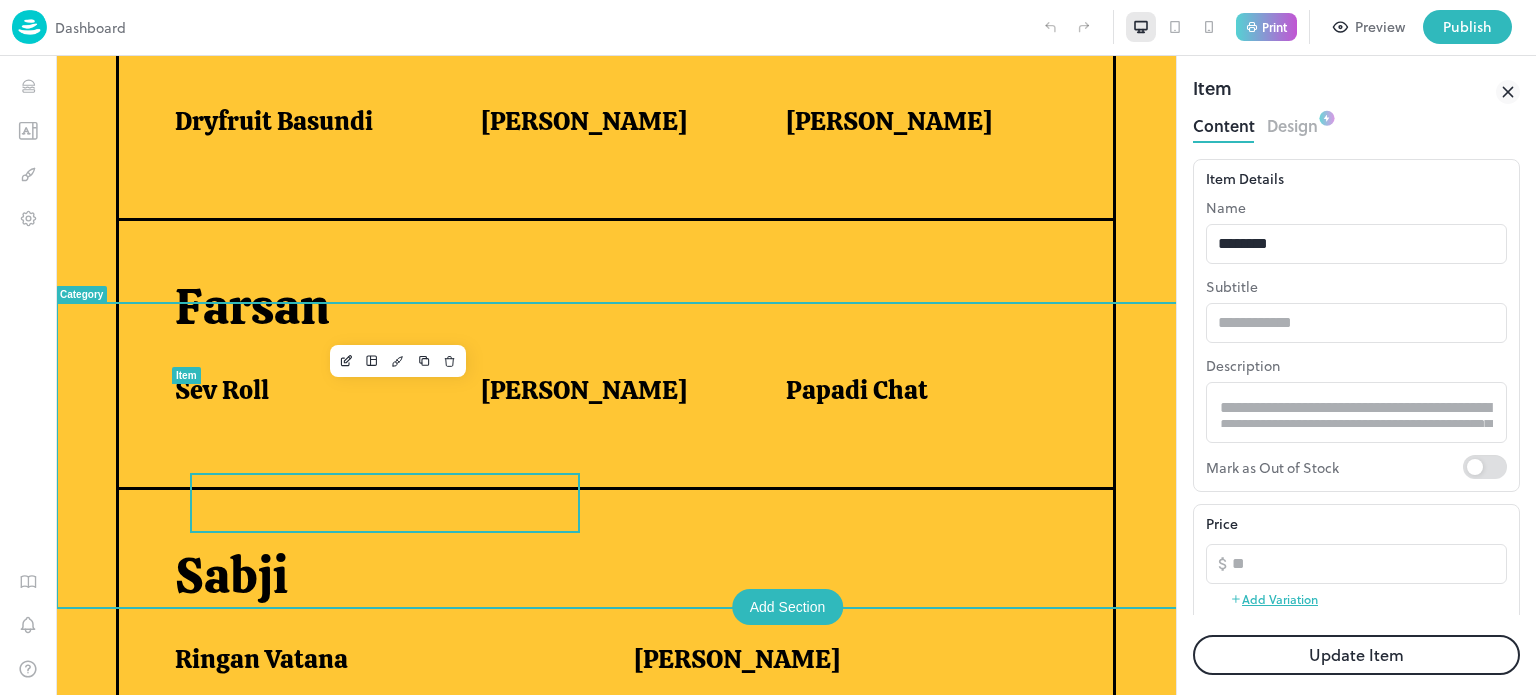scroll, scrollTop: 0, scrollLeft: 0, axis: both 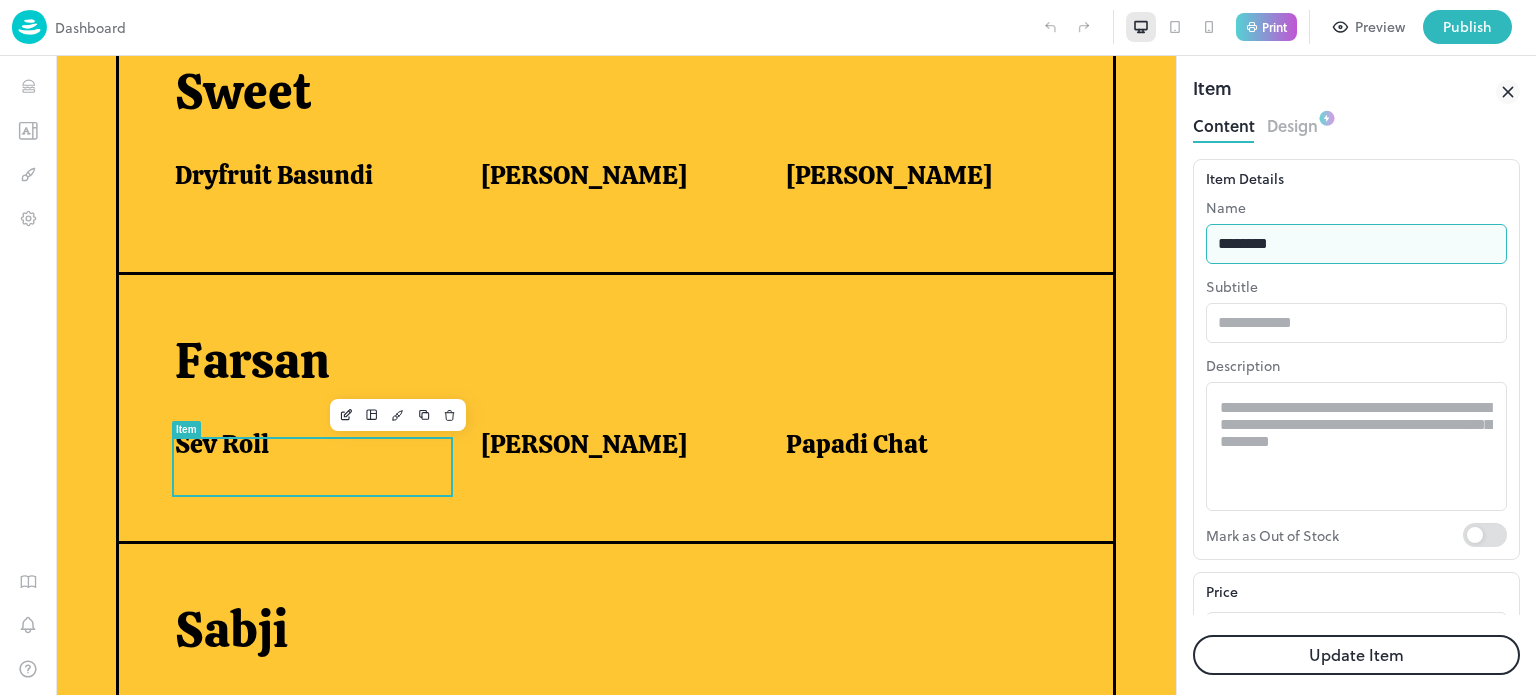 click on "********" at bounding box center [1356, 244] 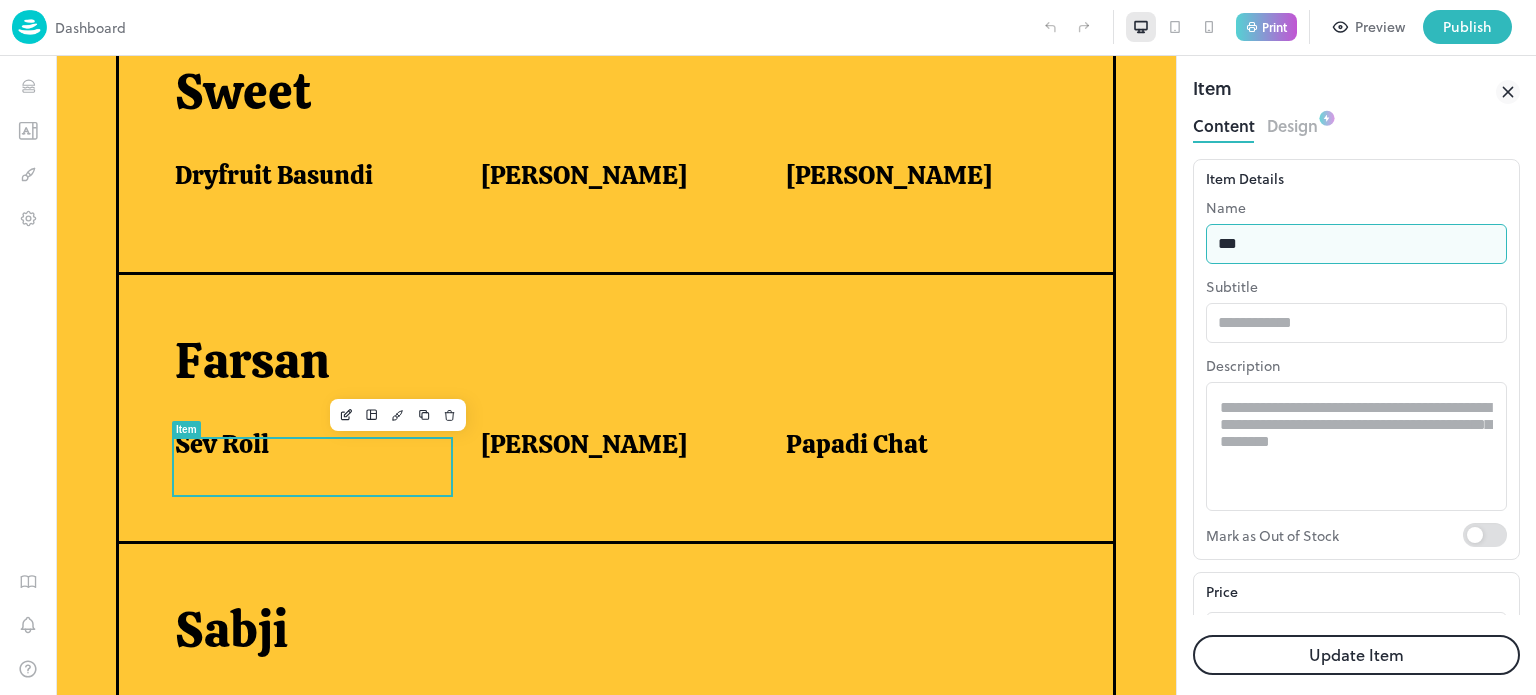 type on "**********" 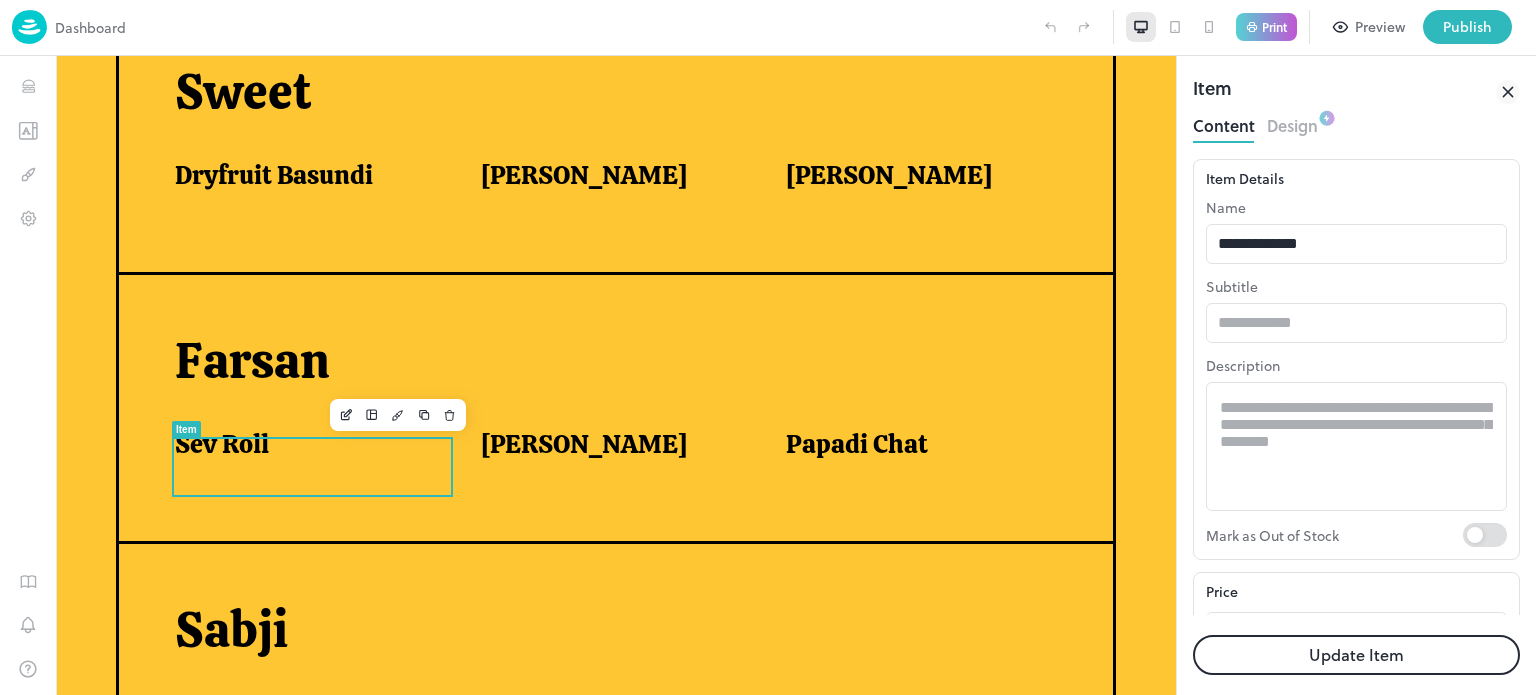 click on "Update Item" at bounding box center [1356, 655] 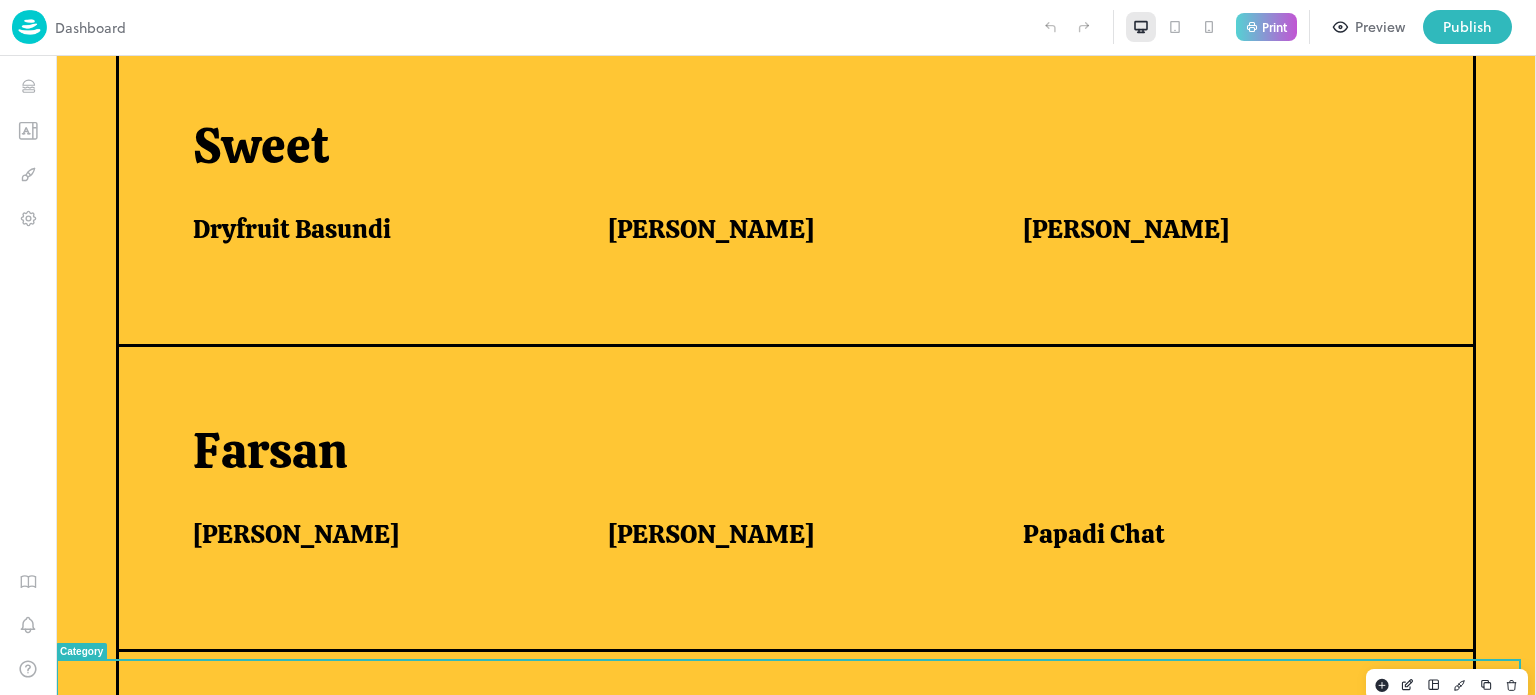 scroll, scrollTop: 920, scrollLeft: 0, axis: vertical 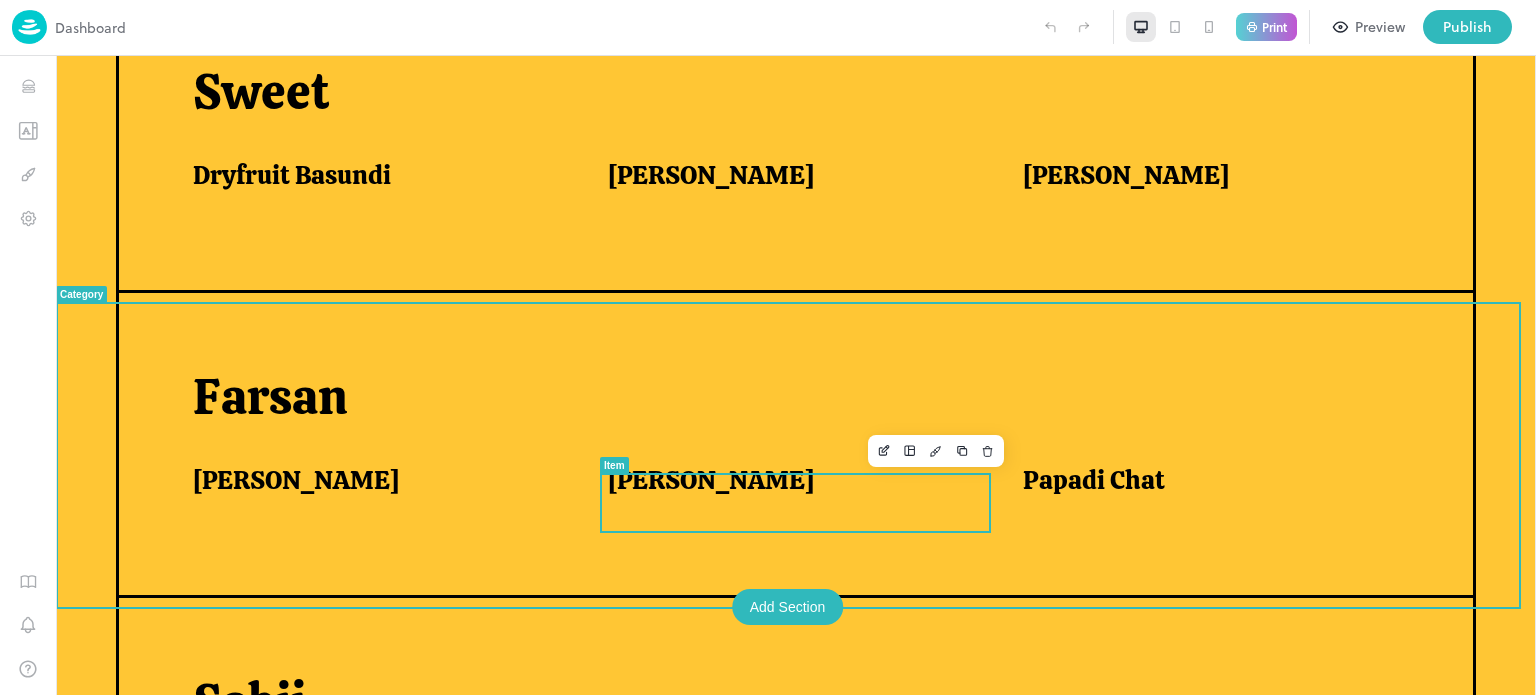click on "[PERSON_NAME]" at bounding box center [711, 480] 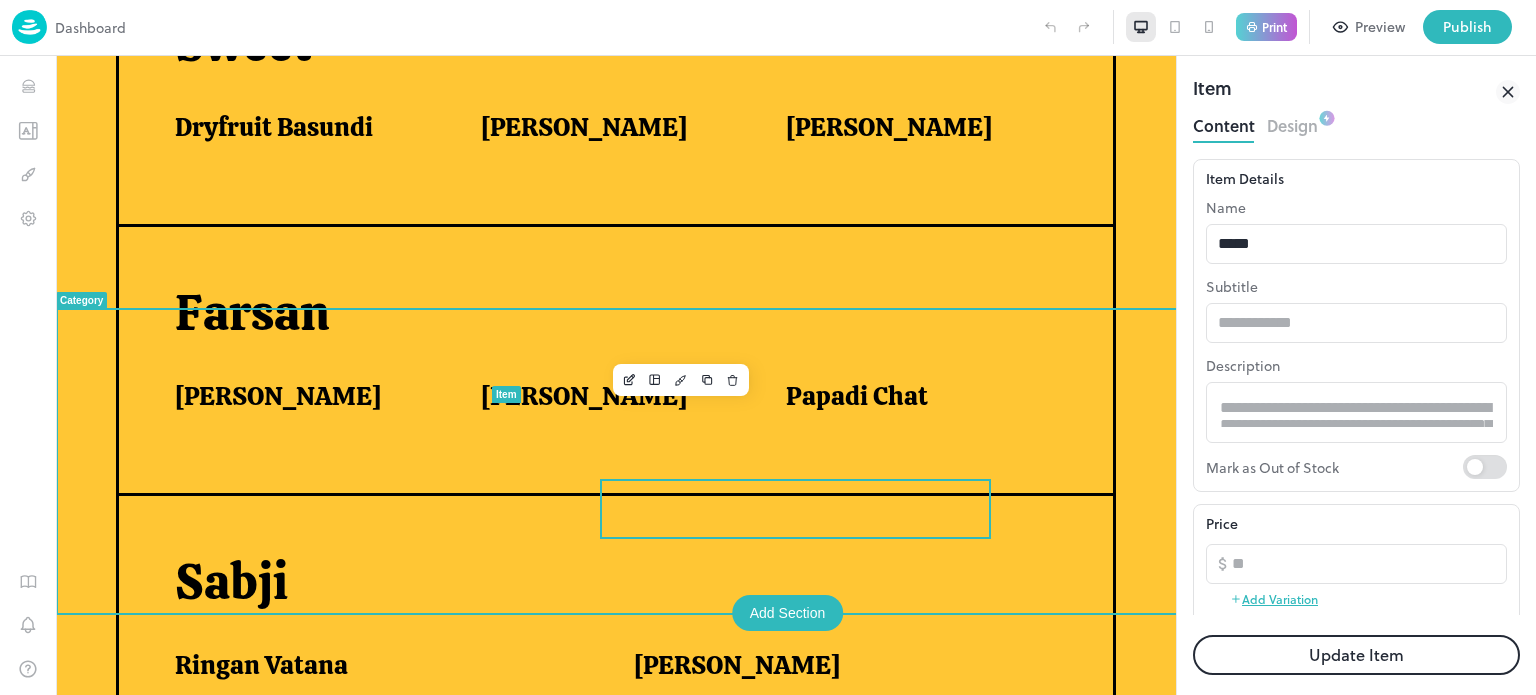 scroll, scrollTop: 874, scrollLeft: 0, axis: vertical 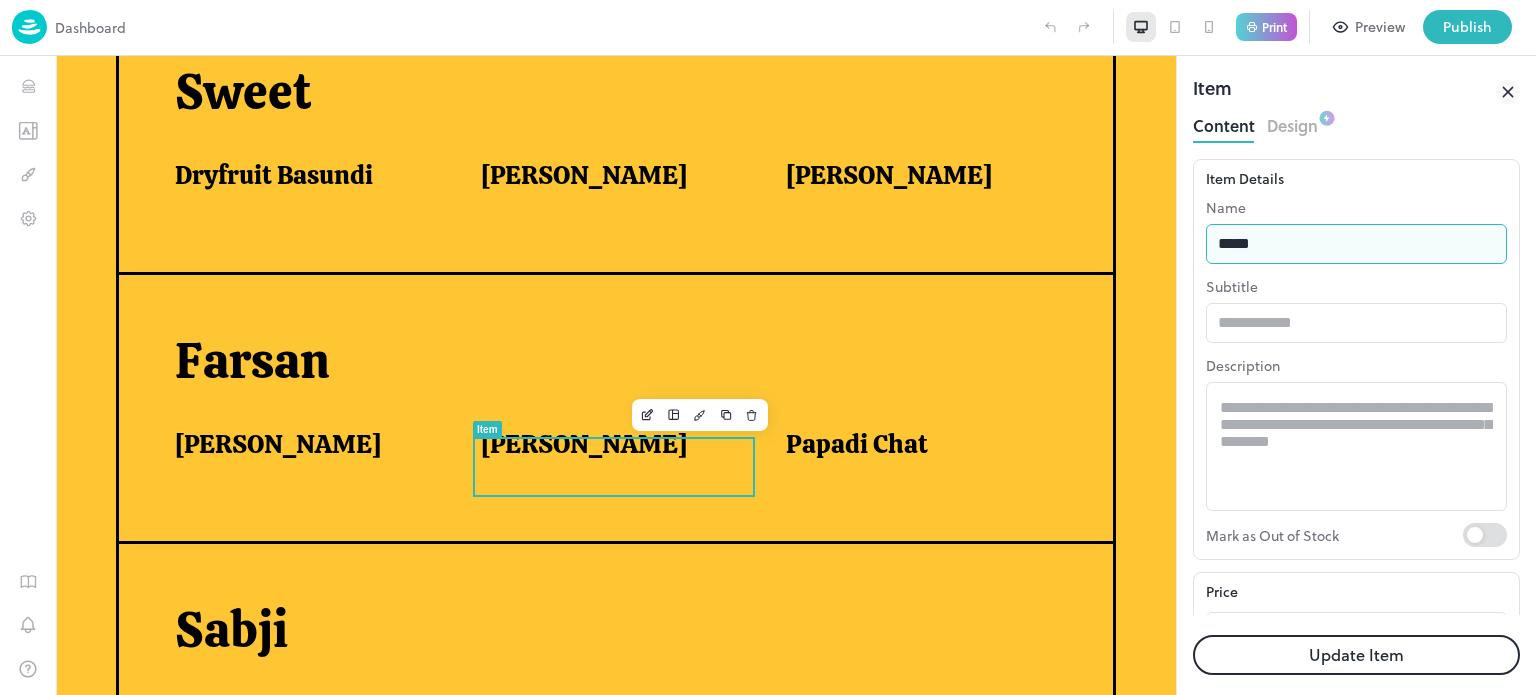 click on "*****" at bounding box center (1356, 244) 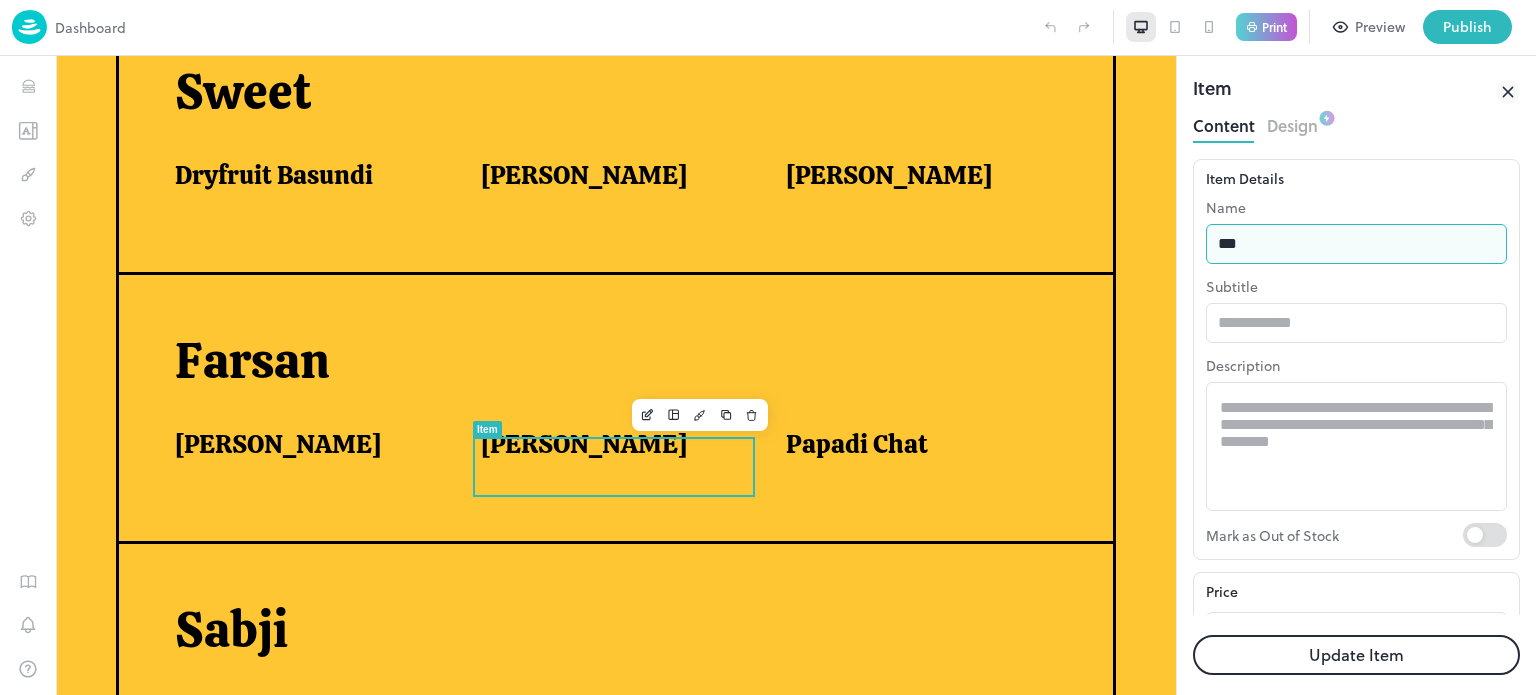 type on "**********" 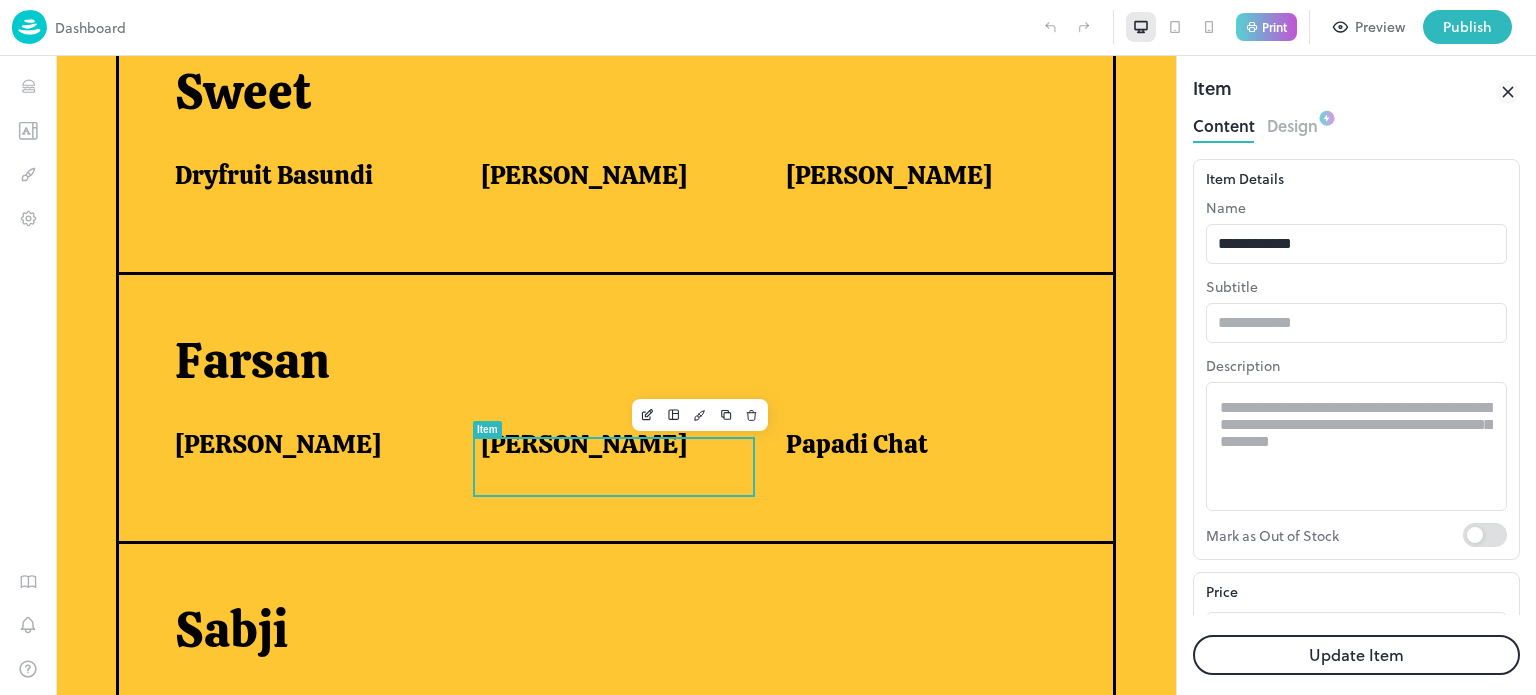 click on "Update Item" at bounding box center [1356, 655] 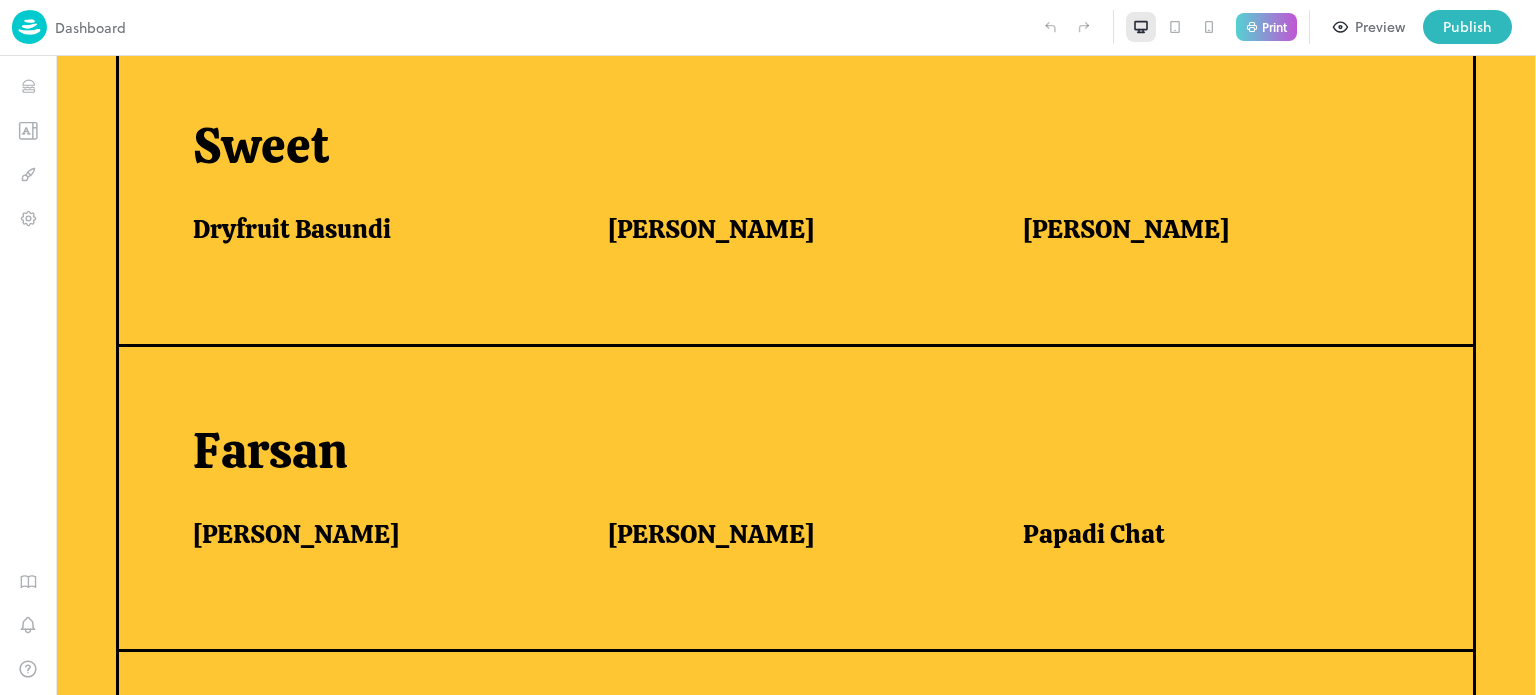 scroll, scrollTop: 920, scrollLeft: 0, axis: vertical 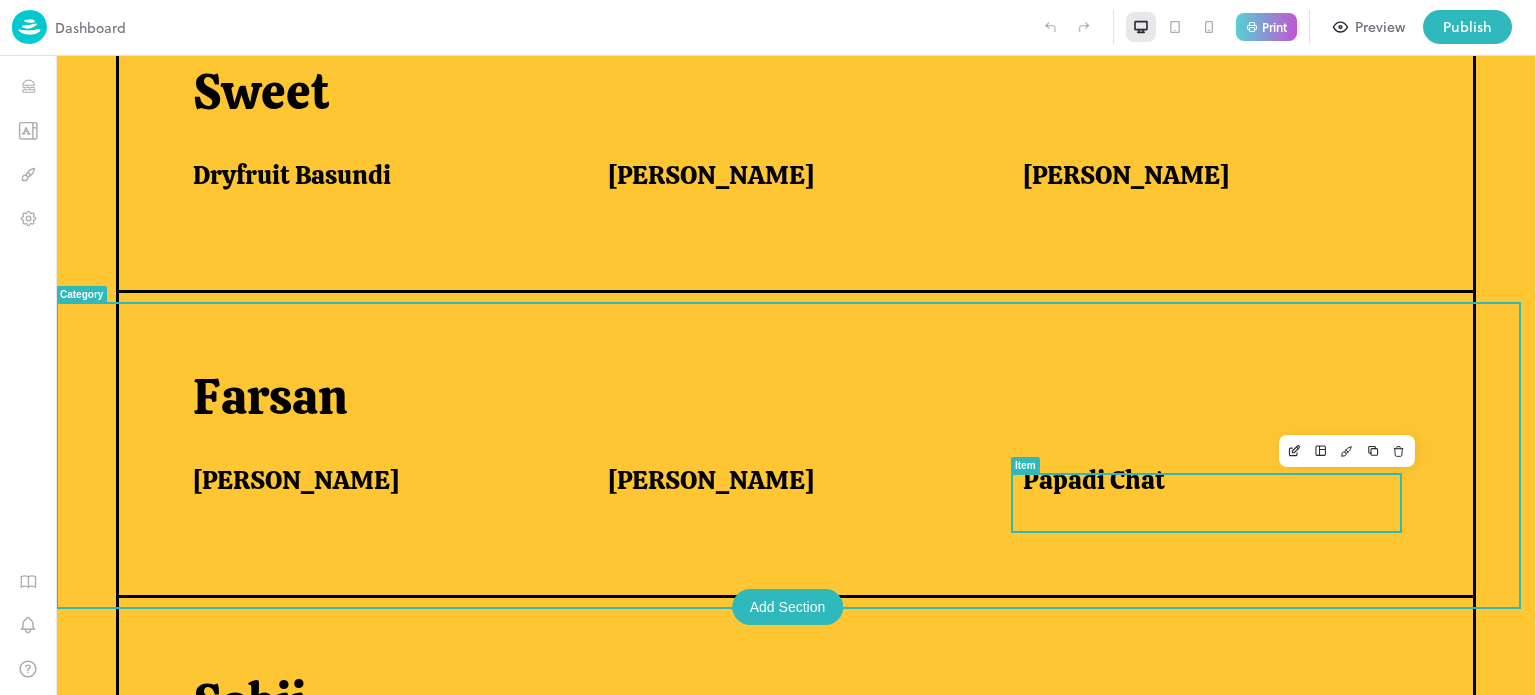 click on "Papadi Chat" at bounding box center (1206, 485) 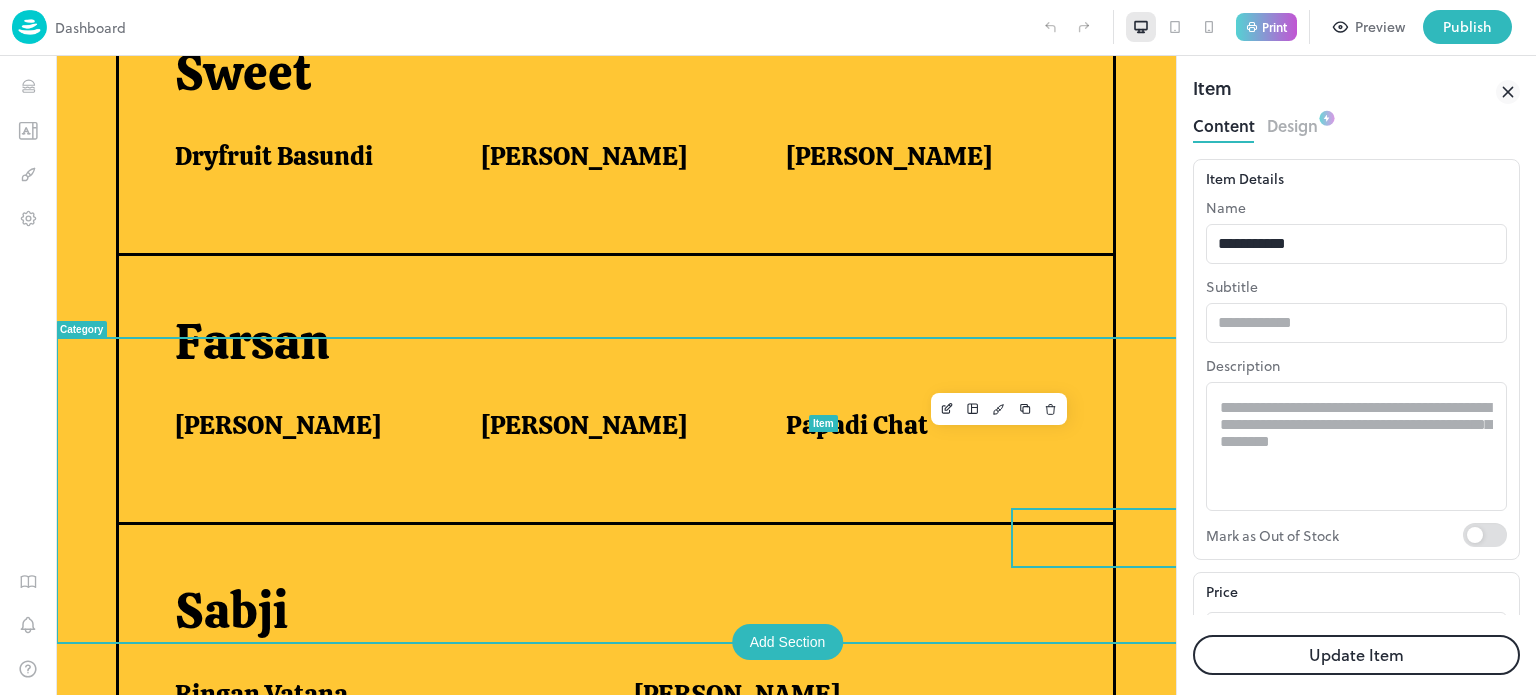 scroll, scrollTop: 866, scrollLeft: 0, axis: vertical 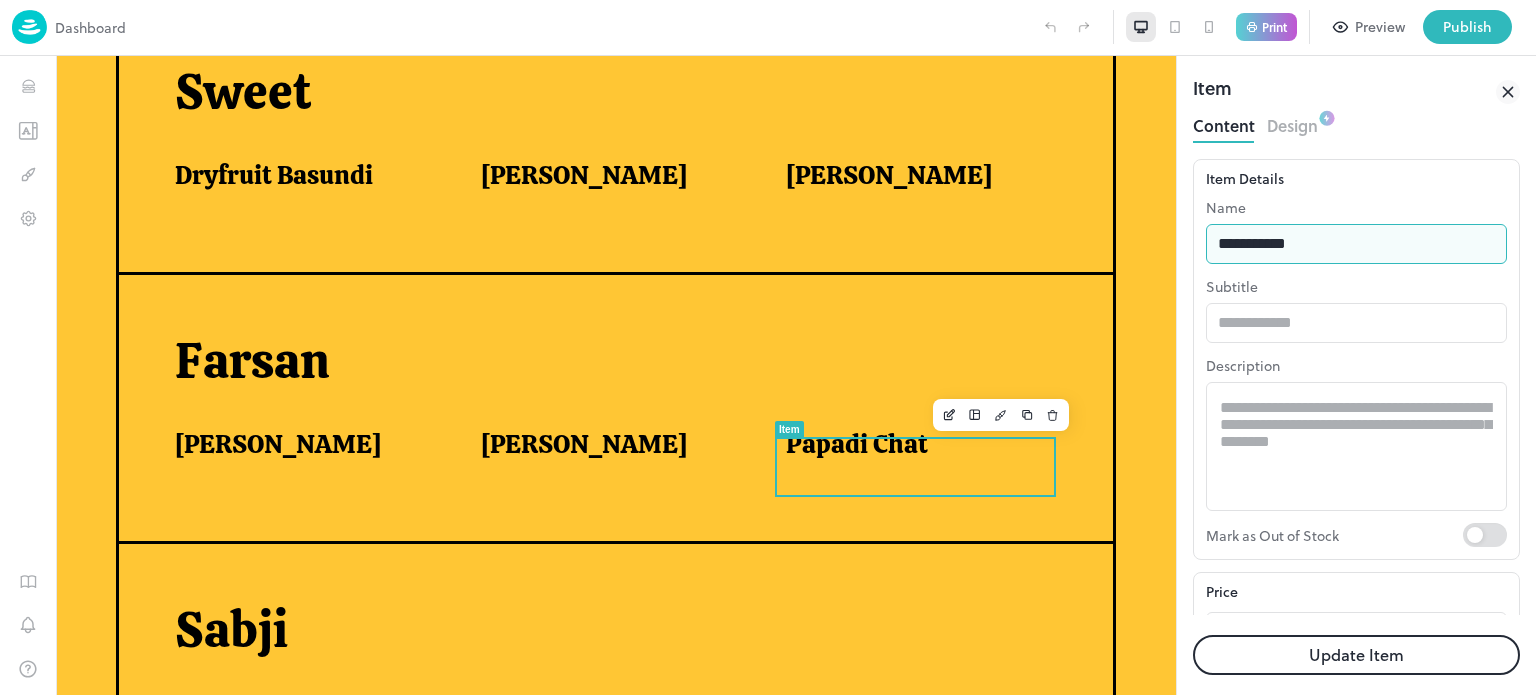 click on "**********" at bounding box center [1356, 244] 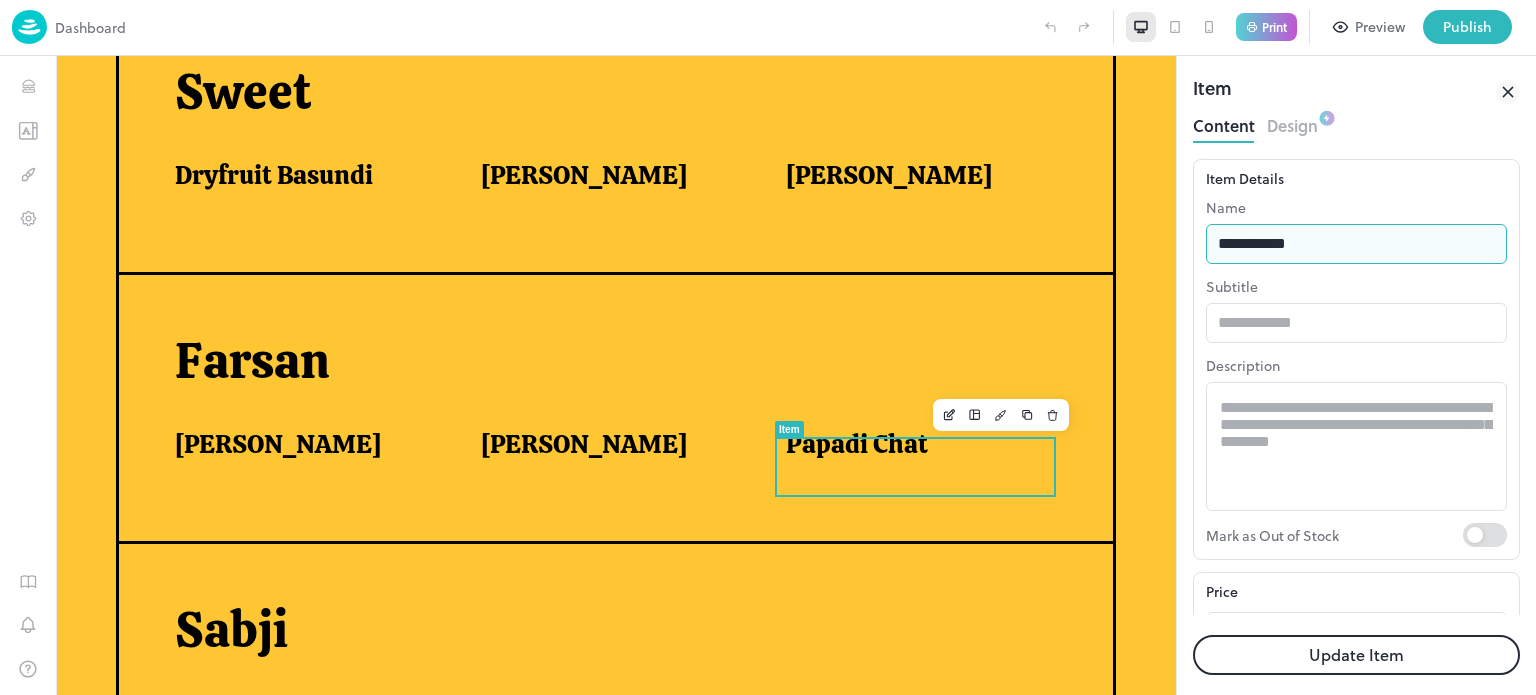 click on "**********" at bounding box center [1356, 244] 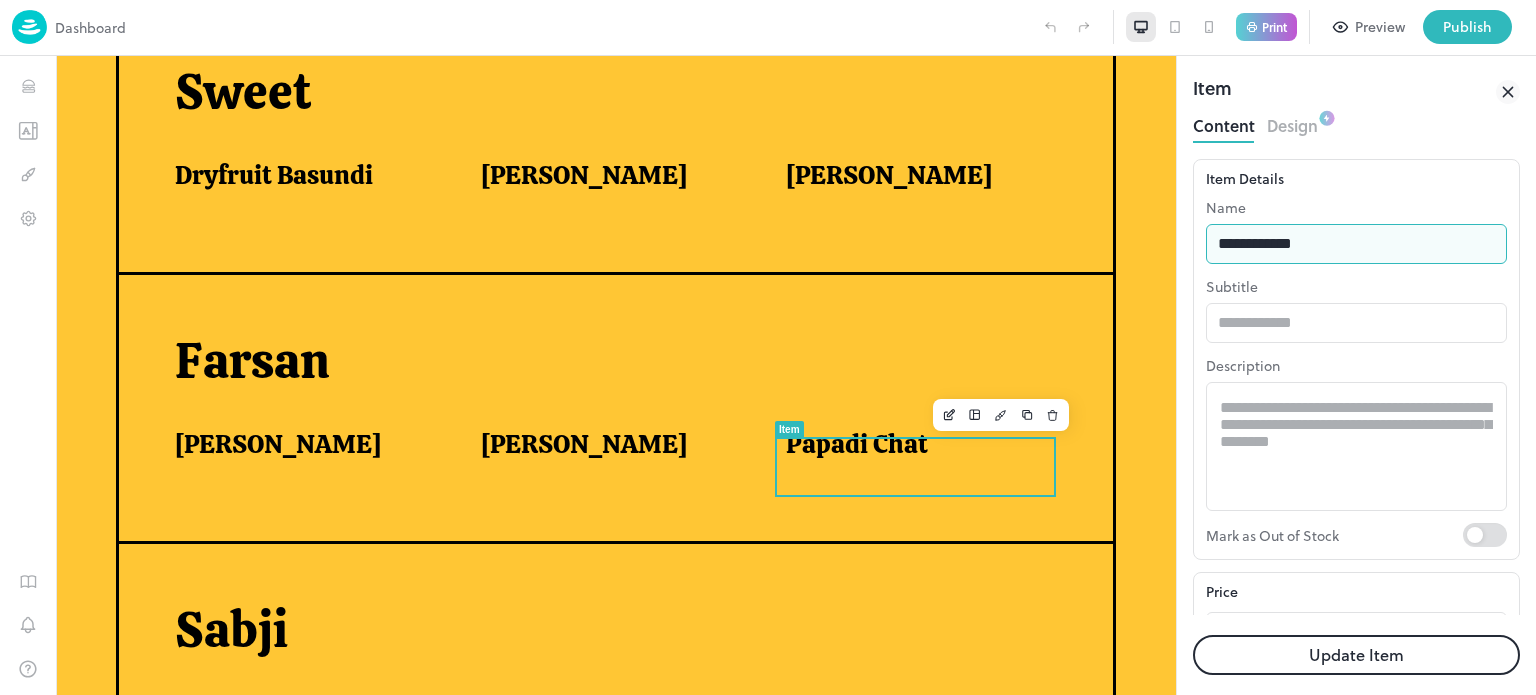 type on "**********" 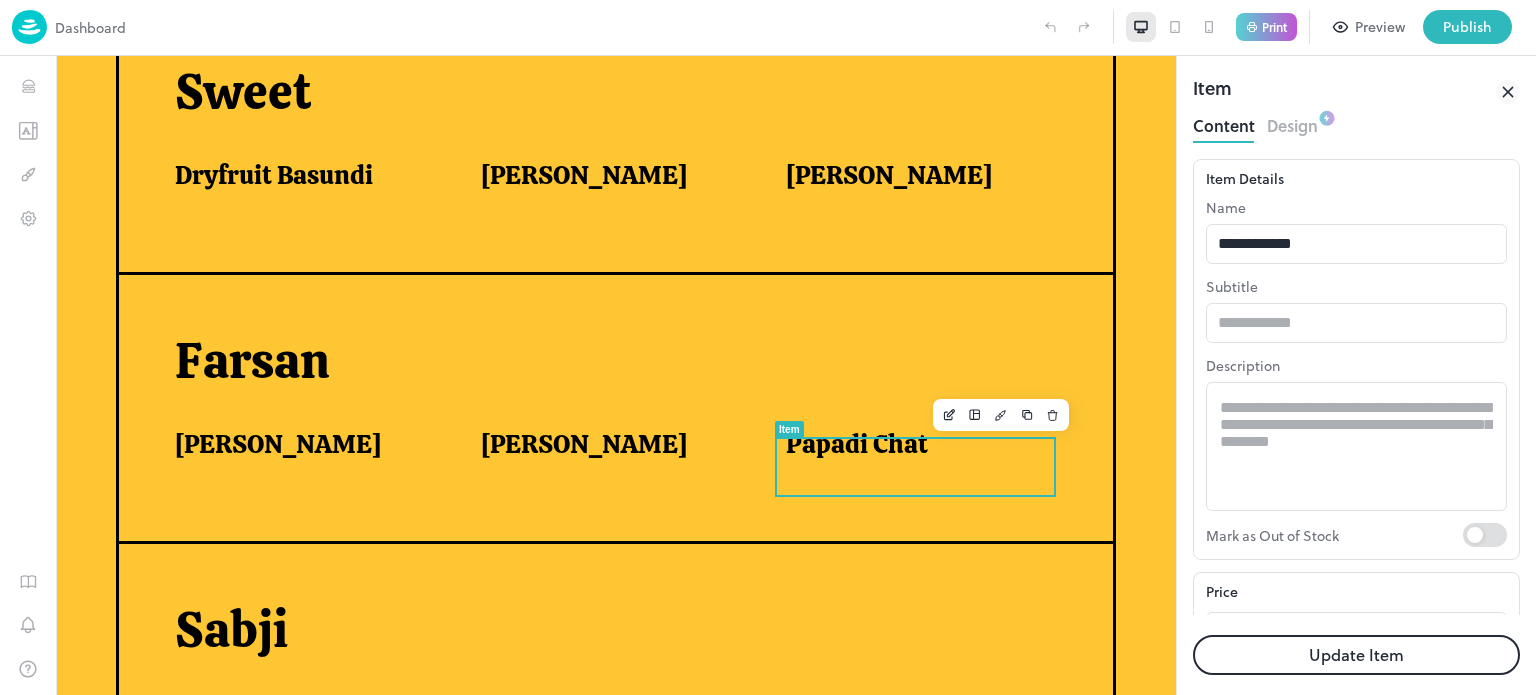 click on "Update Item" at bounding box center (1356, 655) 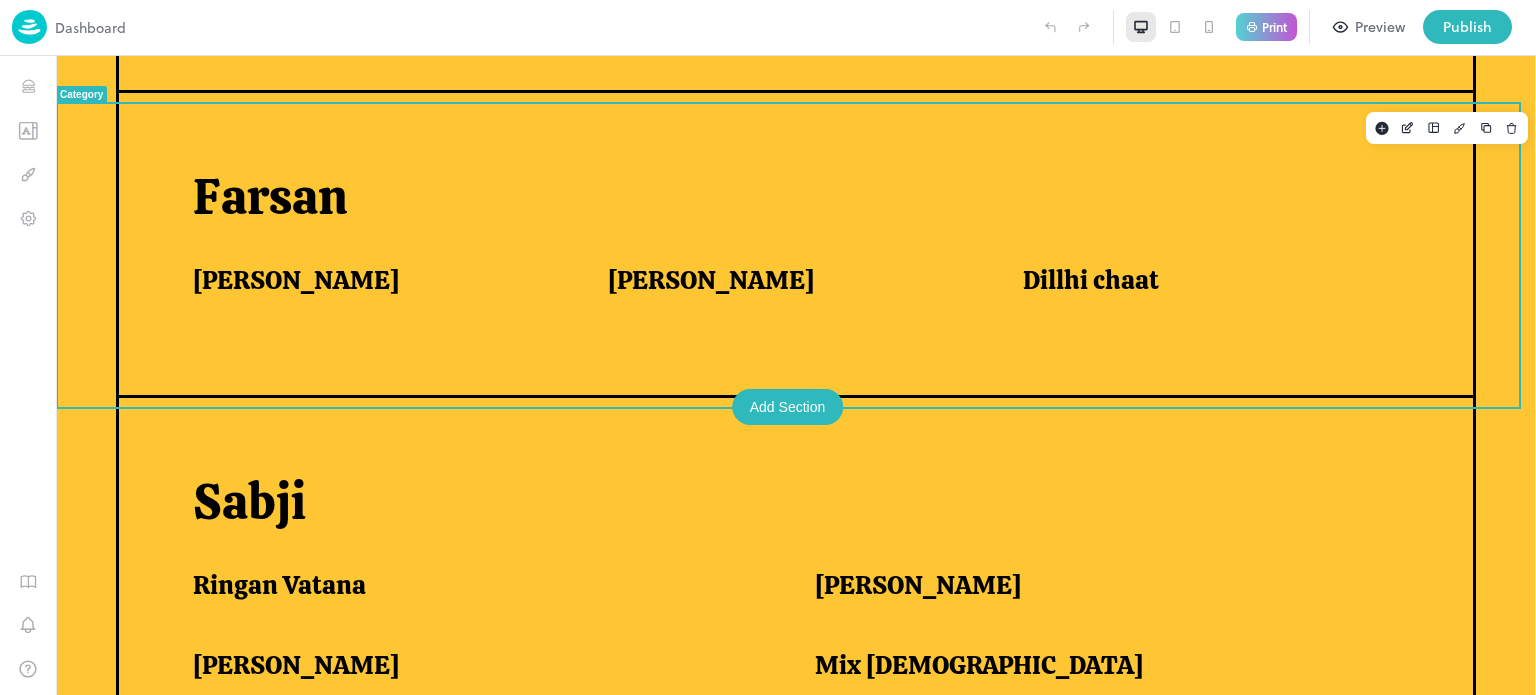 scroll, scrollTop: 1122, scrollLeft: 0, axis: vertical 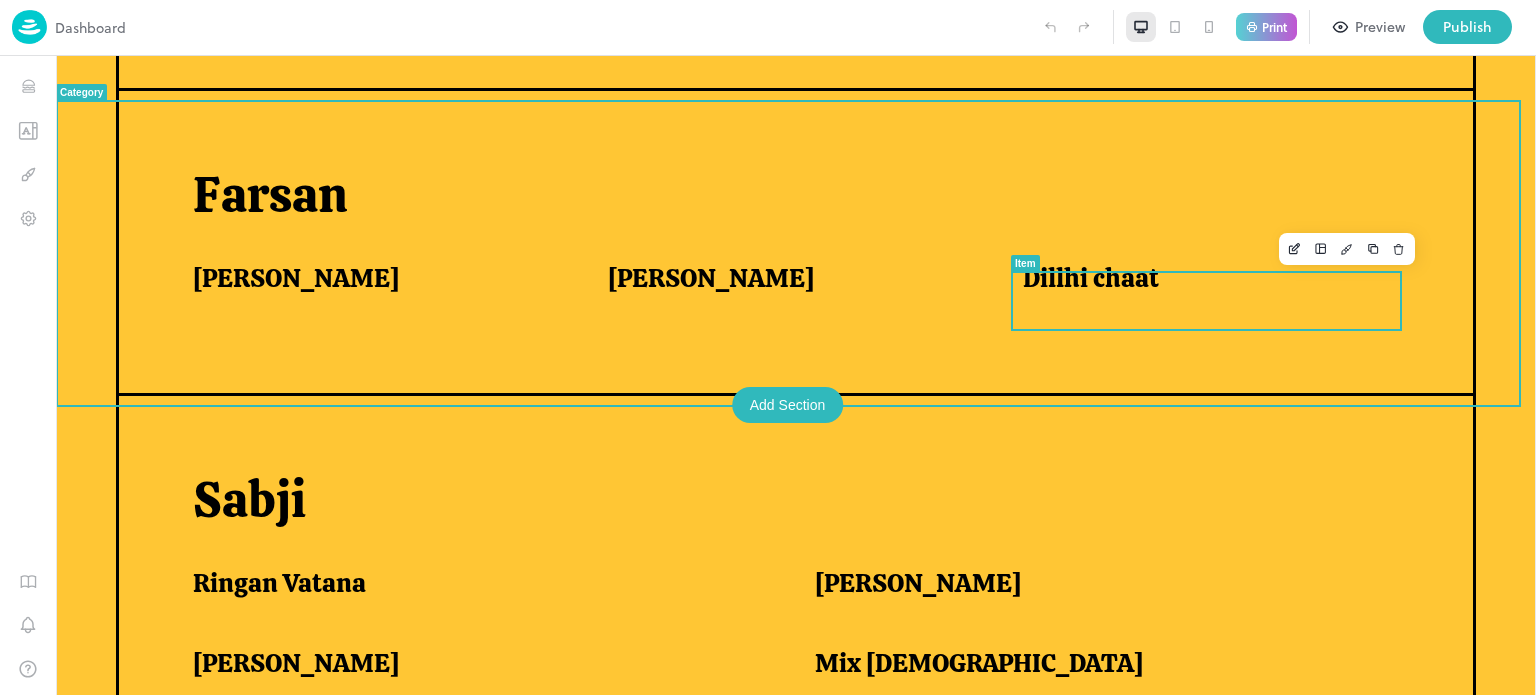 click on "Dillhi chaat" at bounding box center (1091, 278) 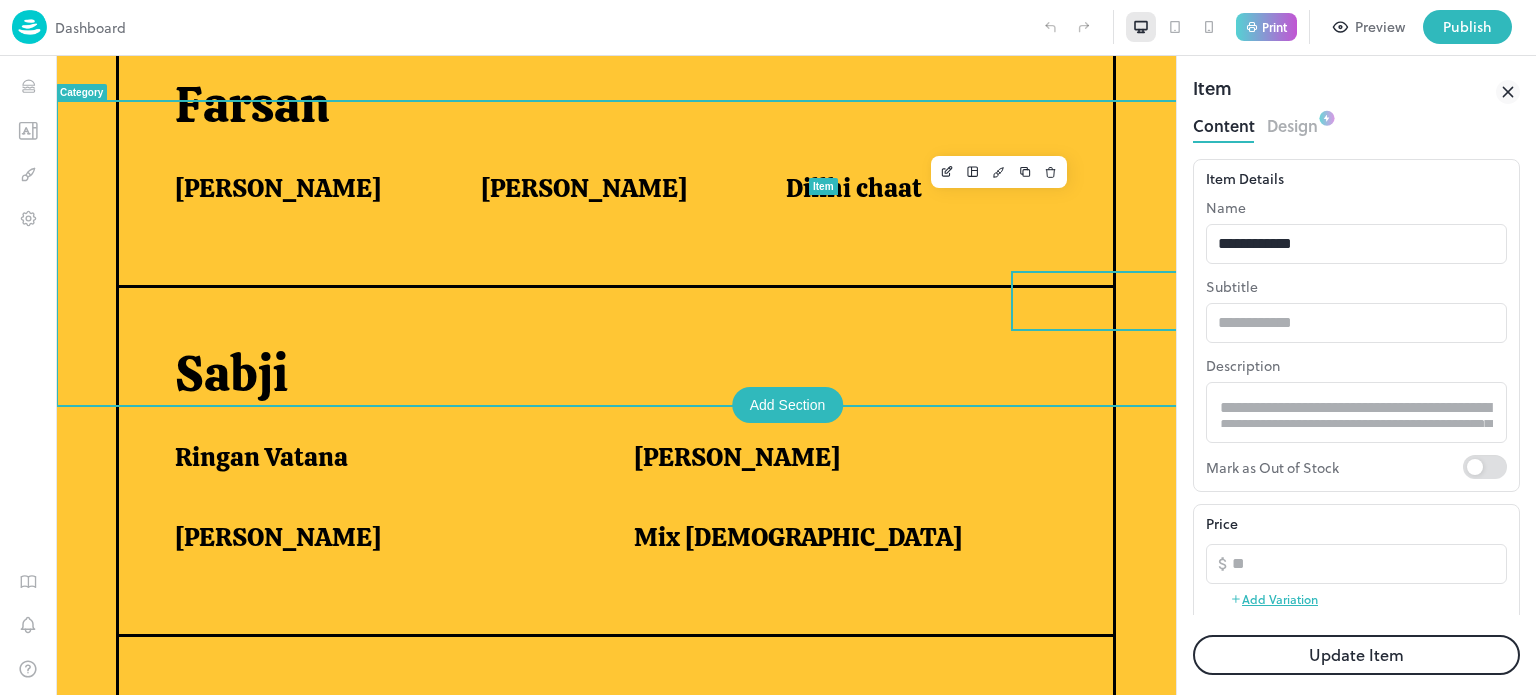 scroll, scrollTop: 0, scrollLeft: 0, axis: both 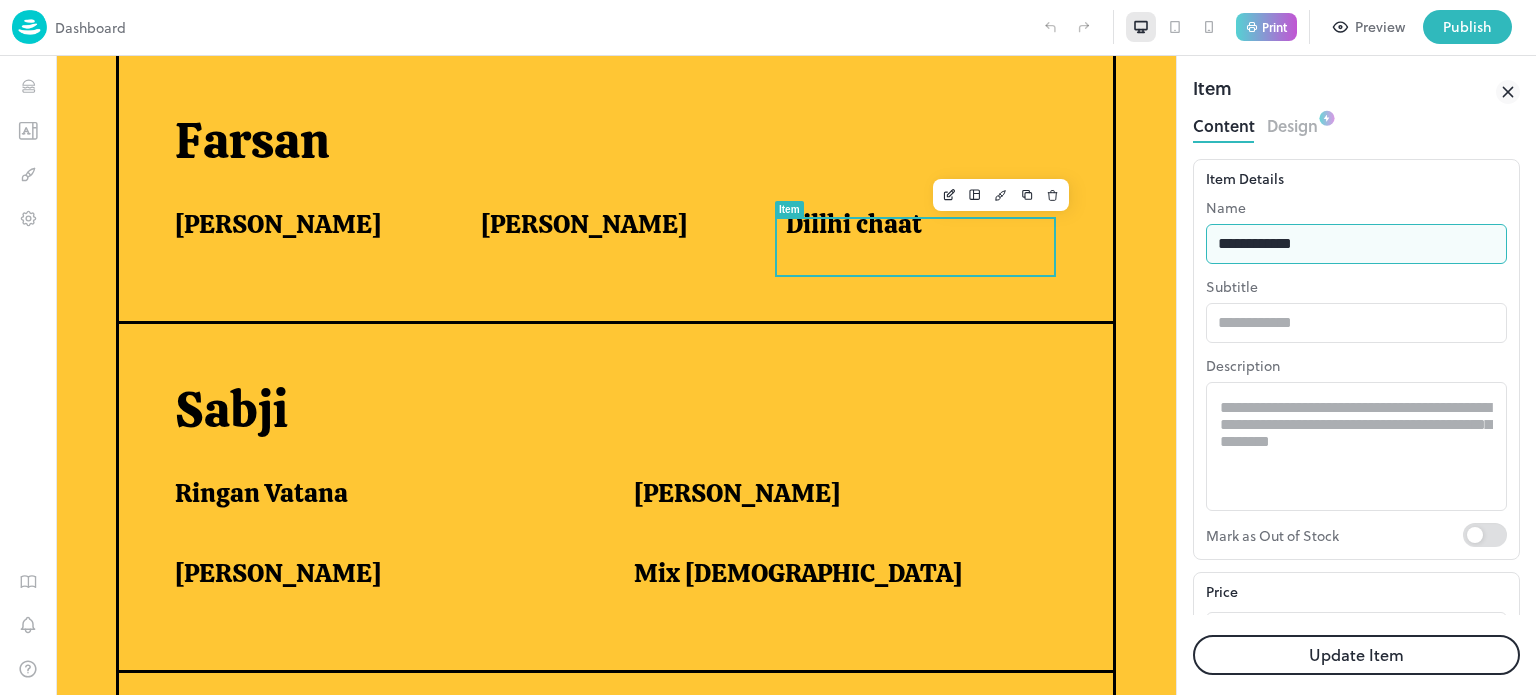 click on "**********" at bounding box center (1356, 244) 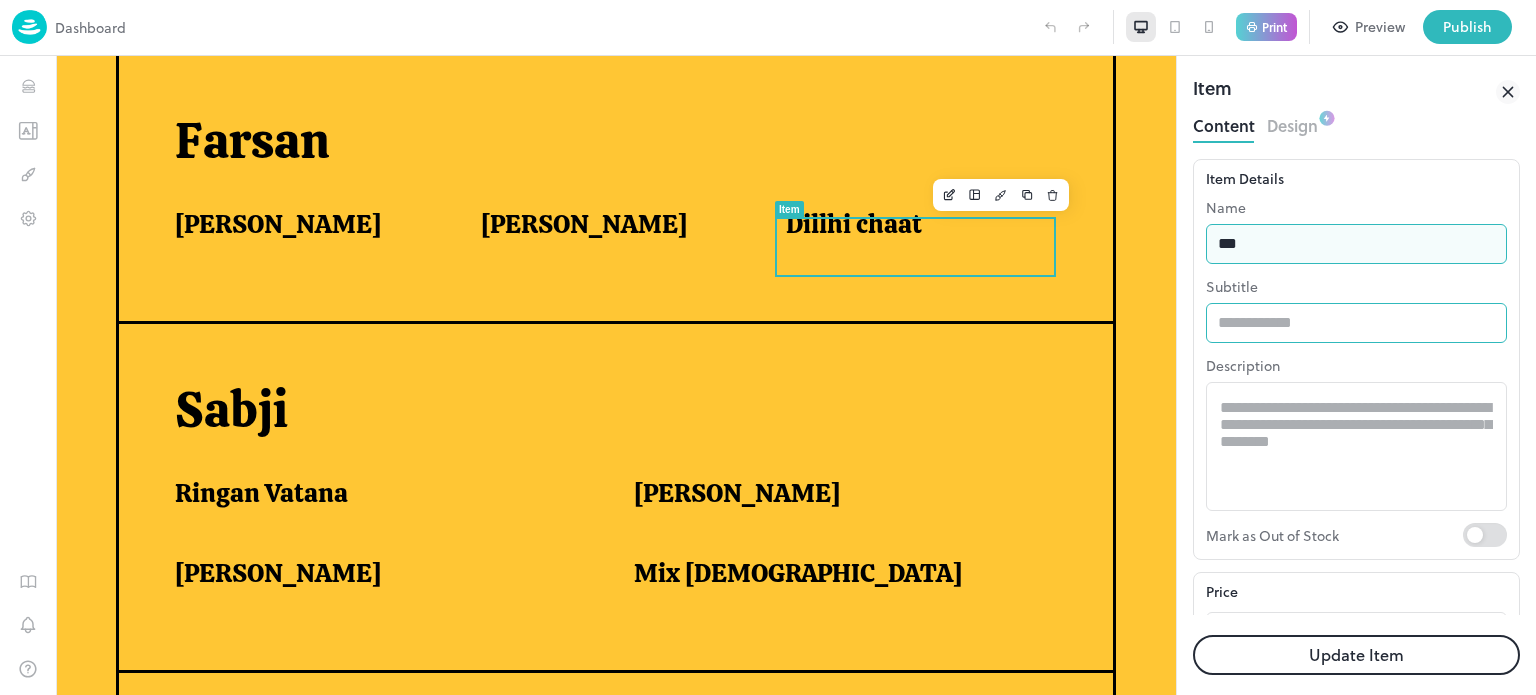 type on "**********" 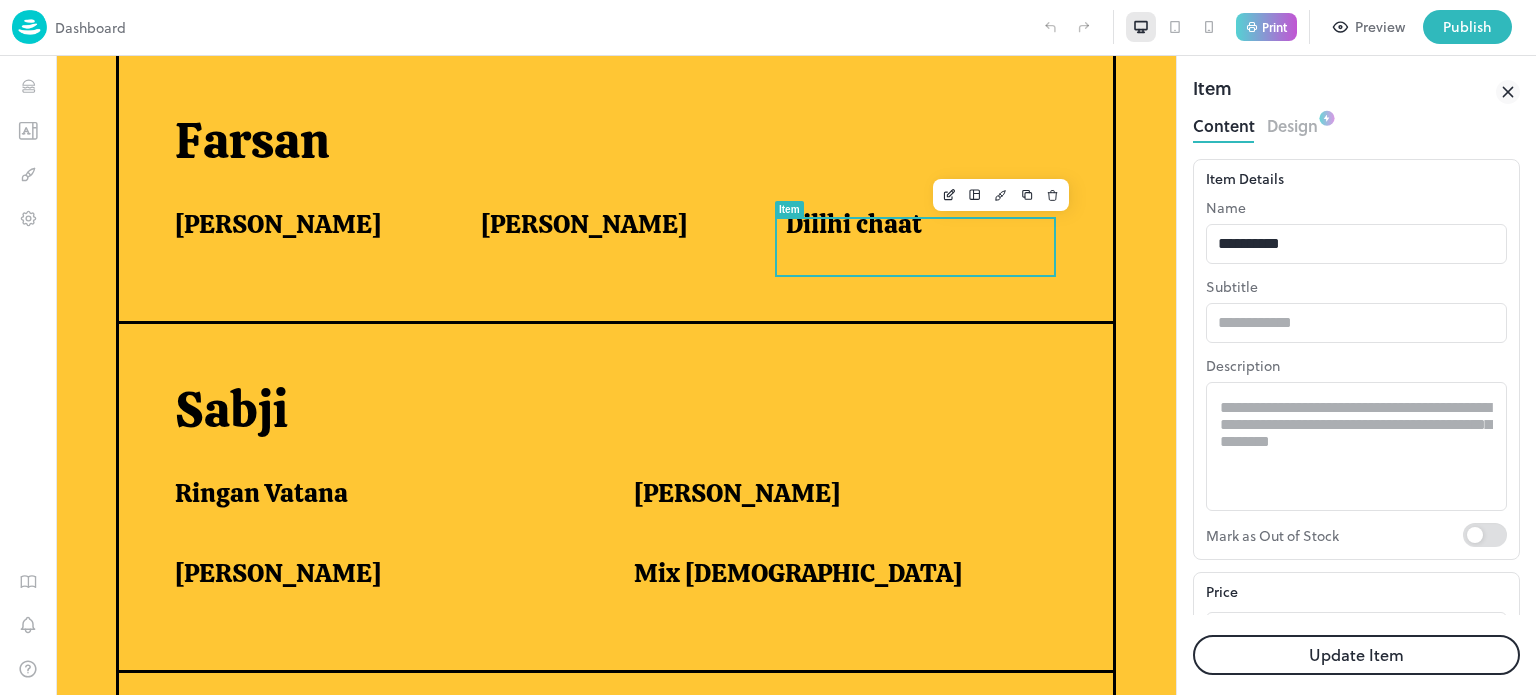 click on "Update Item" at bounding box center [1356, 655] 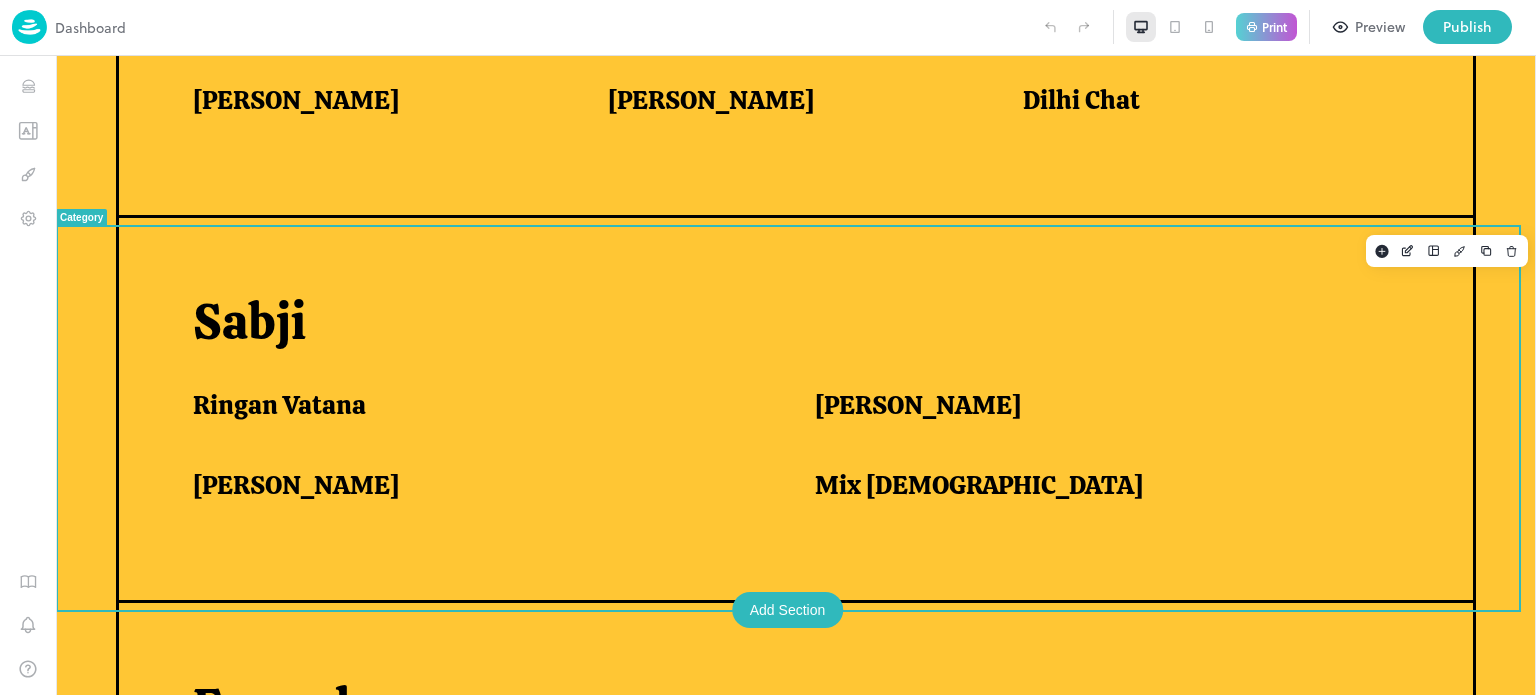 scroll, scrollTop: 1316, scrollLeft: 0, axis: vertical 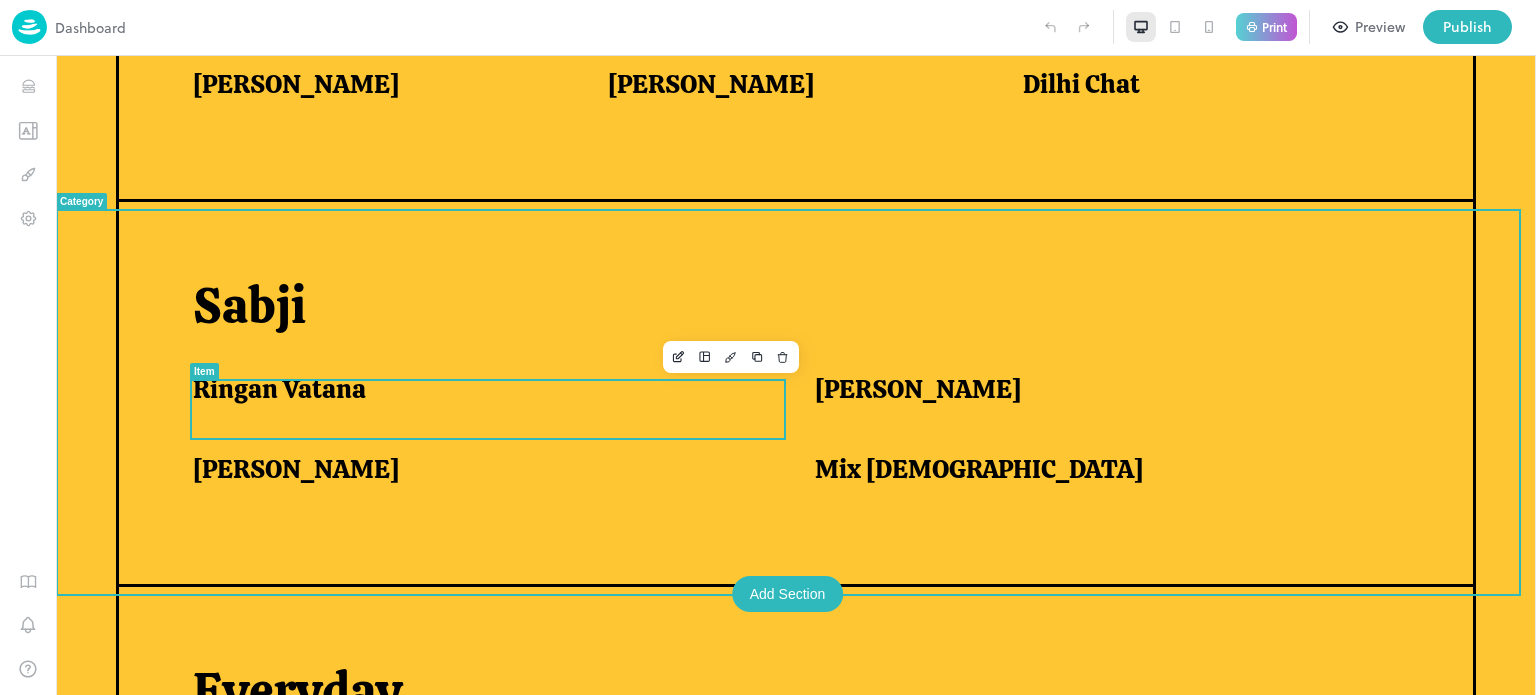 click on "Ringan Vatana" at bounding box center (279, 389) 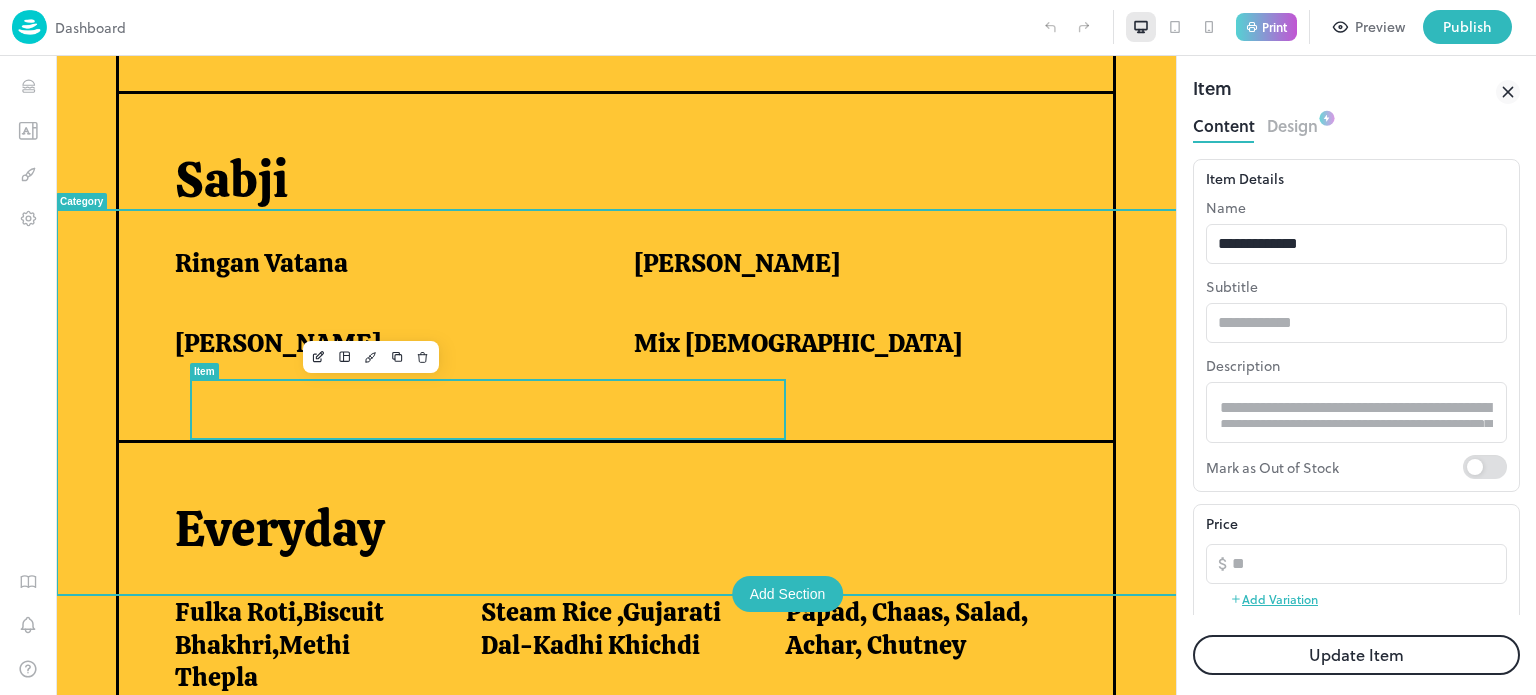 scroll, scrollTop: 0, scrollLeft: 0, axis: both 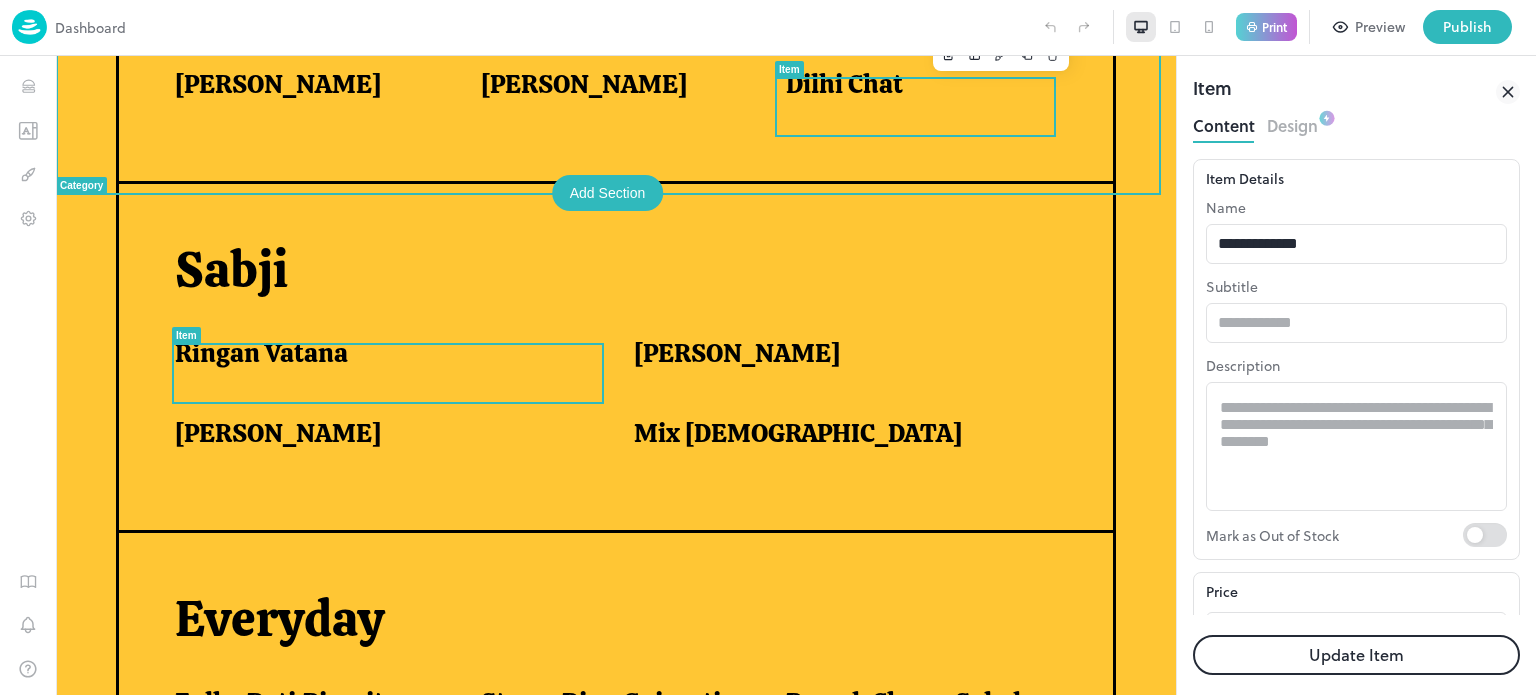 click on "Dilhi Chat" at bounding box center [844, 84] 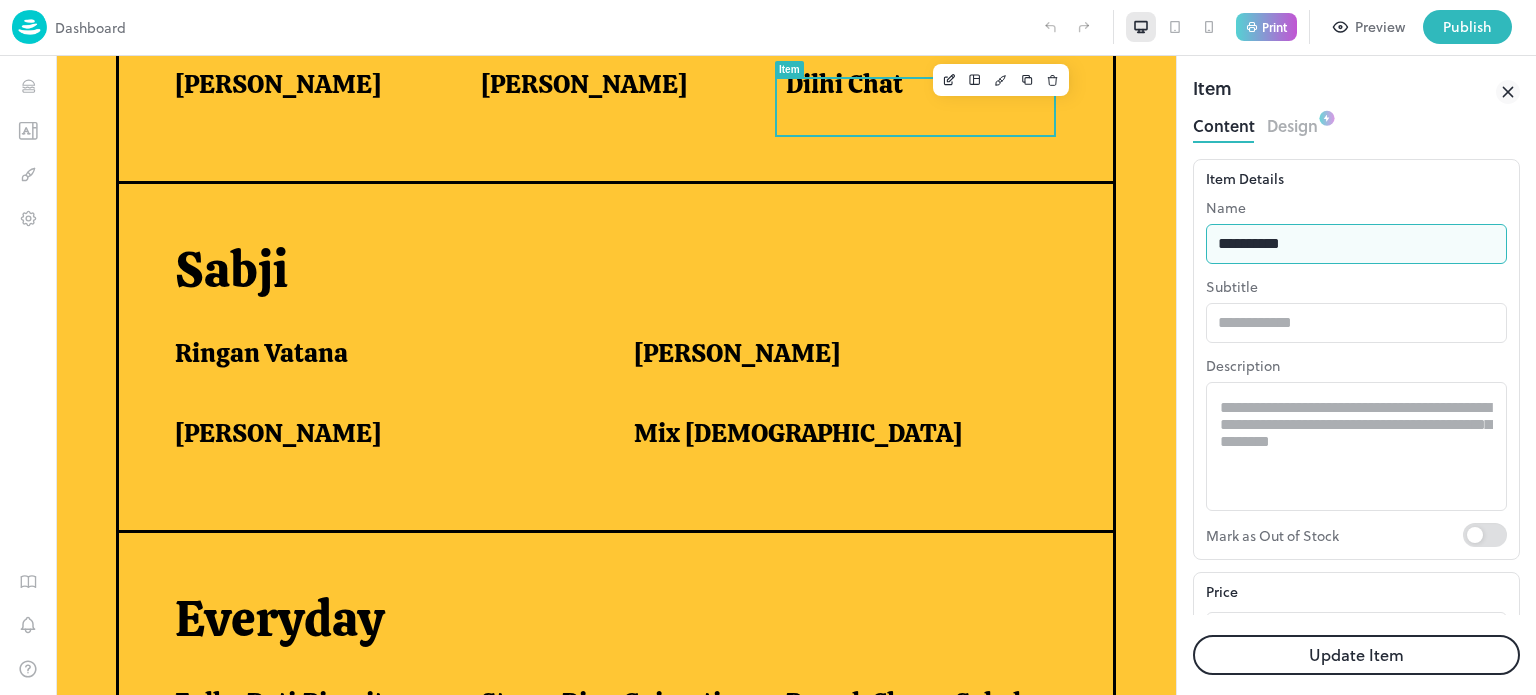 click on "**********" at bounding box center [1356, 244] 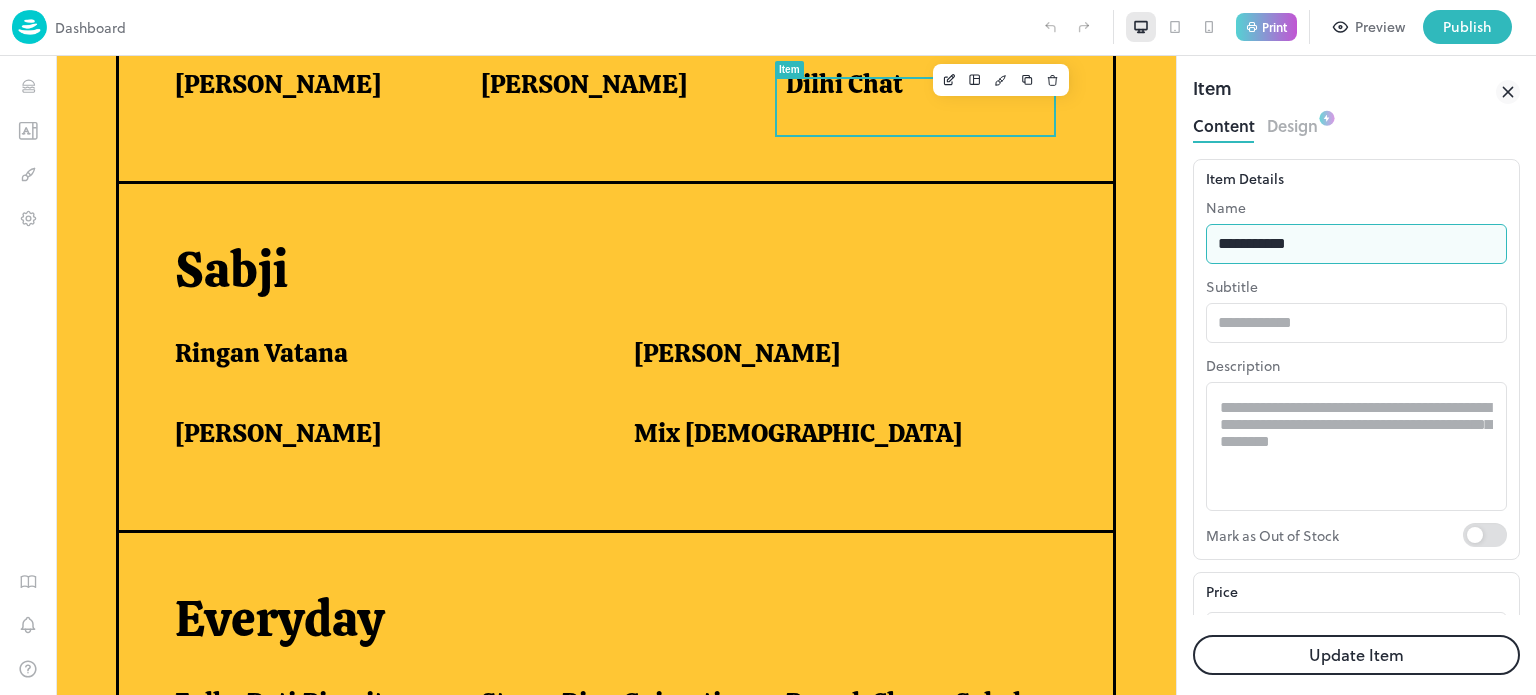 type on "**********" 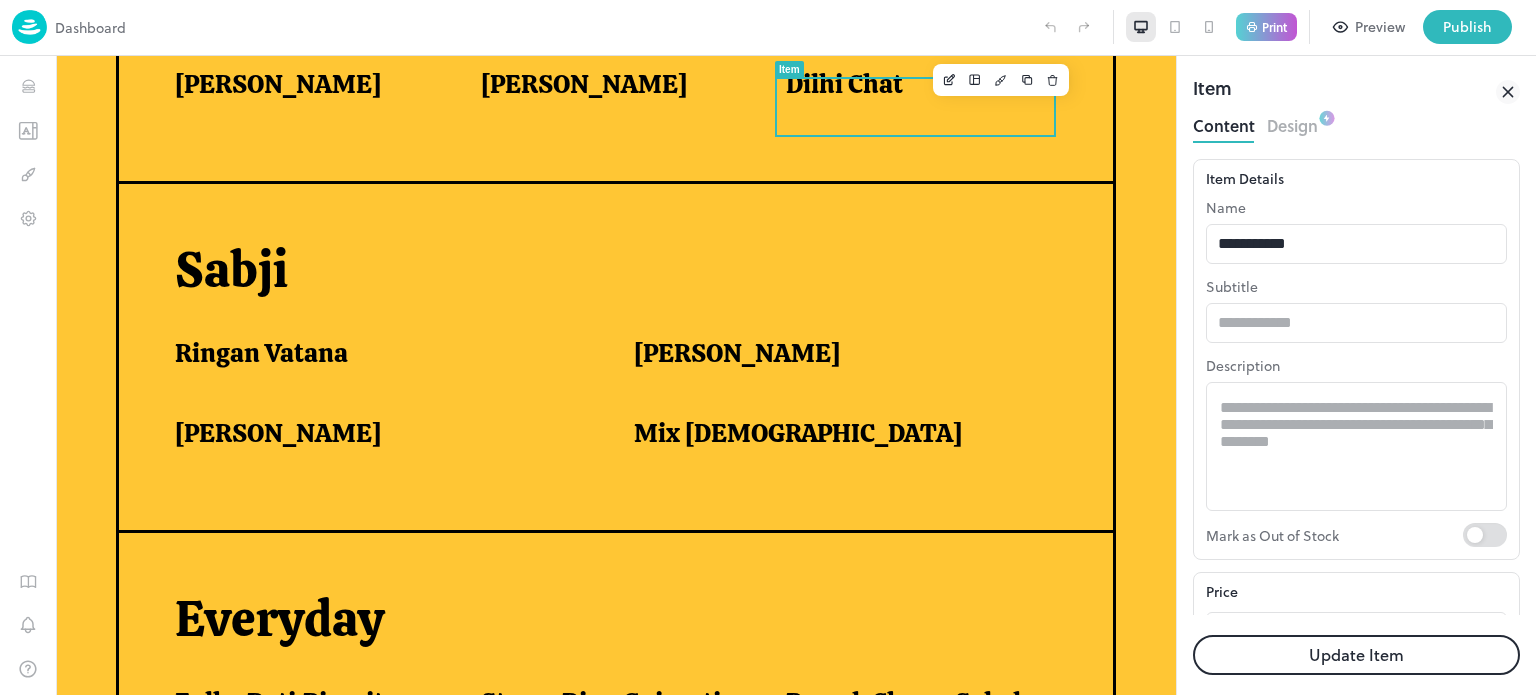 click on "Update Item" at bounding box center [1356, 655] 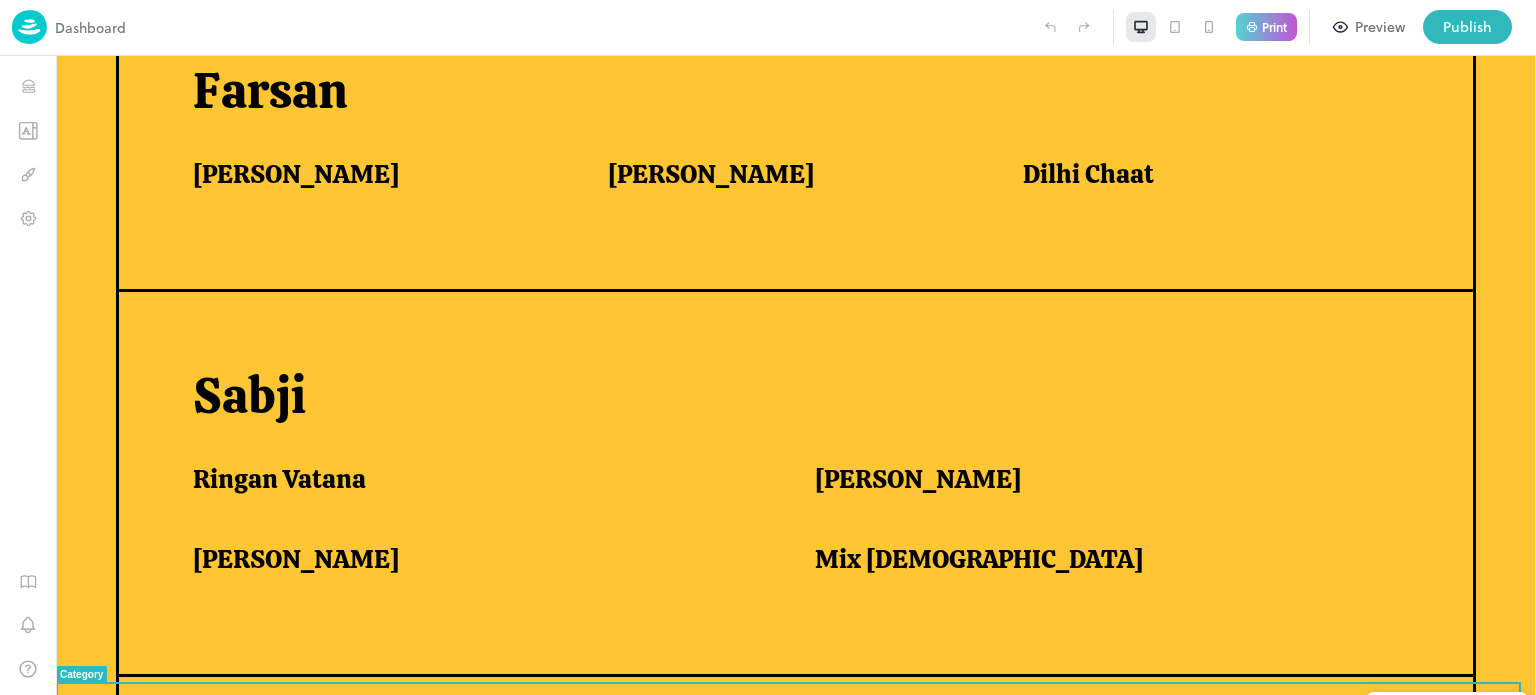 scroll, scrollTop: 1316, scrollLeft: 0, axis: vertical 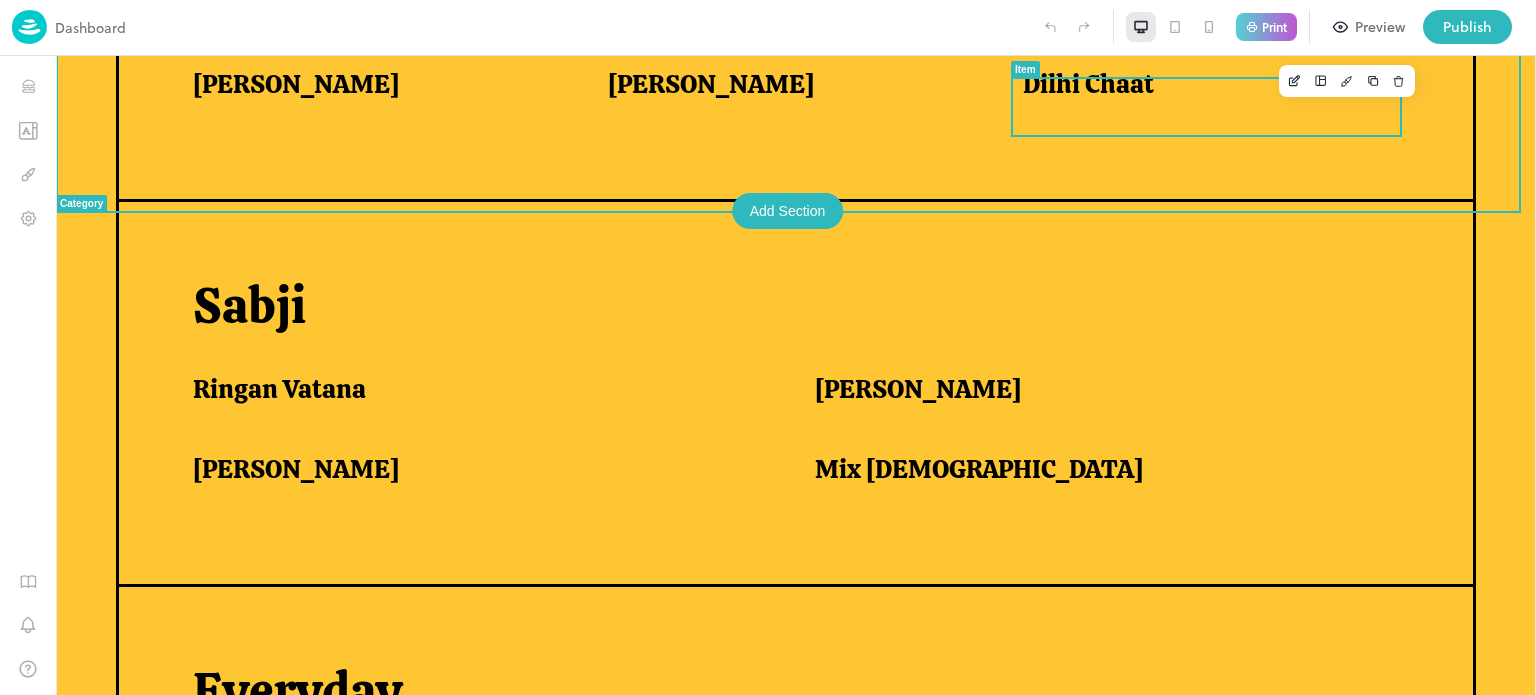 click on "Dilhi Chaat" at bounding box center [1088, 84] 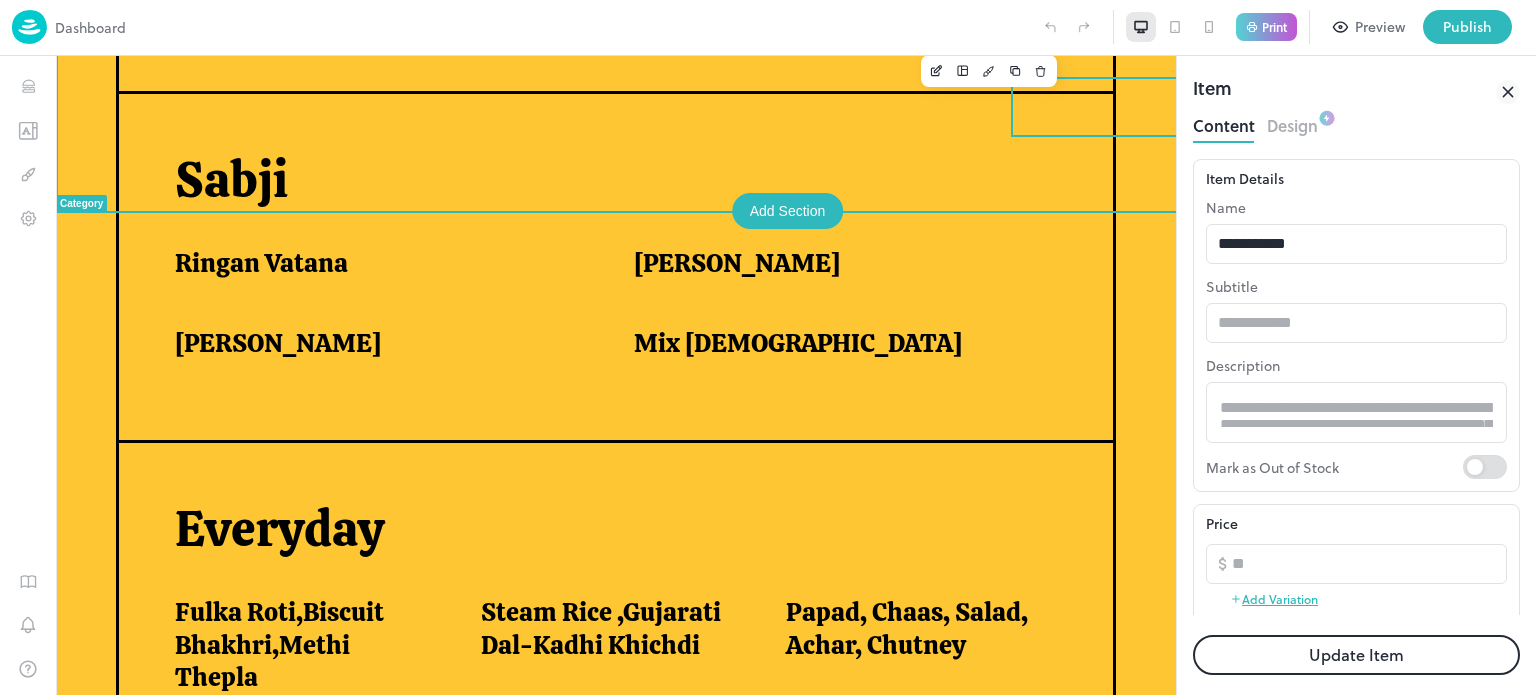 scroll, scrollTop: 0, scrollLeft: 0, axis: both 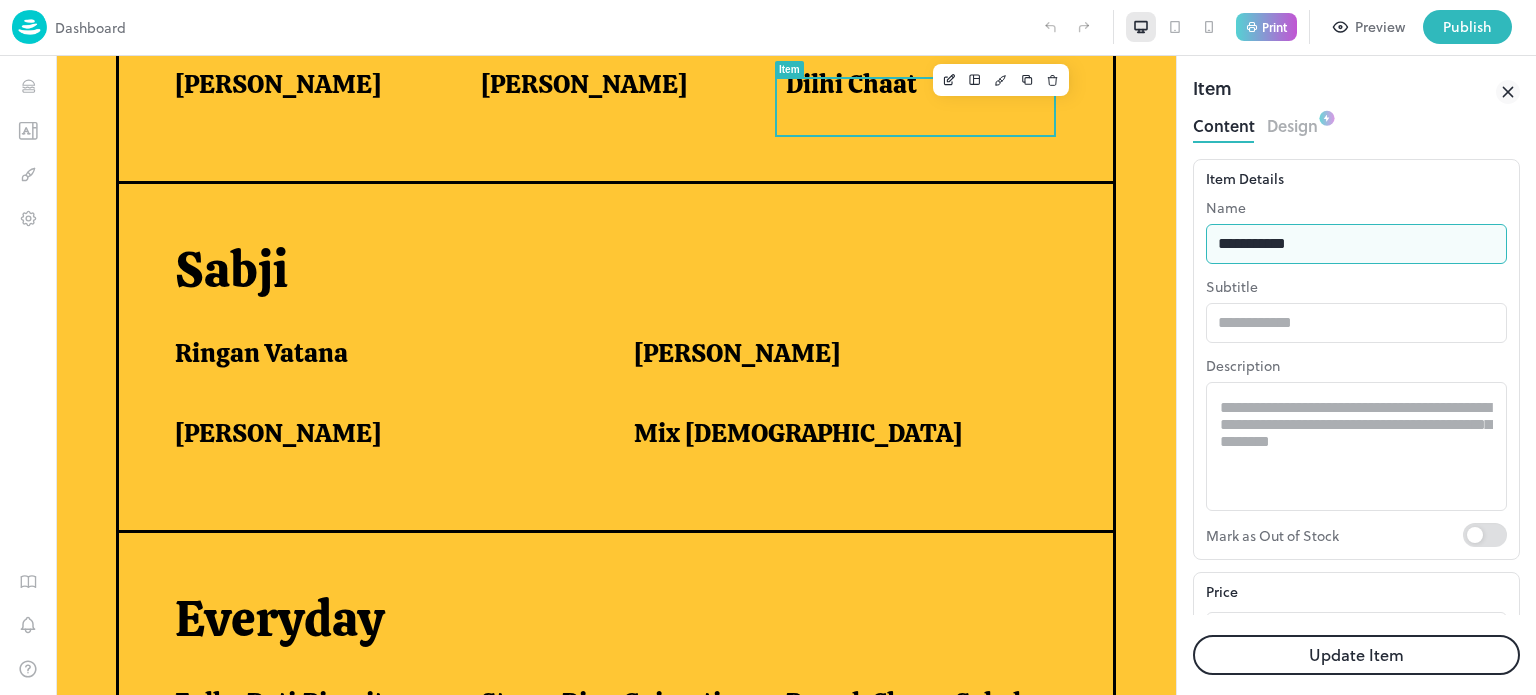 click on "**********" at bounding box center (1356, 244) 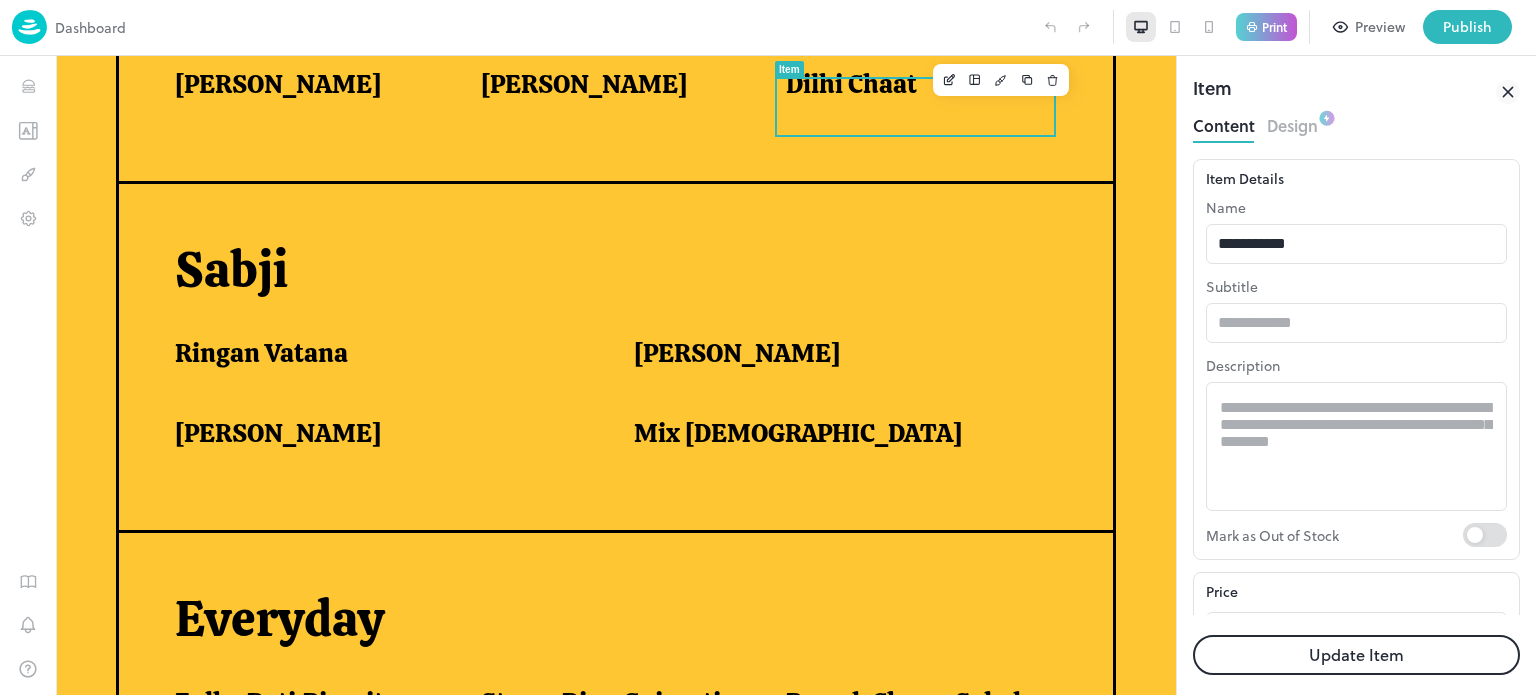 click on "Update Item" at bounding box center [1356, 655] 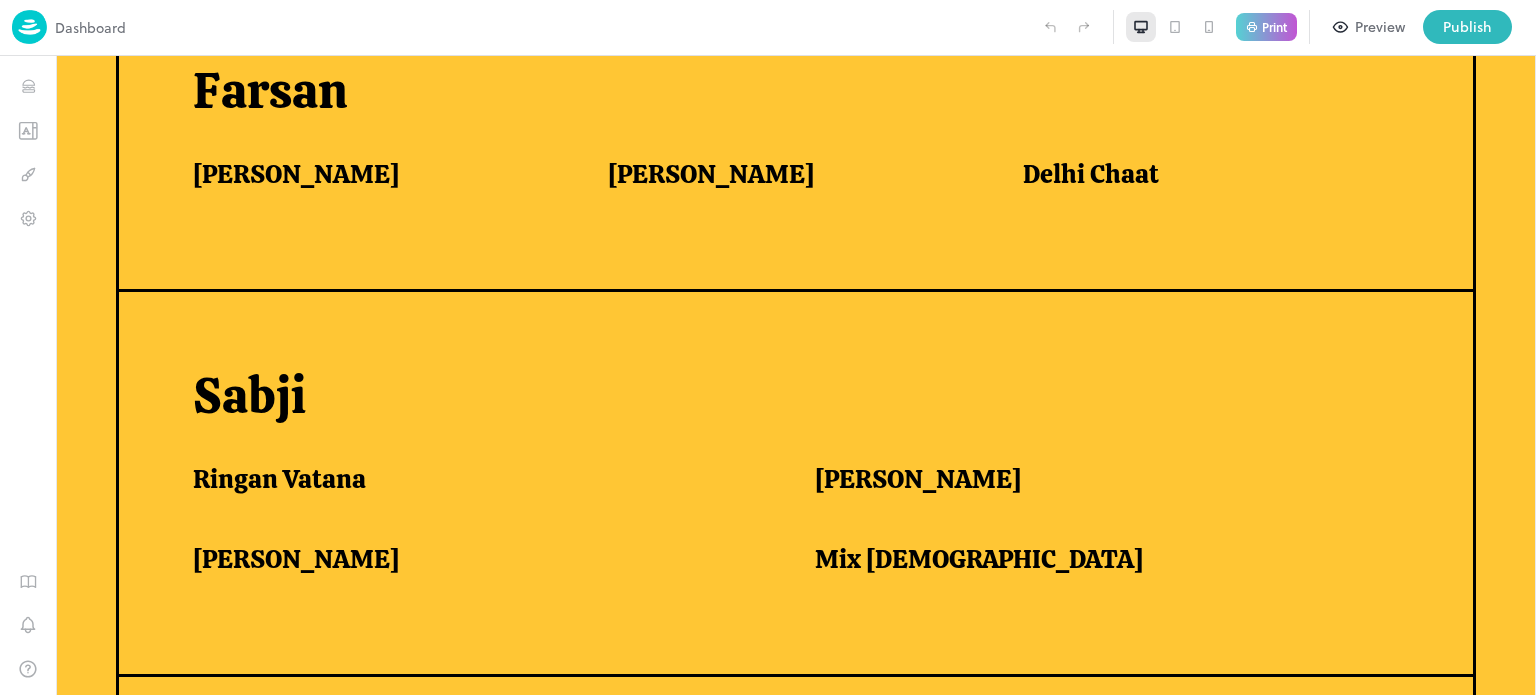 scroll, scrollTop: 1316, scrollLeft: 0, axis: vertical 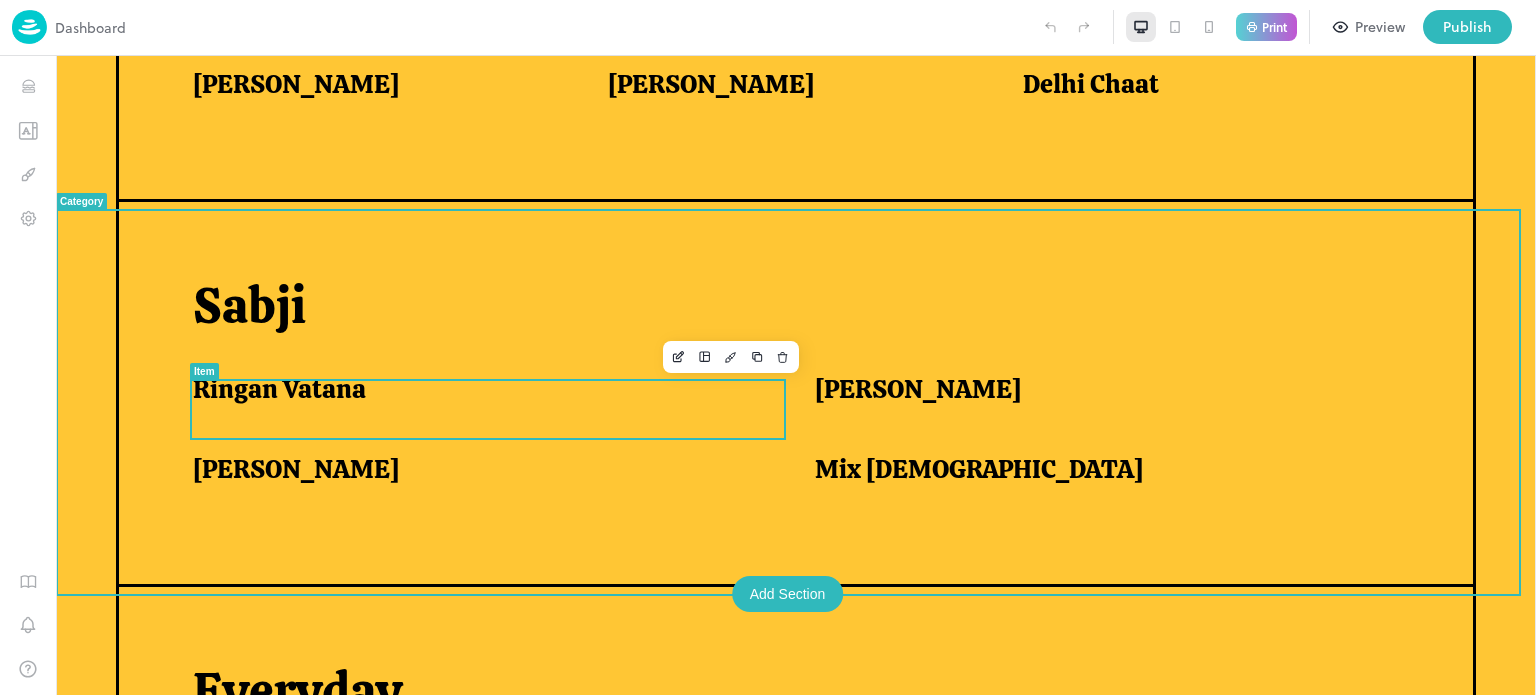 click on "Ringan Vatana" at bounding box center [479, 389] 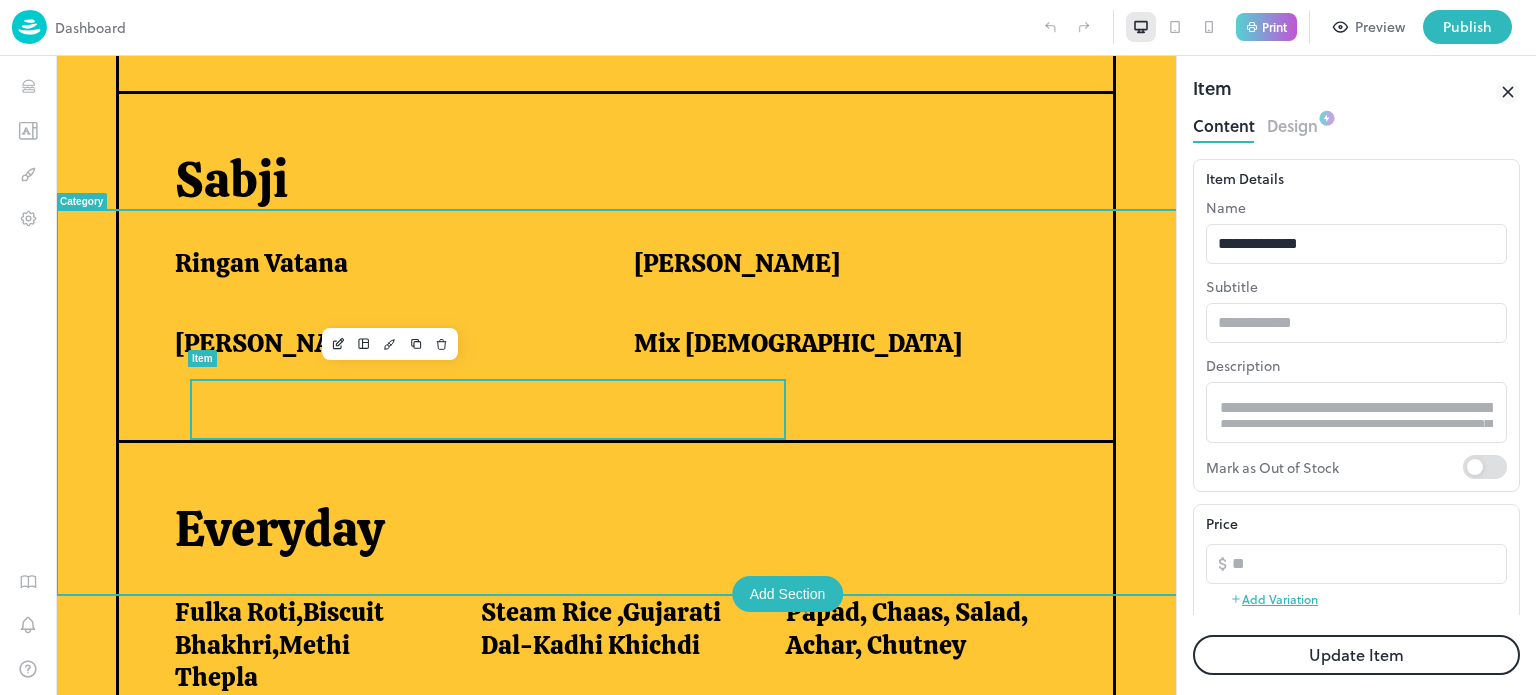 scroll, scrollTop: 1240, scrollLeft: 0, axis: vertical 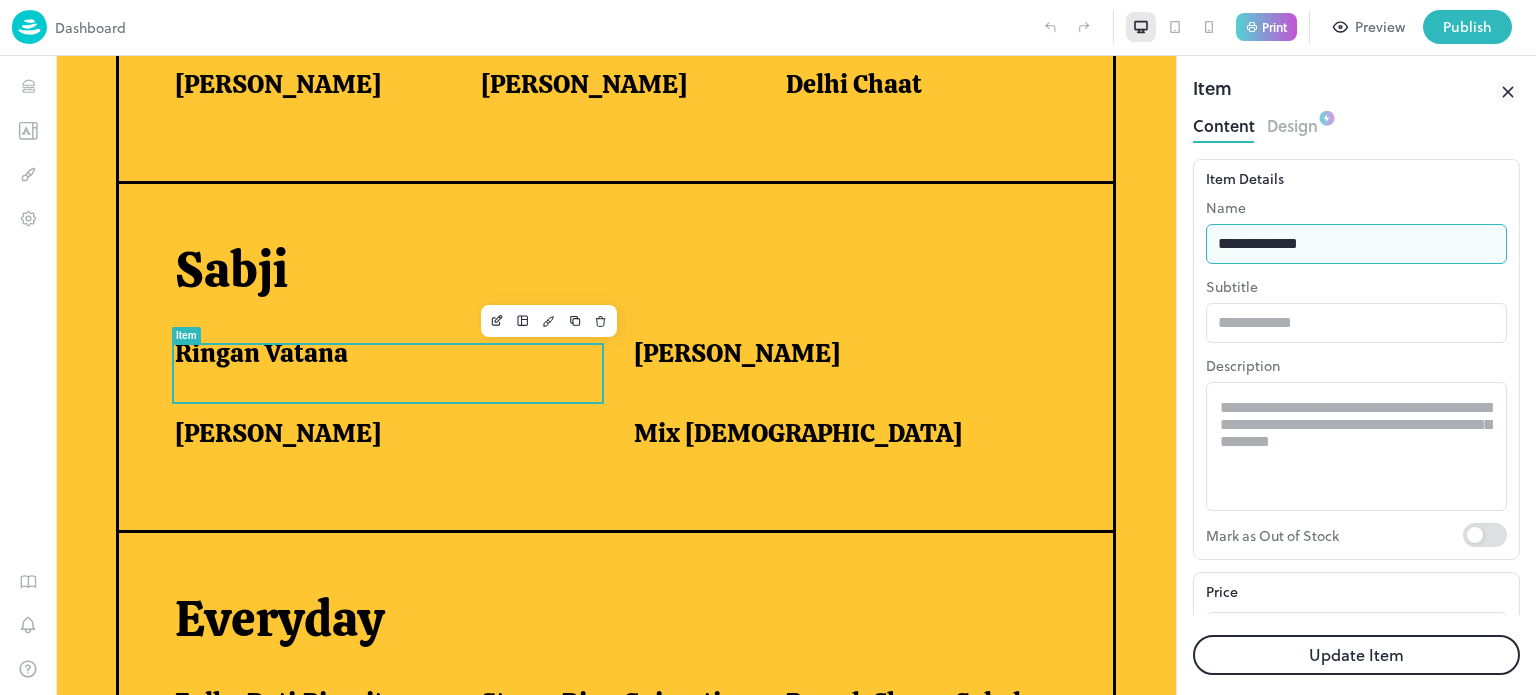 click on "**********" at bounding box center (1356, 244) 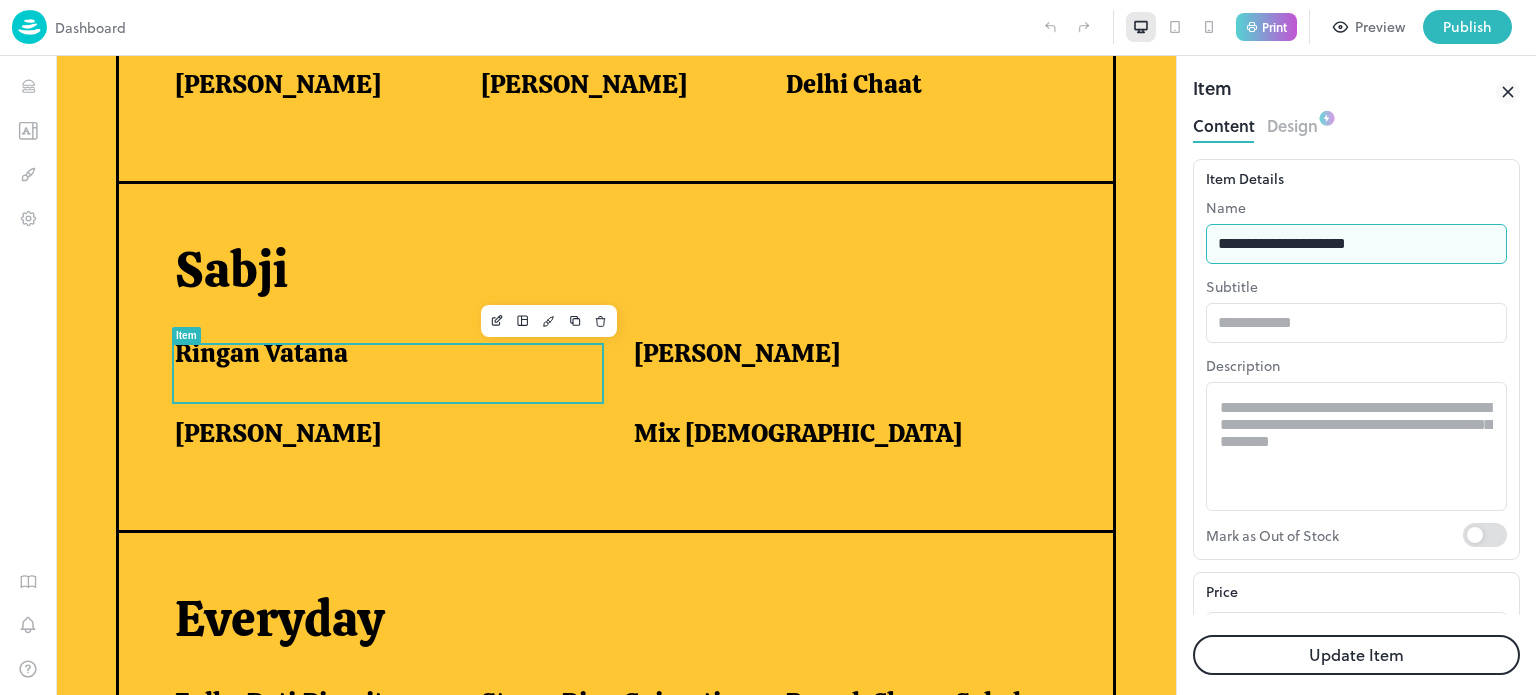 click on "**********" at bounding box center (1356, 244) 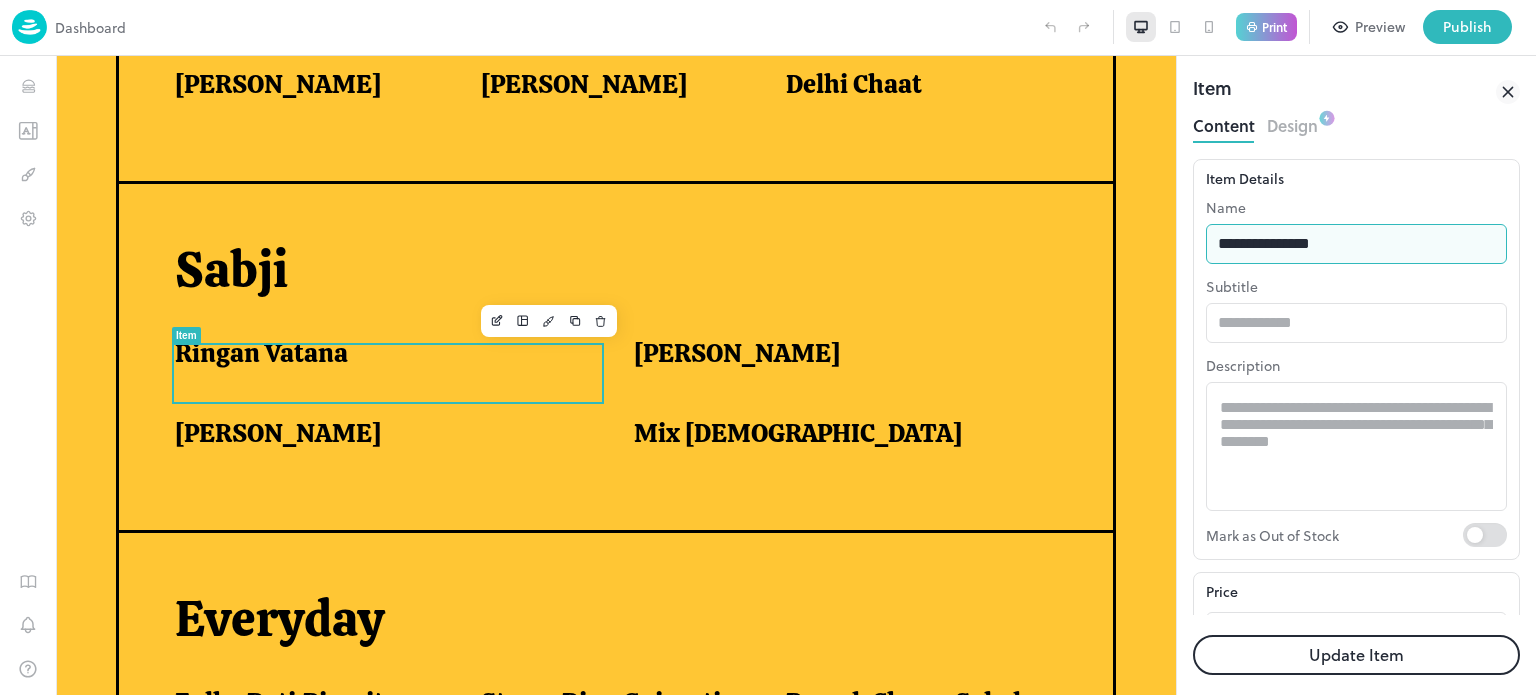type on "**********" 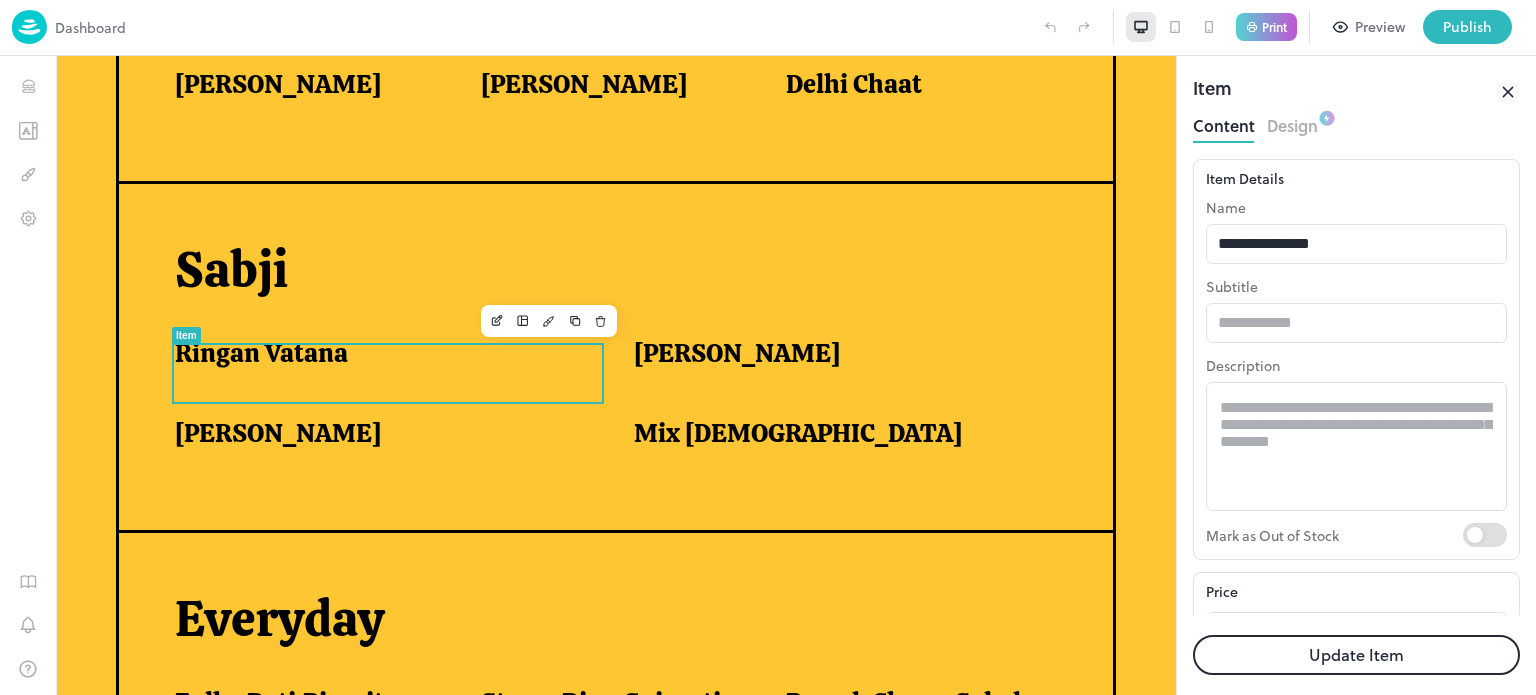 click on "Update Item" at bounding box center (1356, 655) 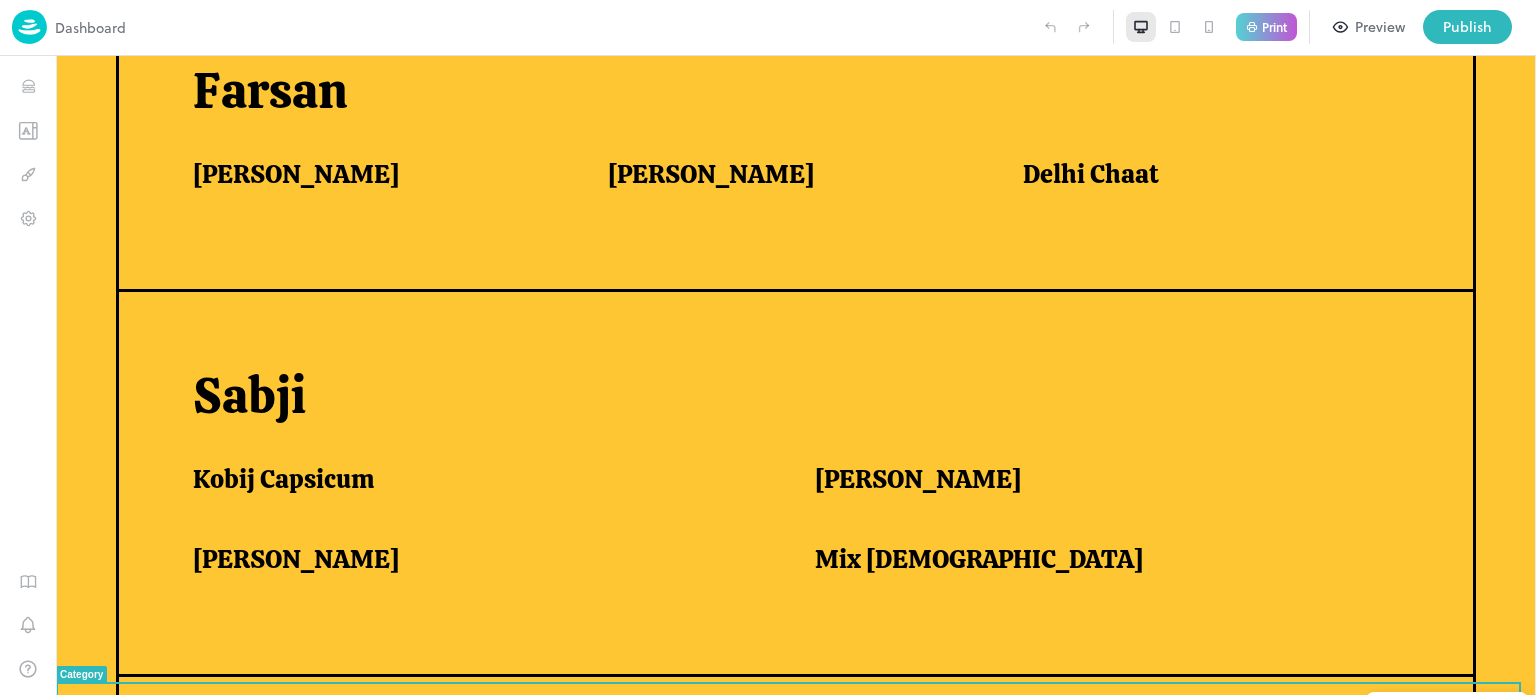 scroll, scrollTop: 1316, scrollLeft: 0, axis: vertical 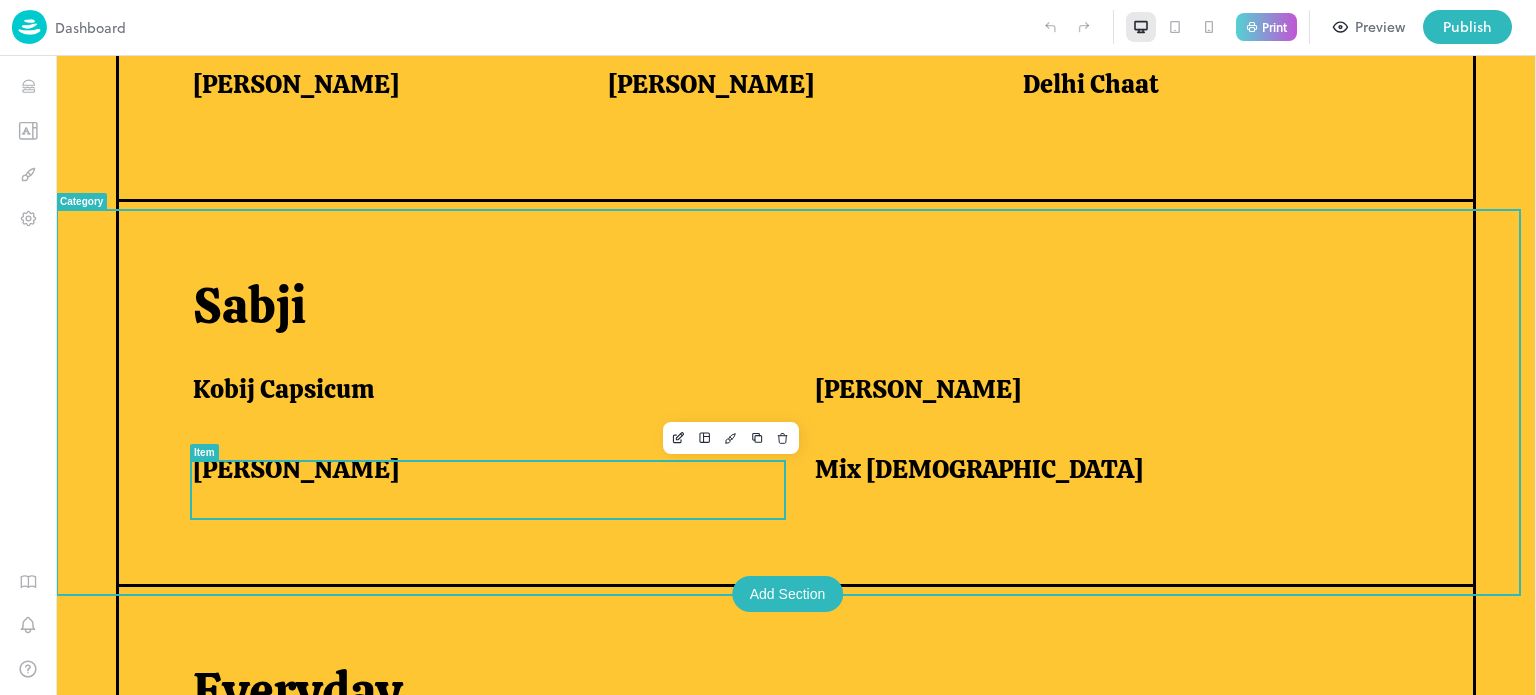 click on "[PERSON_NAME]" at bounding box center (296, 469) 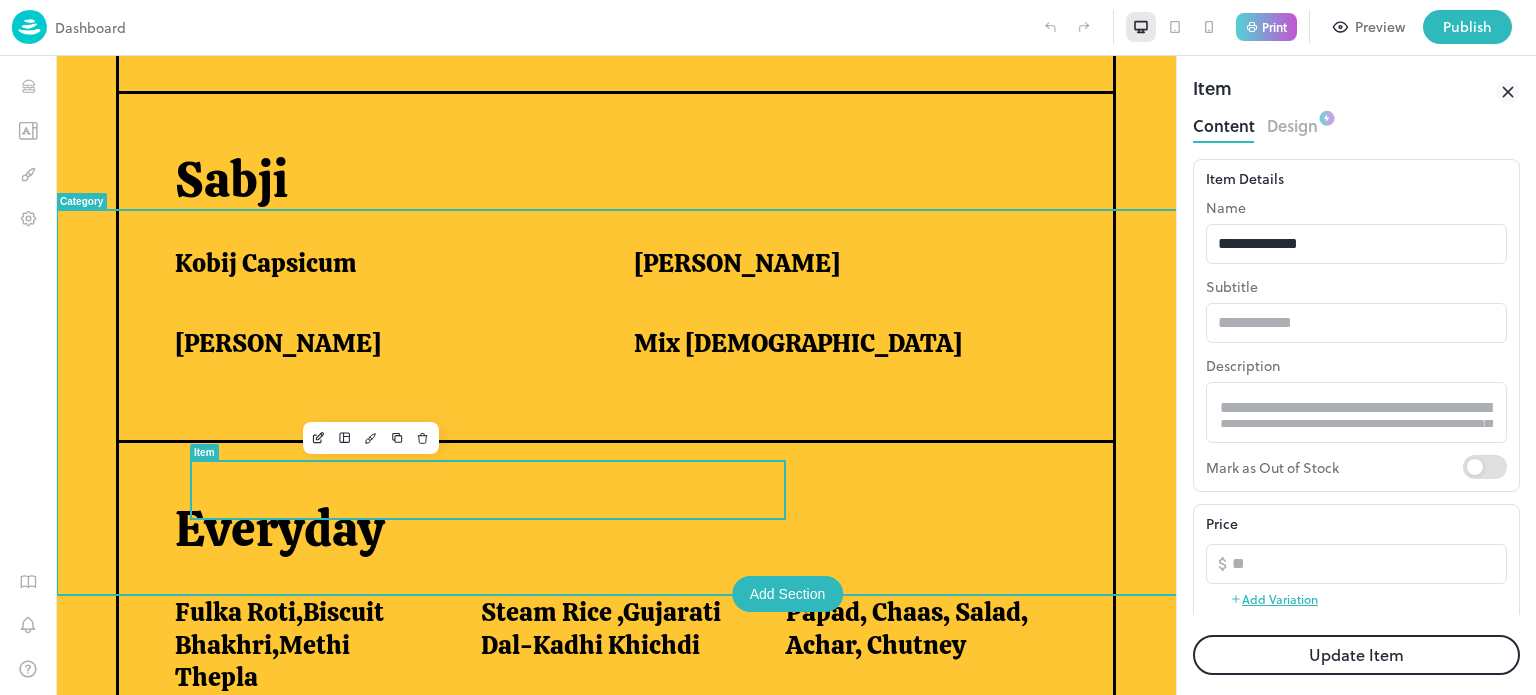 scroll, scrollTop: 1228, scrollLeft: 0, axis: vertical 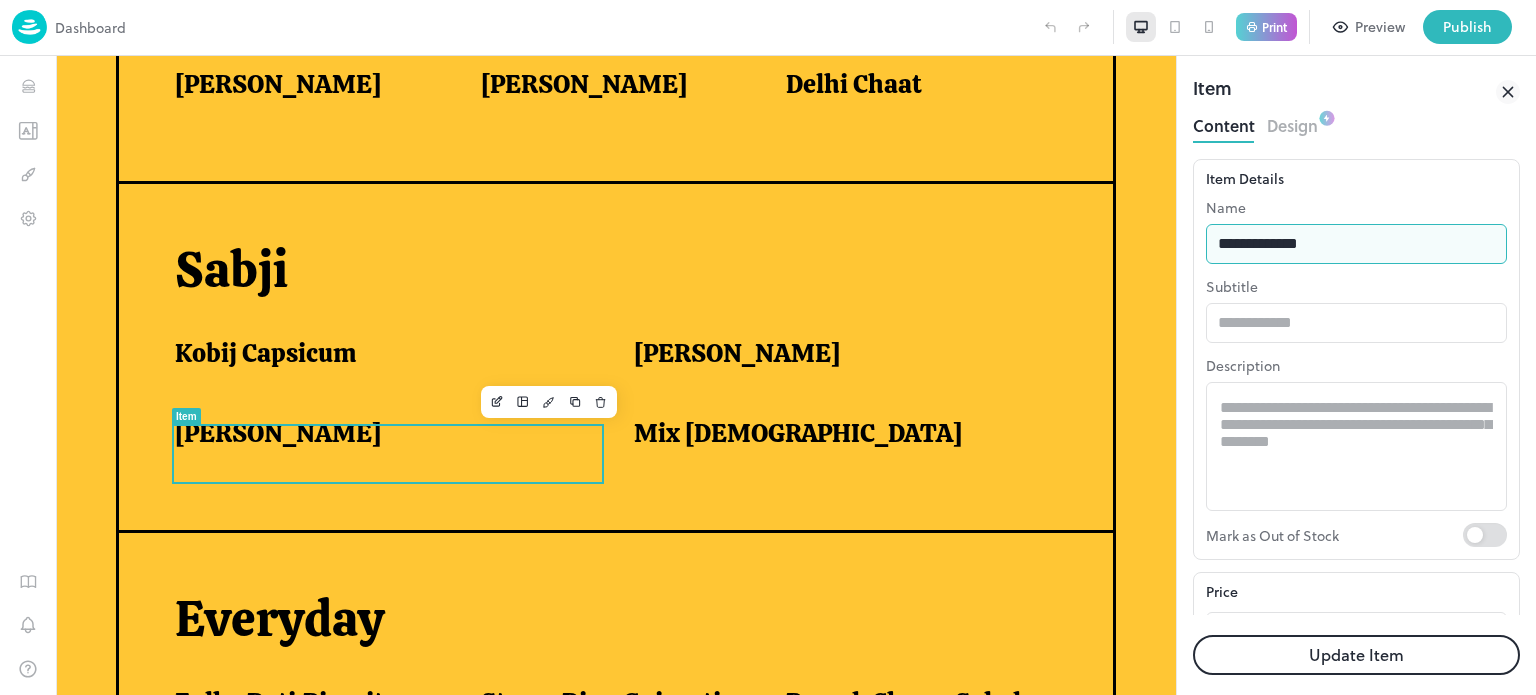 click on "**********" at bounding box center (1356, 244) 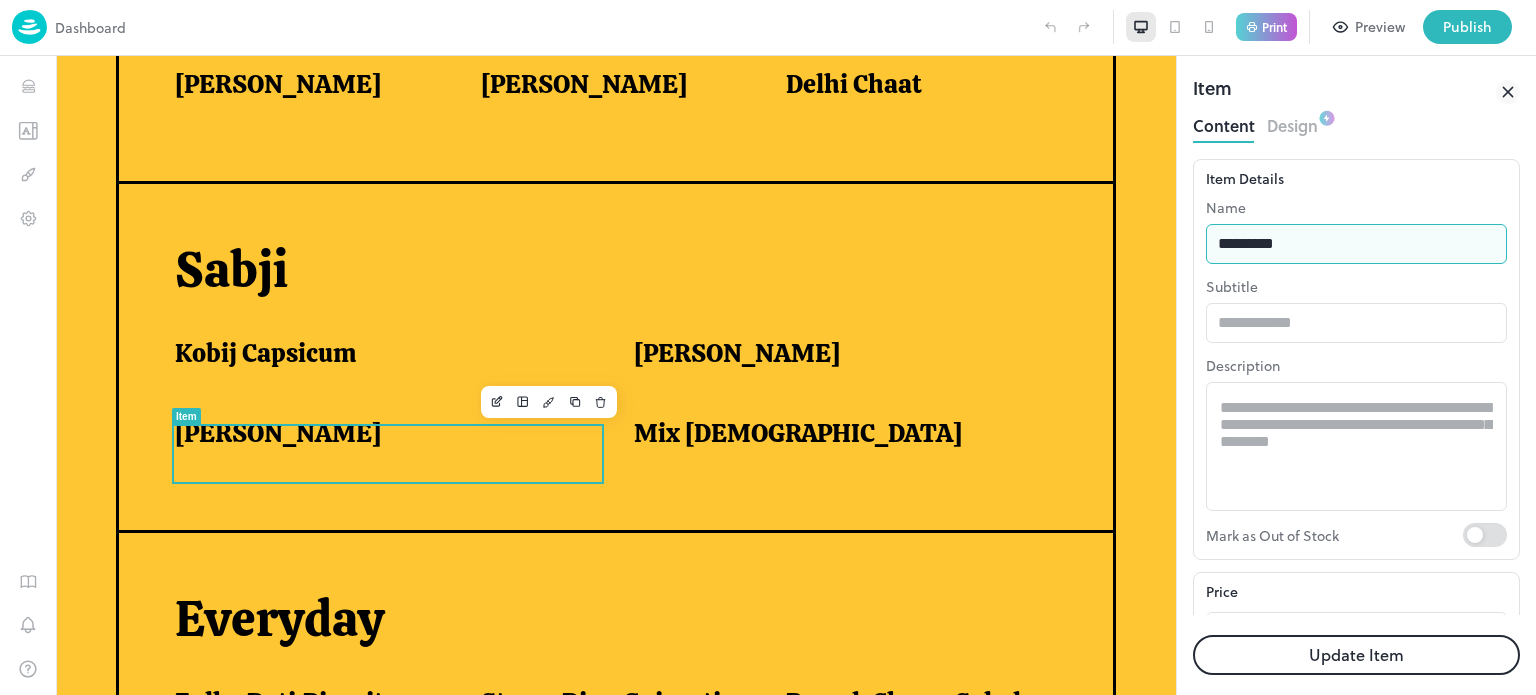type on "**********" 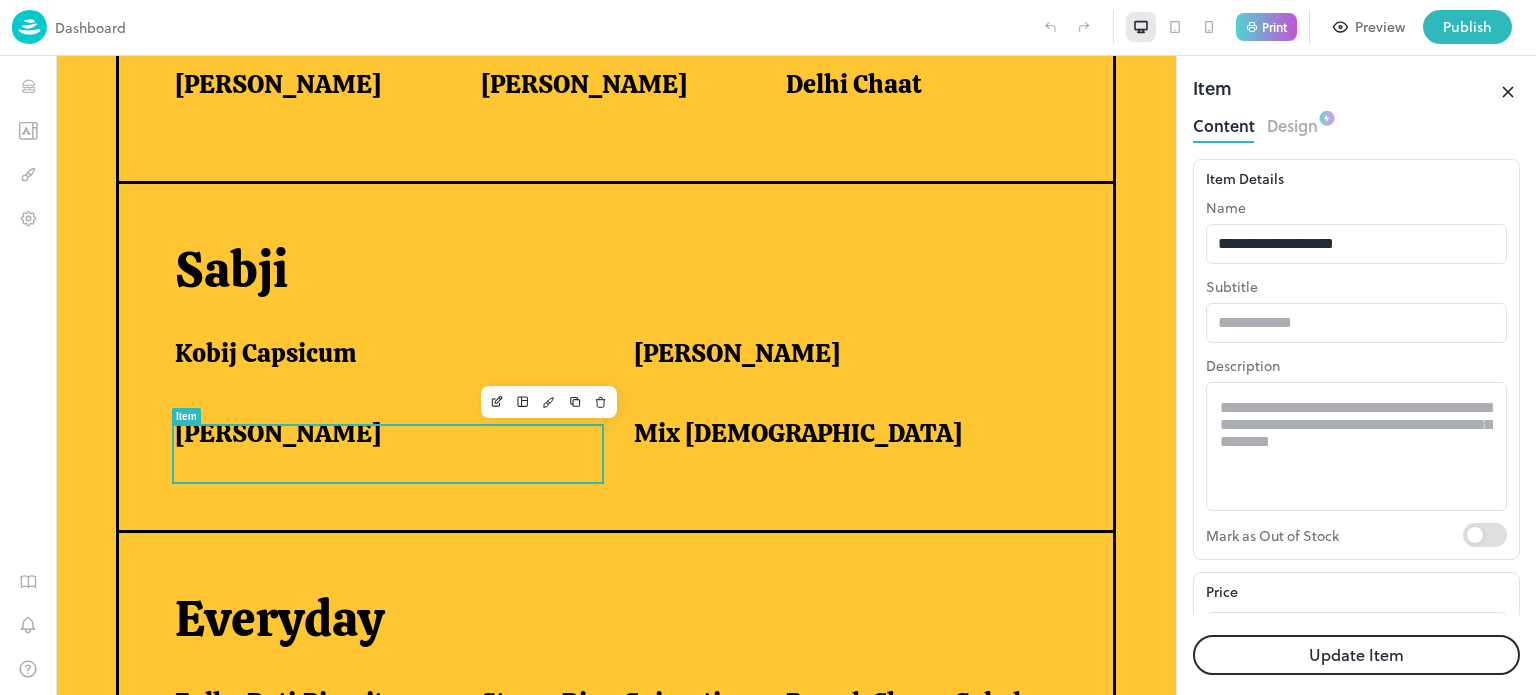 click on "Update Item" at bounding box center (1356, 655) 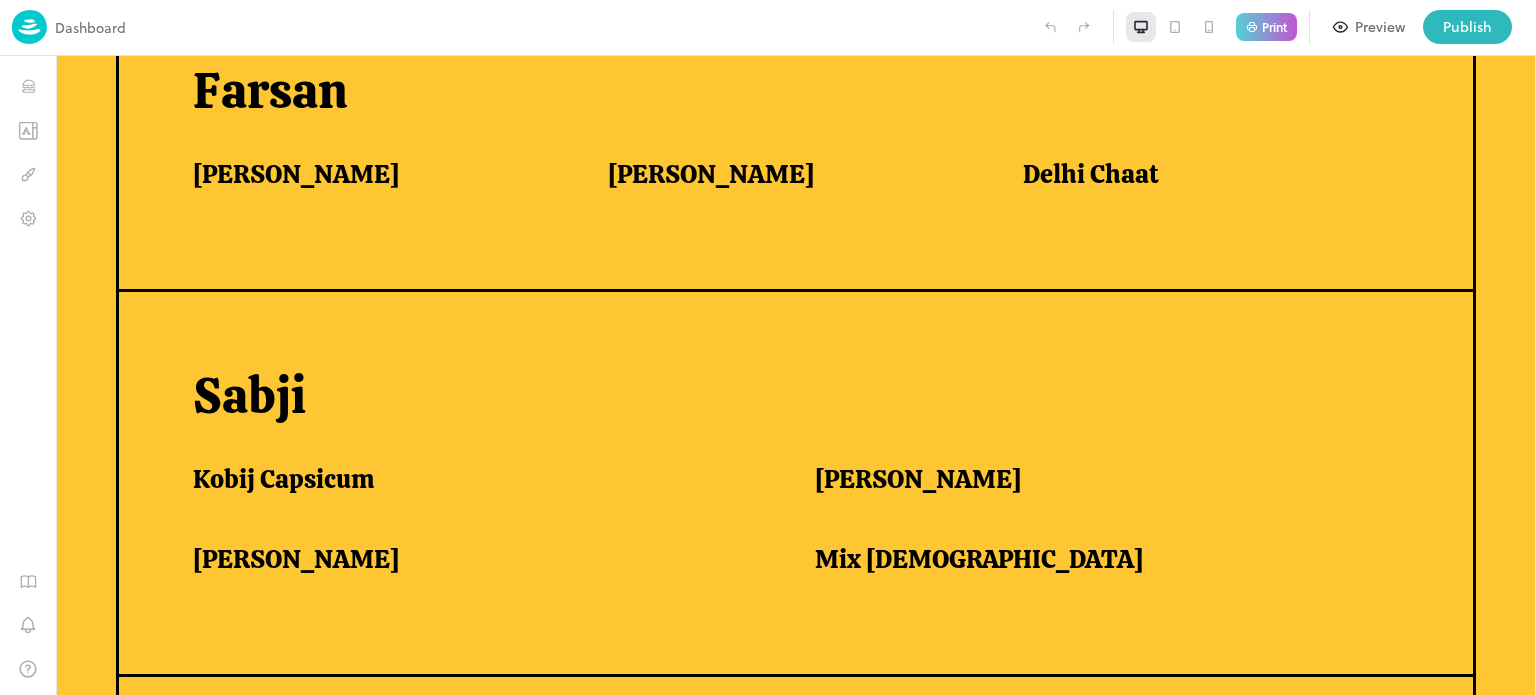 scroll, scrollTop: 1316, scrollLeft: 0, axis: vertical 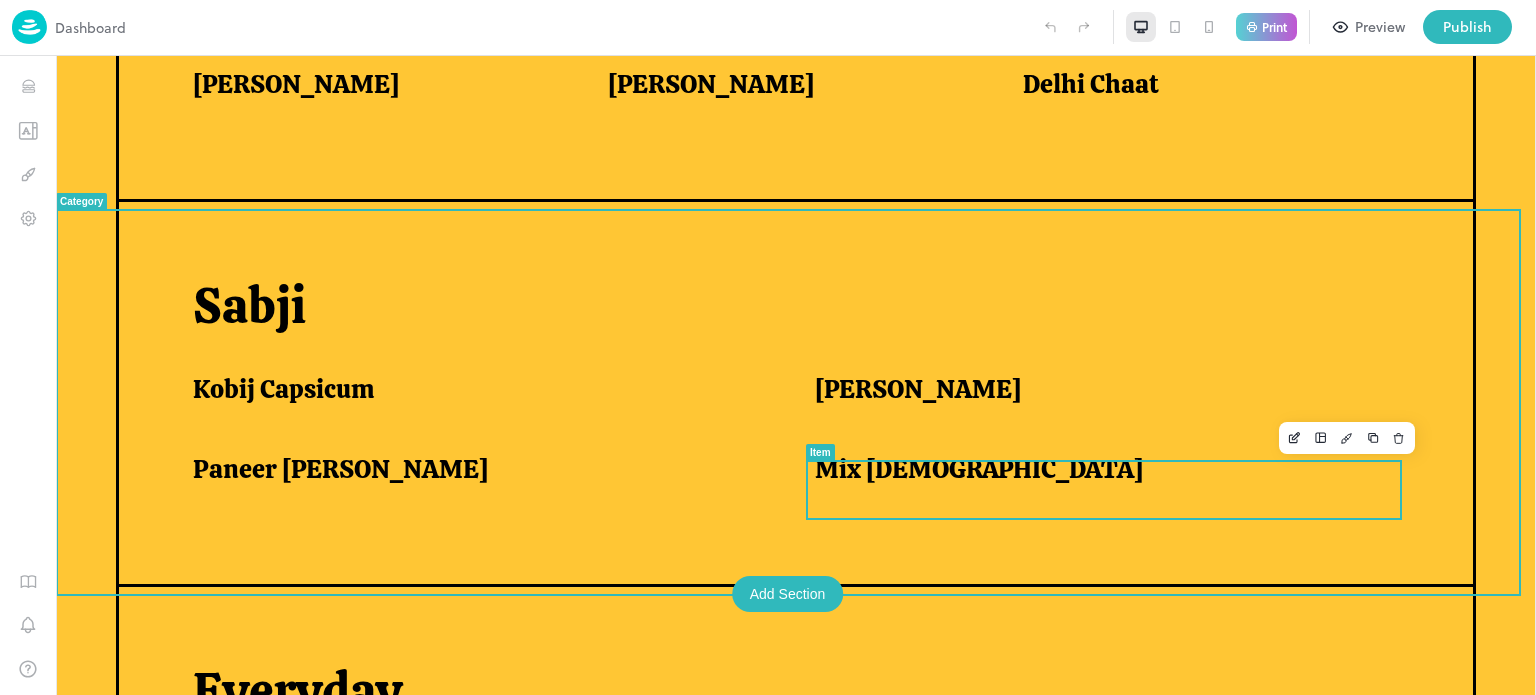 click on "Mix [DEMOGRAPHIC_DATA]" at bounding box center [1101, 469] 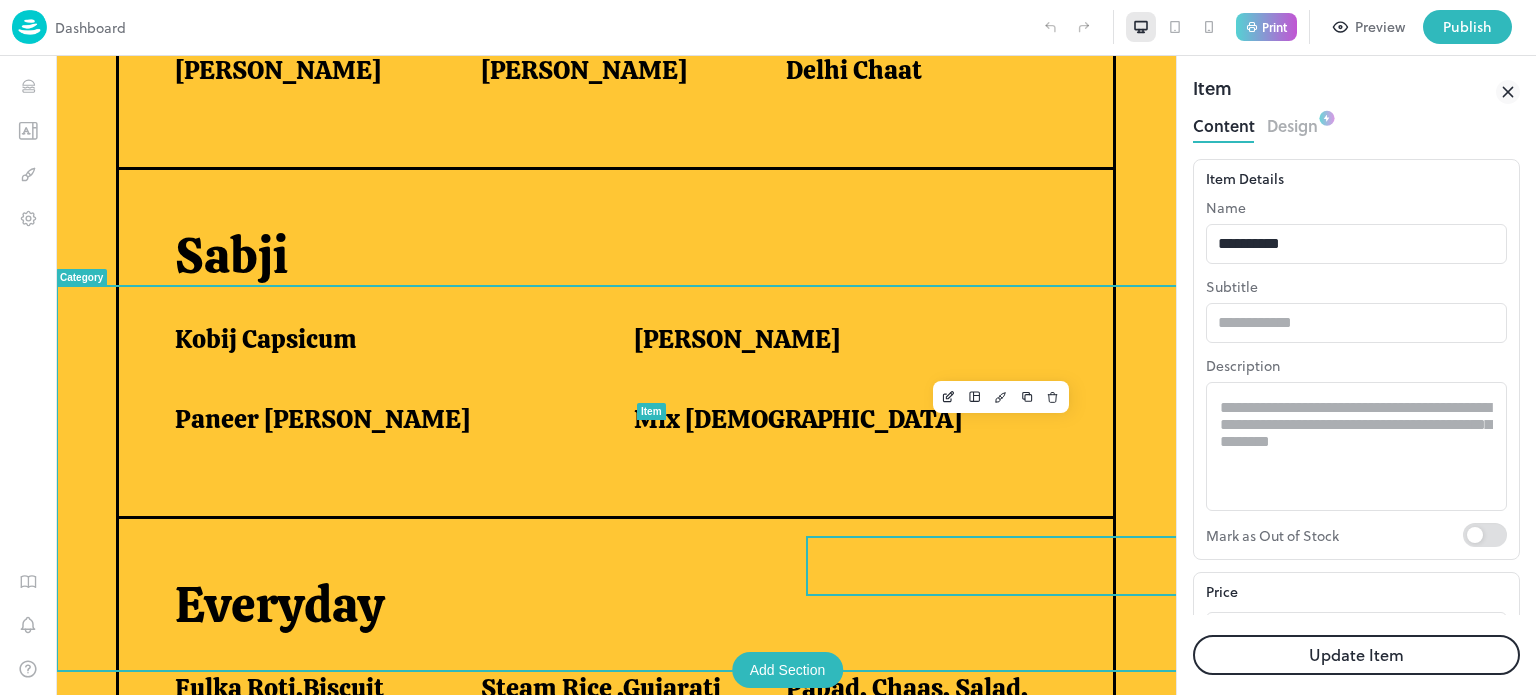 scroll, scrollTop: 1226, scrollLeft: 0, axis: vertical 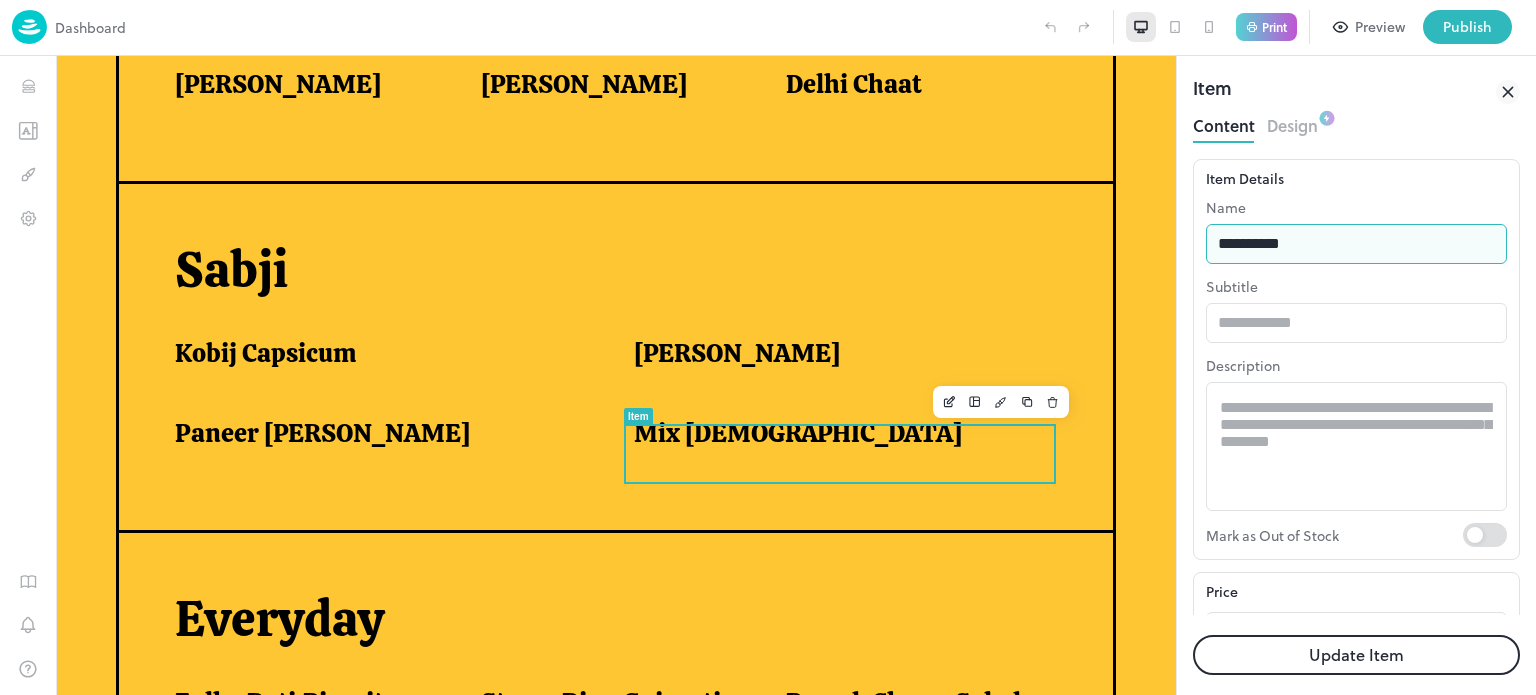 click on "**********" at bounding box center [1356, 244] 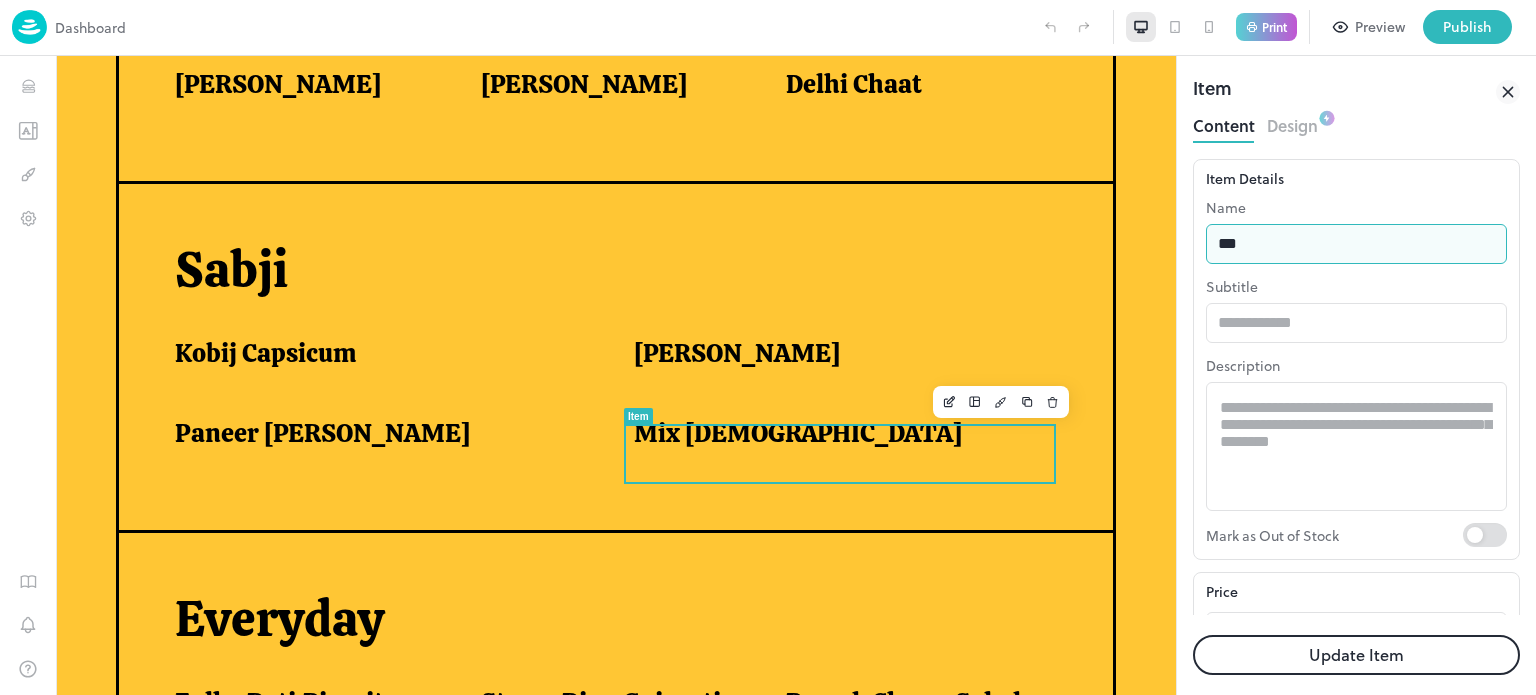 type on "**********" 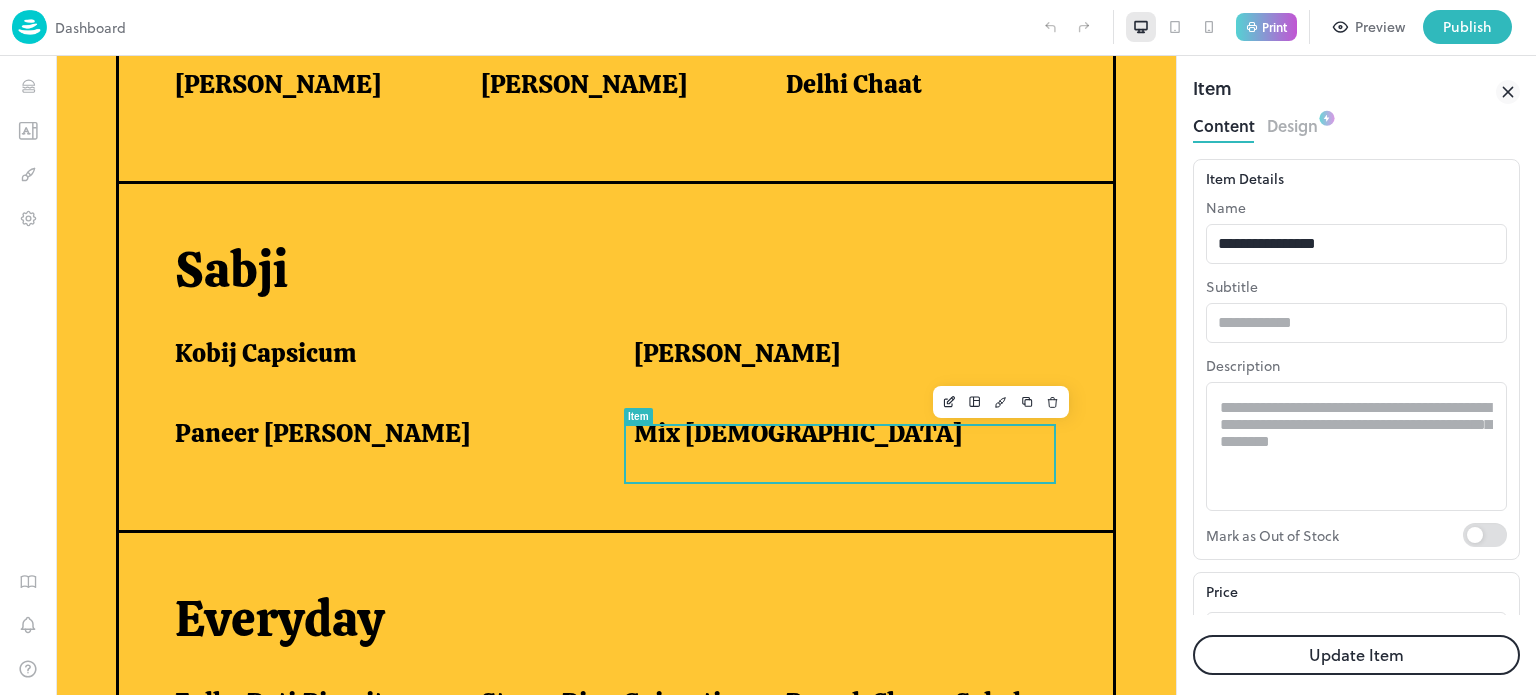 click on "Update Item" at bounding box center (1356, 655) 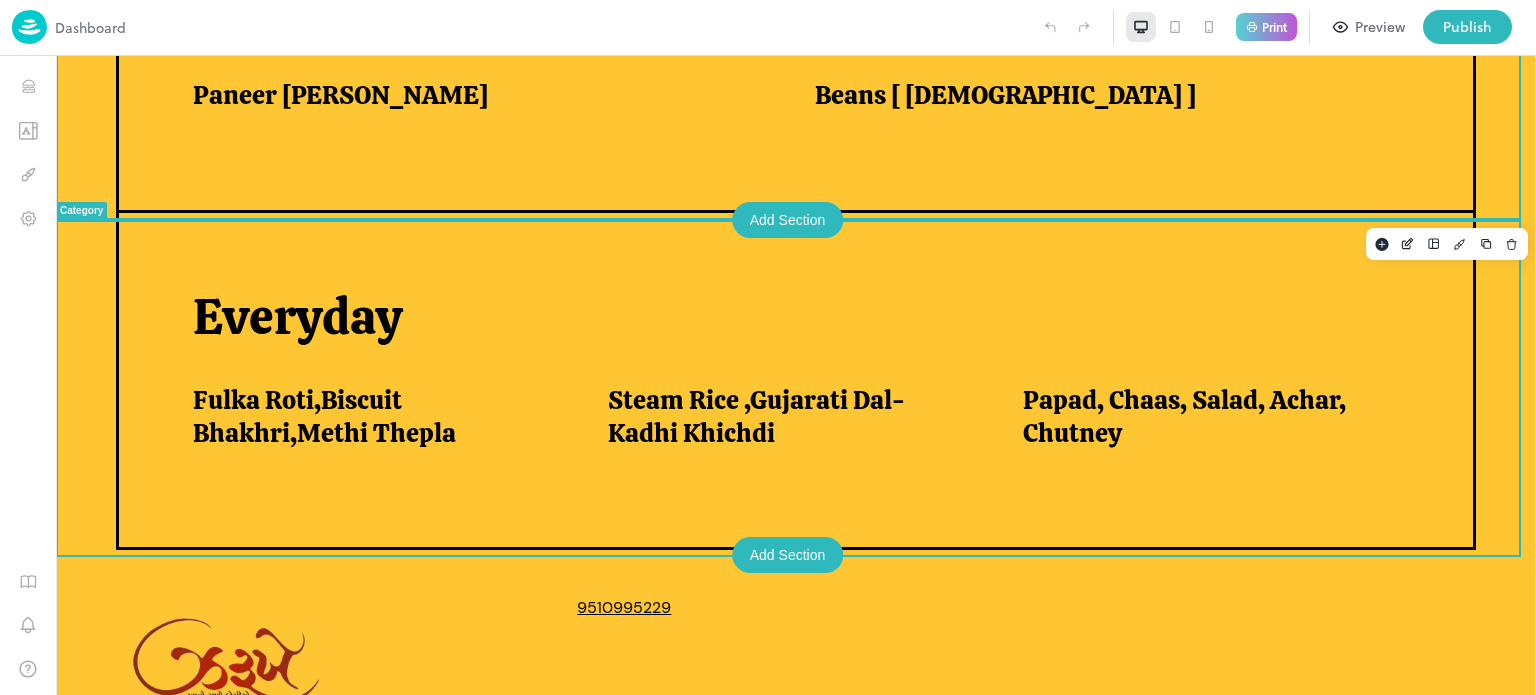scroll, scrollTop: 1691, scrollLeft: 0, axis: vertical 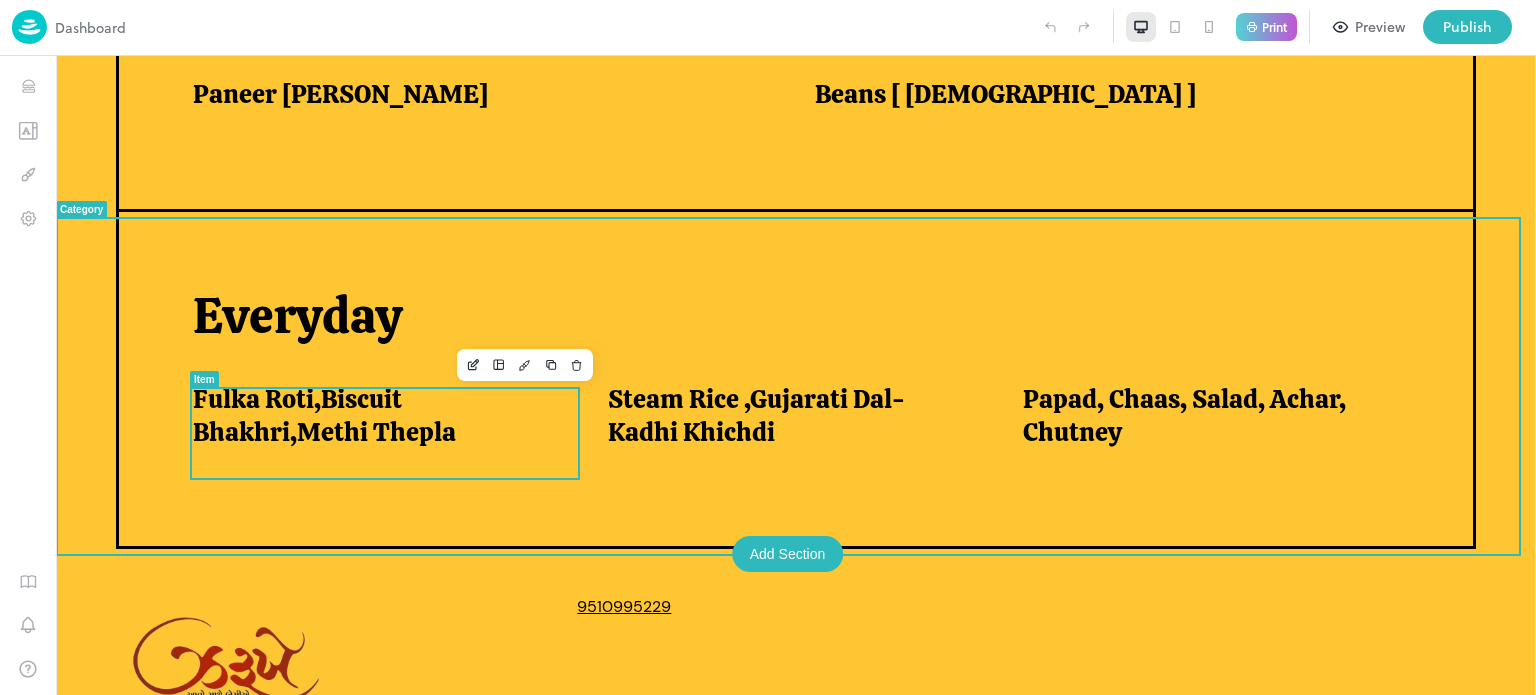 click on "Fulka Roti,Biscuit Bhakhri,Methi Thepla" at bounding box center [376, 415] 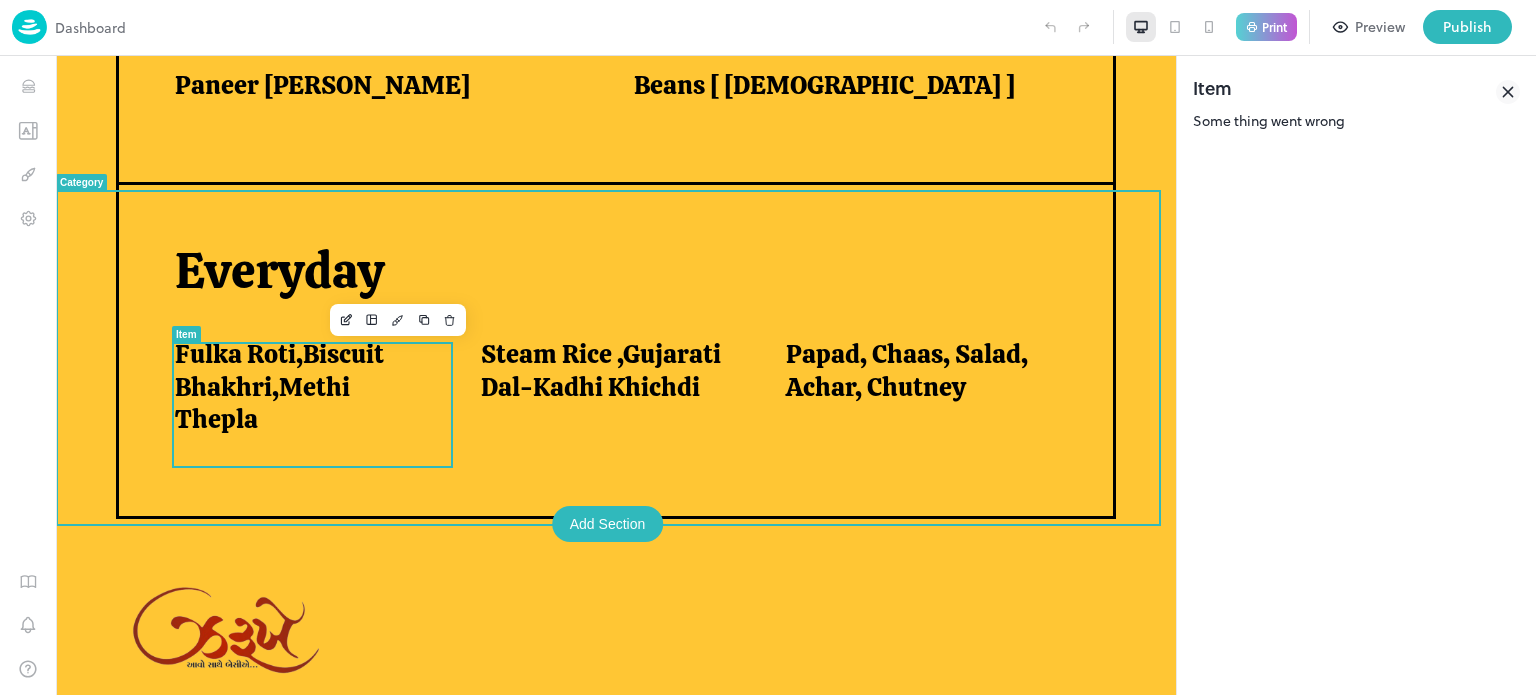 scroll, scrollTop: 1564, scrollLeft: 0, axis: vertical 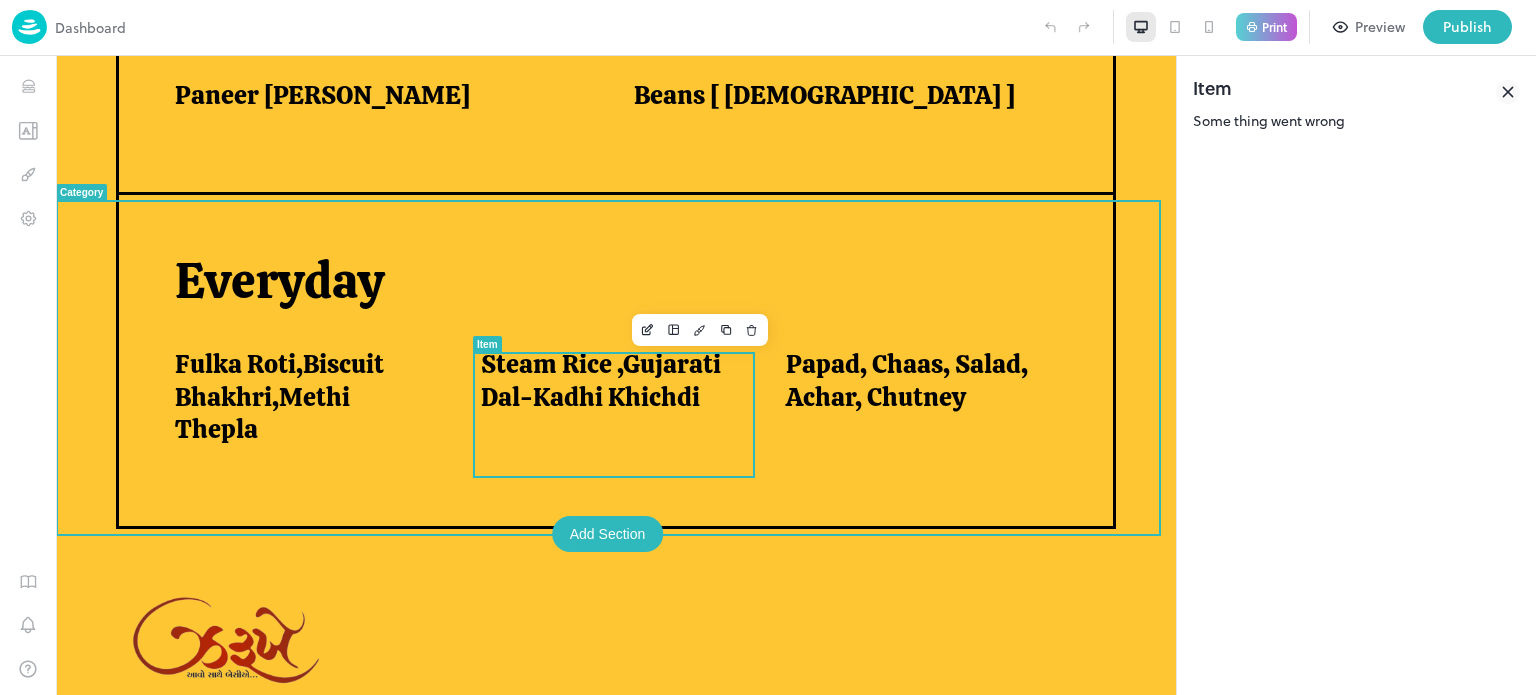 click on "Steam Rice ,Gujarati Dal-Kadhi Khichdi" at bounding box center (609, 380) 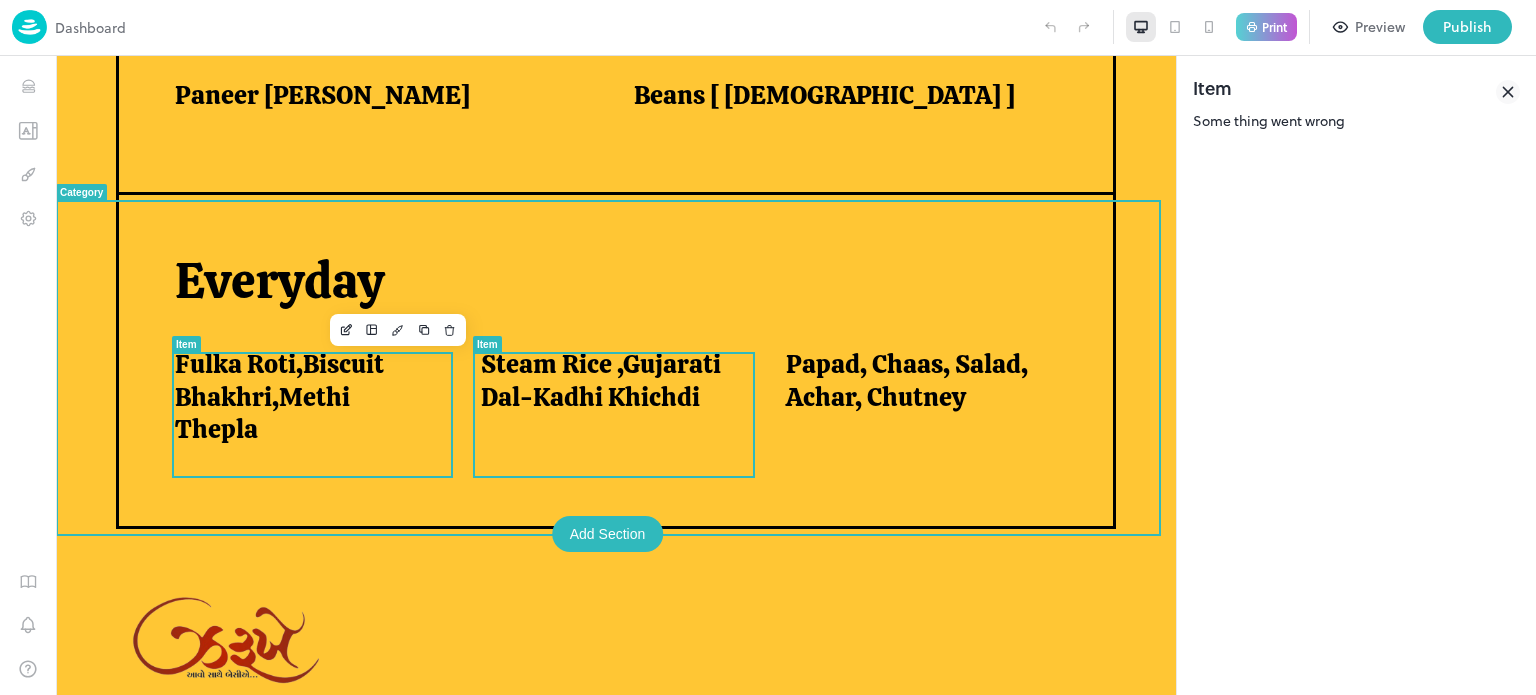 click on "Fulka Roti,Biscuit Bhakhri,Methi Thepla" at bounding box center [303, 397] 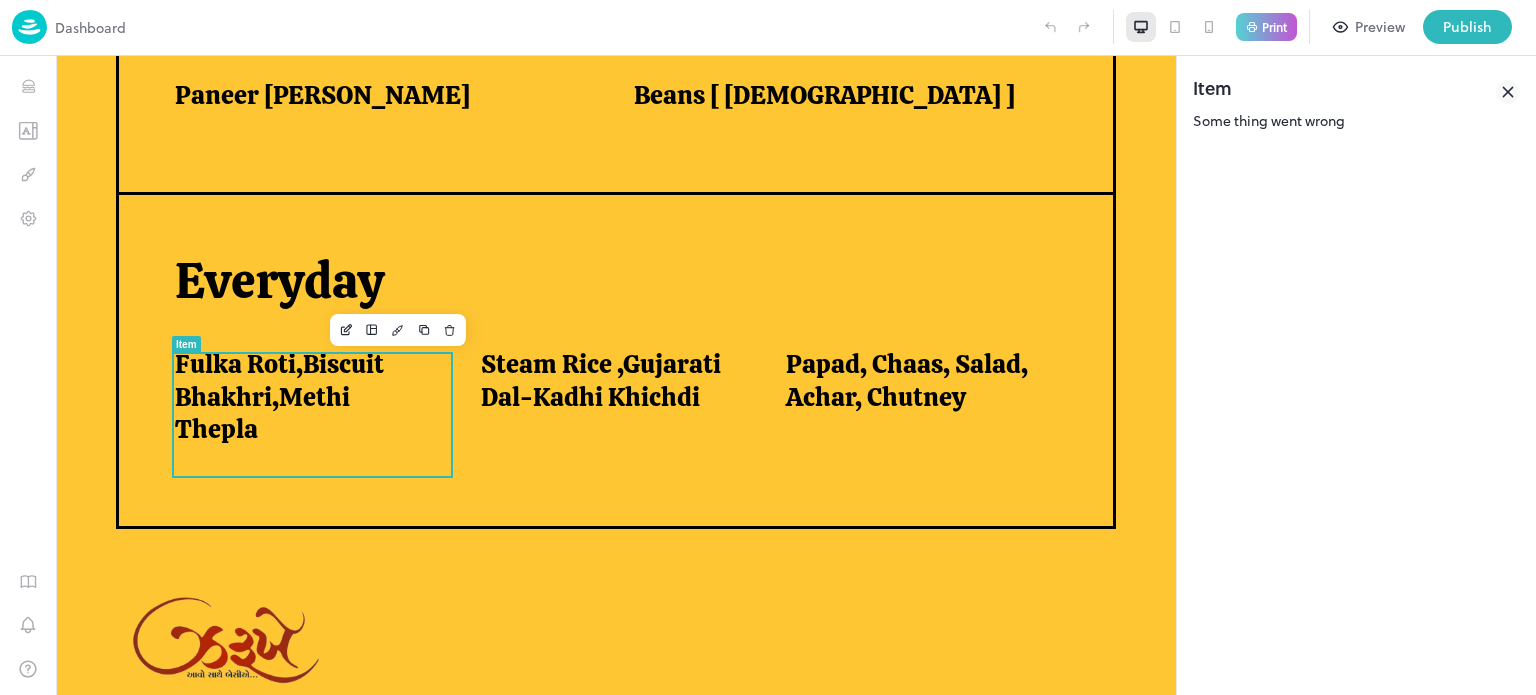click 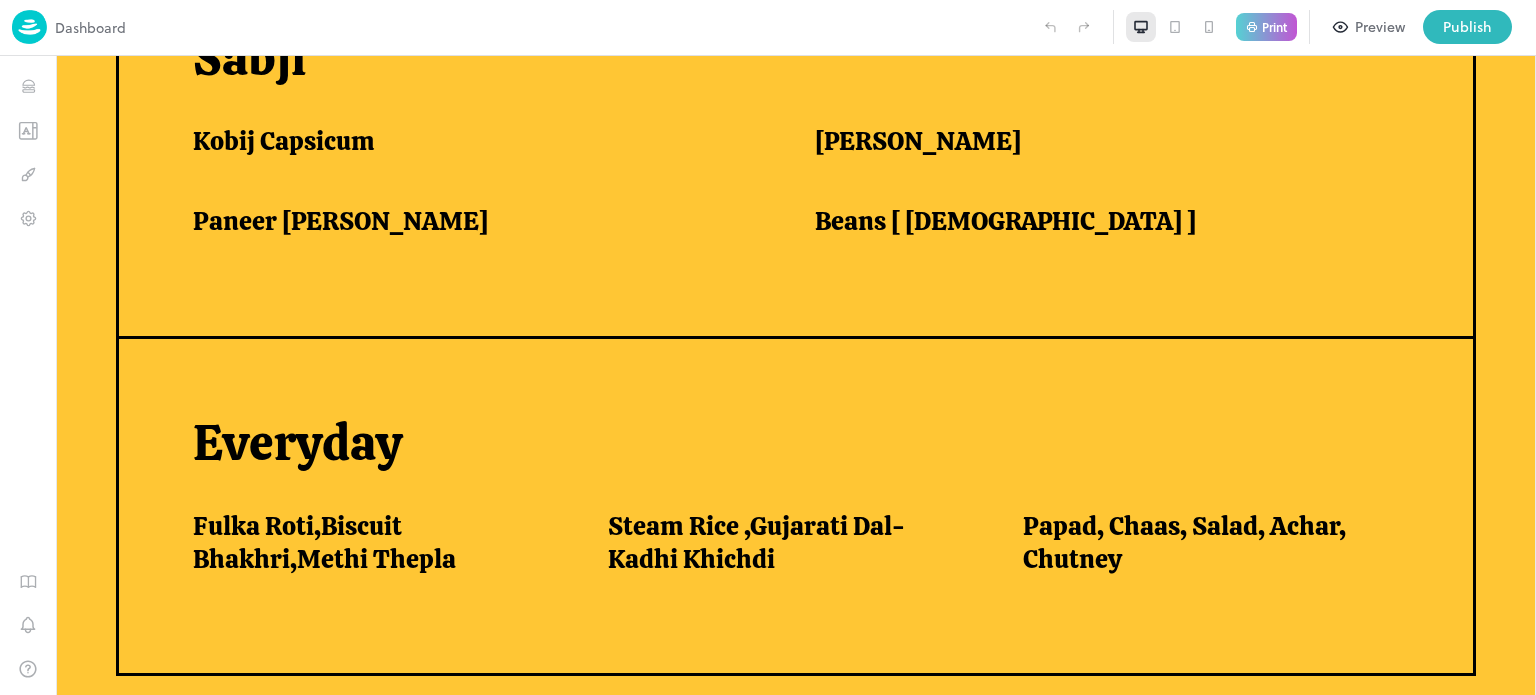 scroll, scrollTop: 1691, scrollLeft: 0, axis: vertical 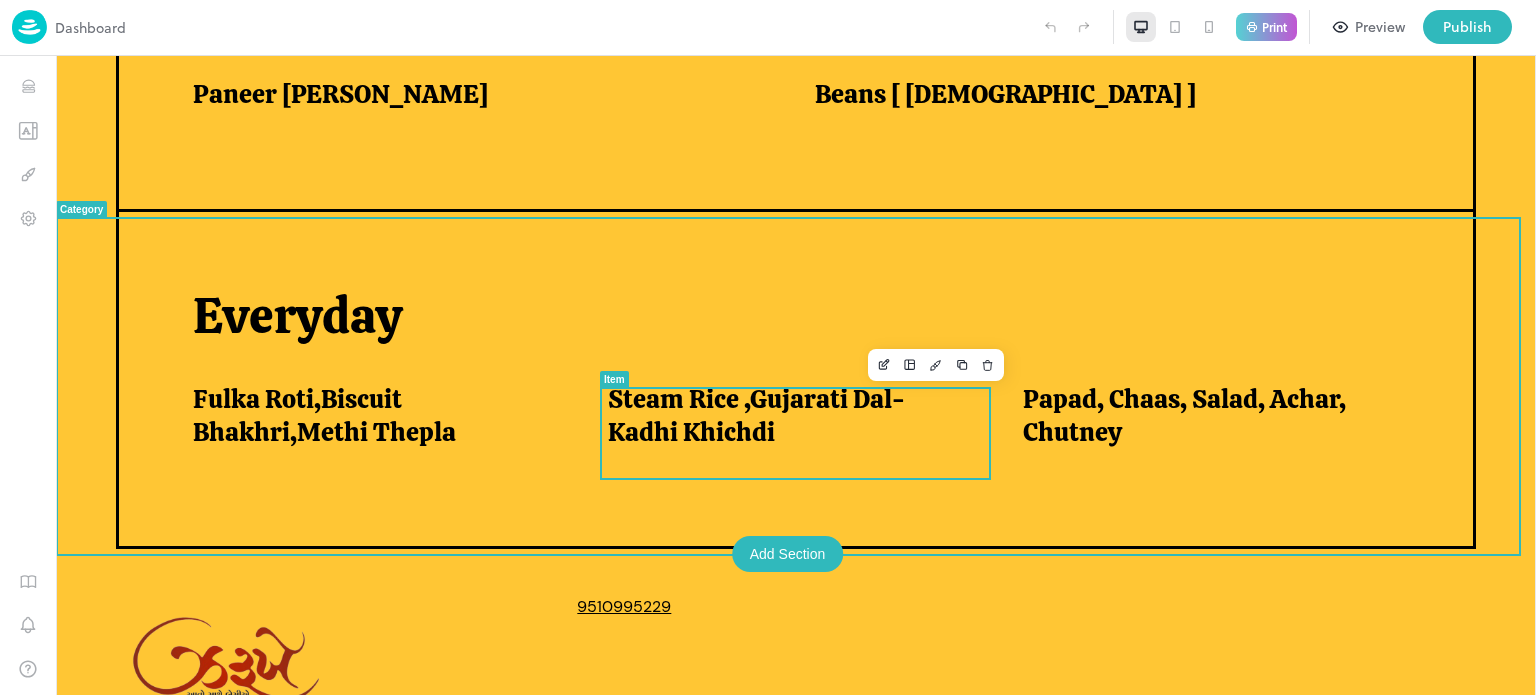 click on "Steam Rice ,Gujarati Dal-Kadhi Khichdi" at bounding box center [791, 415] 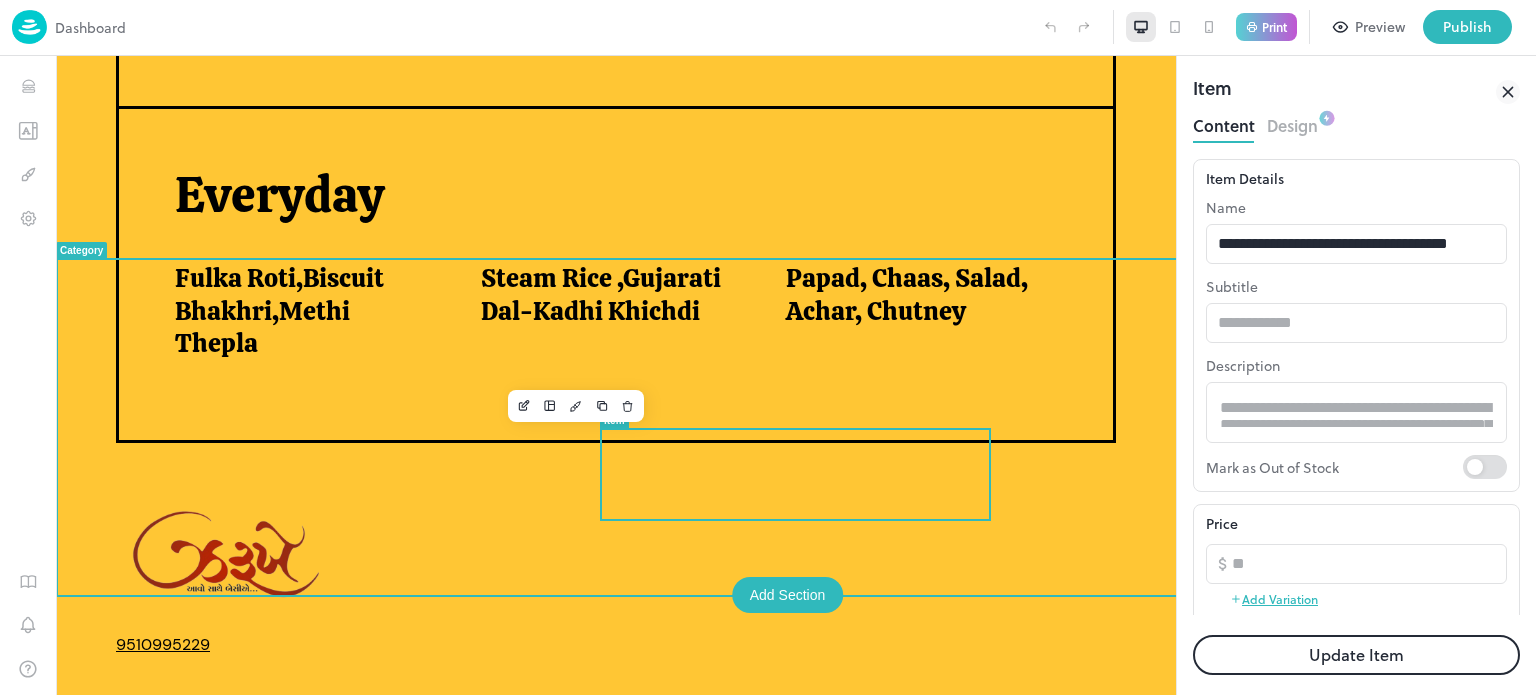 scroll, scrollTop: 1677, scrollLeft: 0, axis: vertical 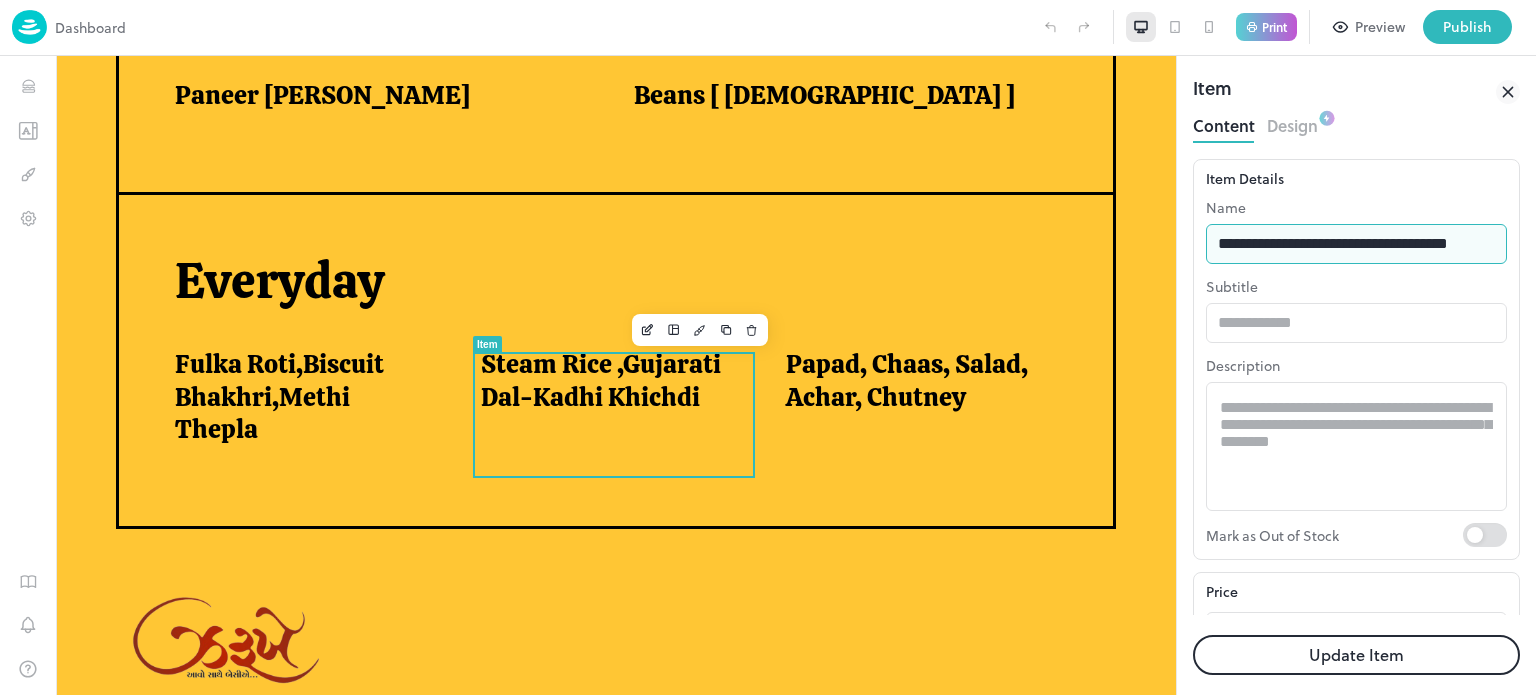 click on "**********" at bounding box center (1356, 244) 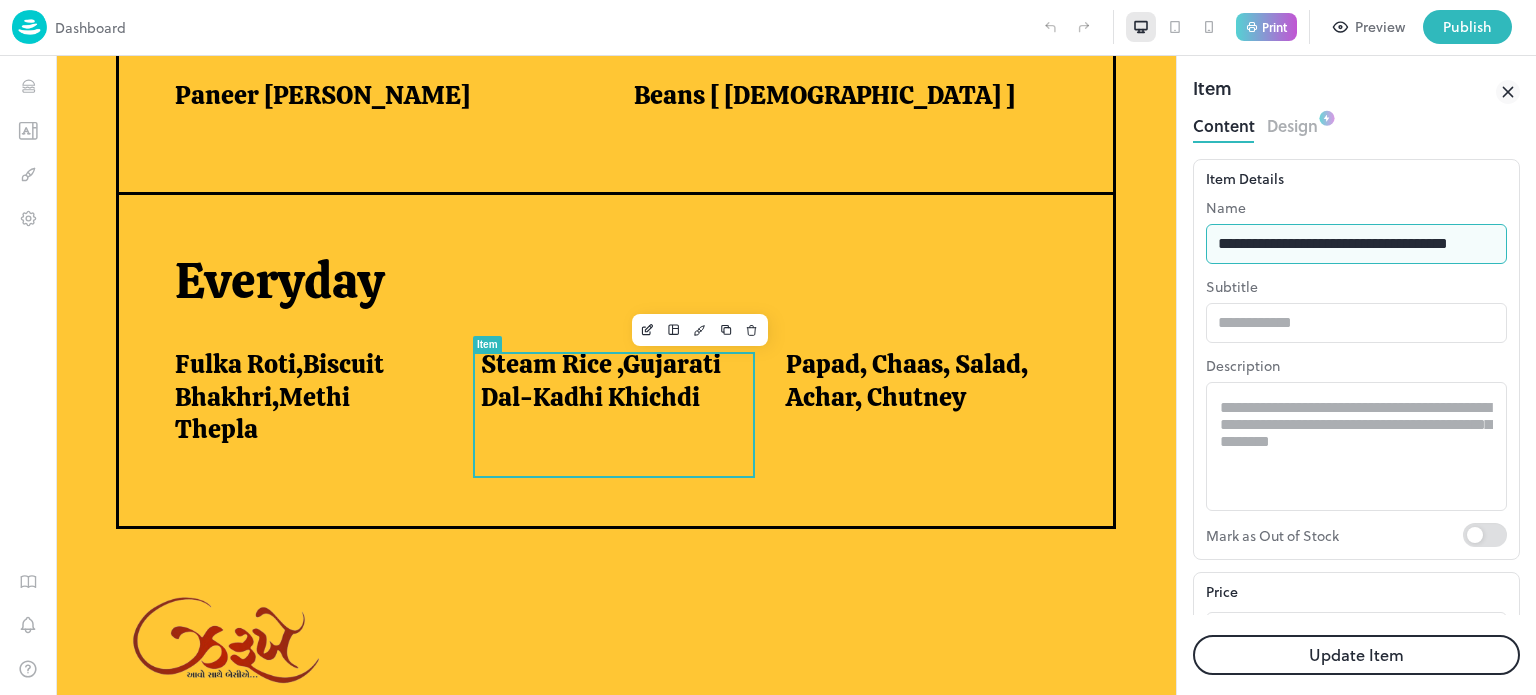 scroll, scrollTop: 0, scrollLeft: 24, axis: horizontal 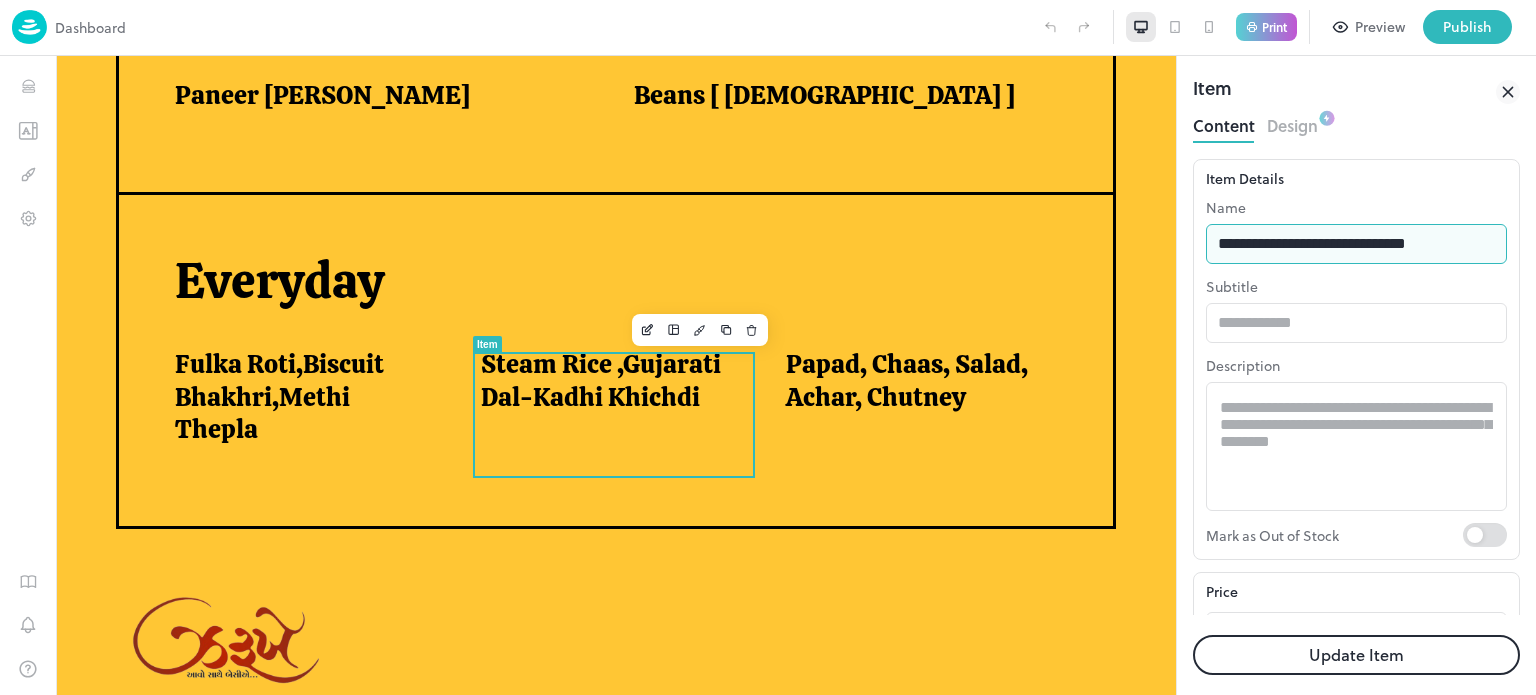 type on "**********" 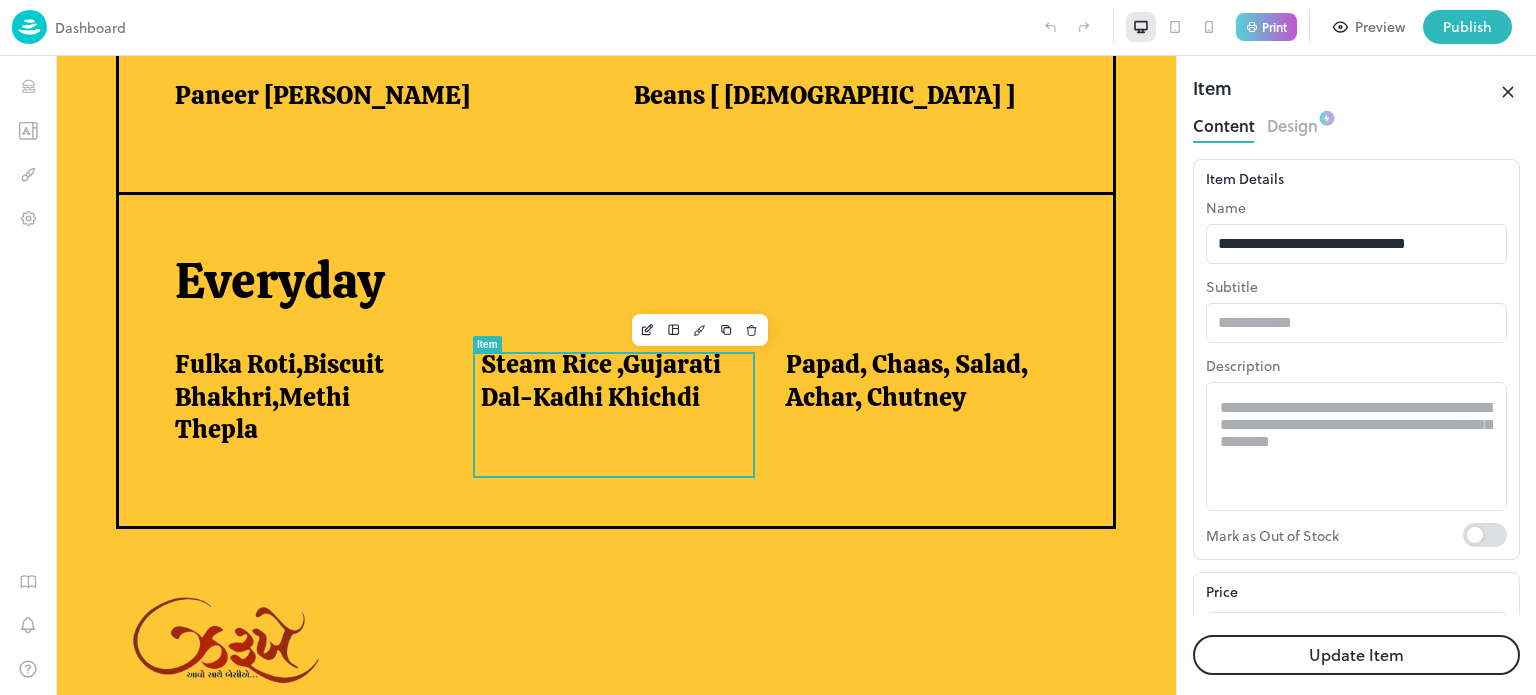 click on "Update Item" at bounding box center (1356, 655) 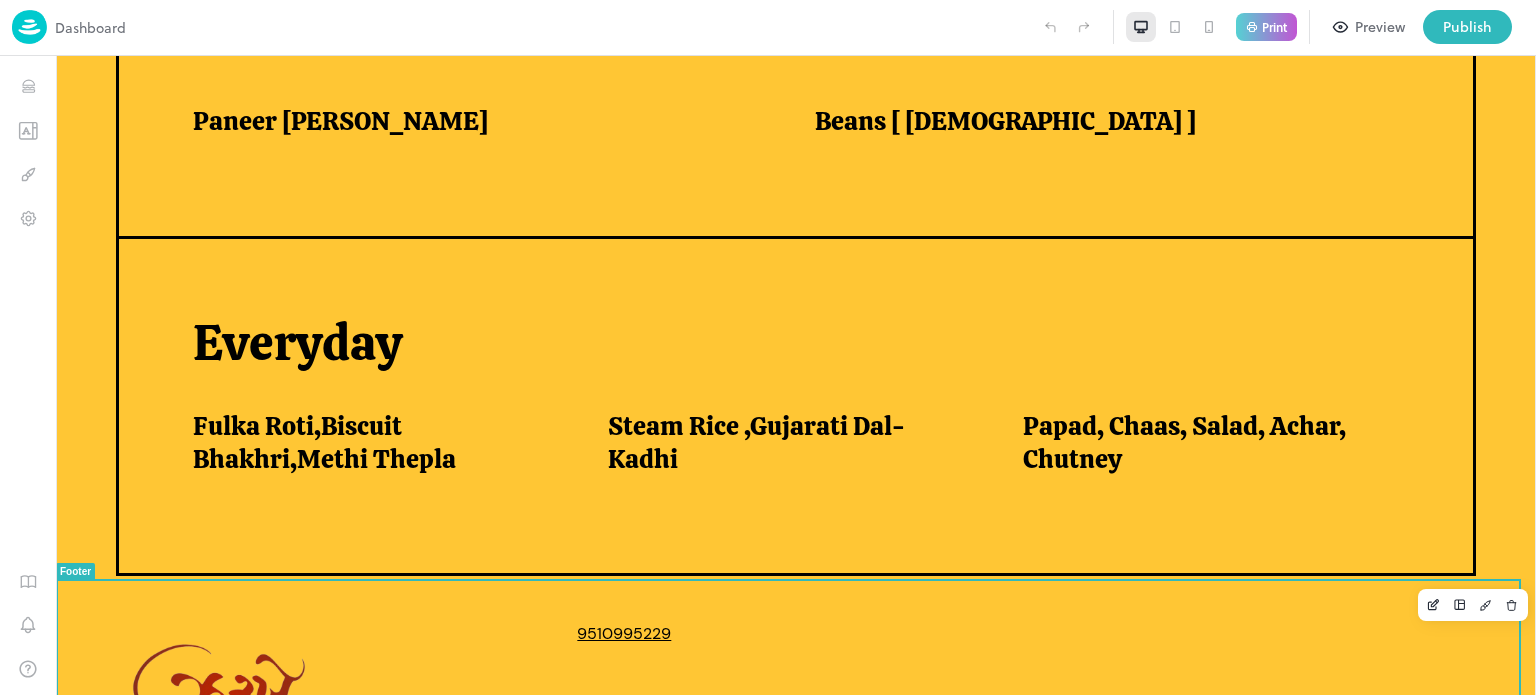 scroll, scrollTop: 1691, scrollLeft: 0, axis: vertical 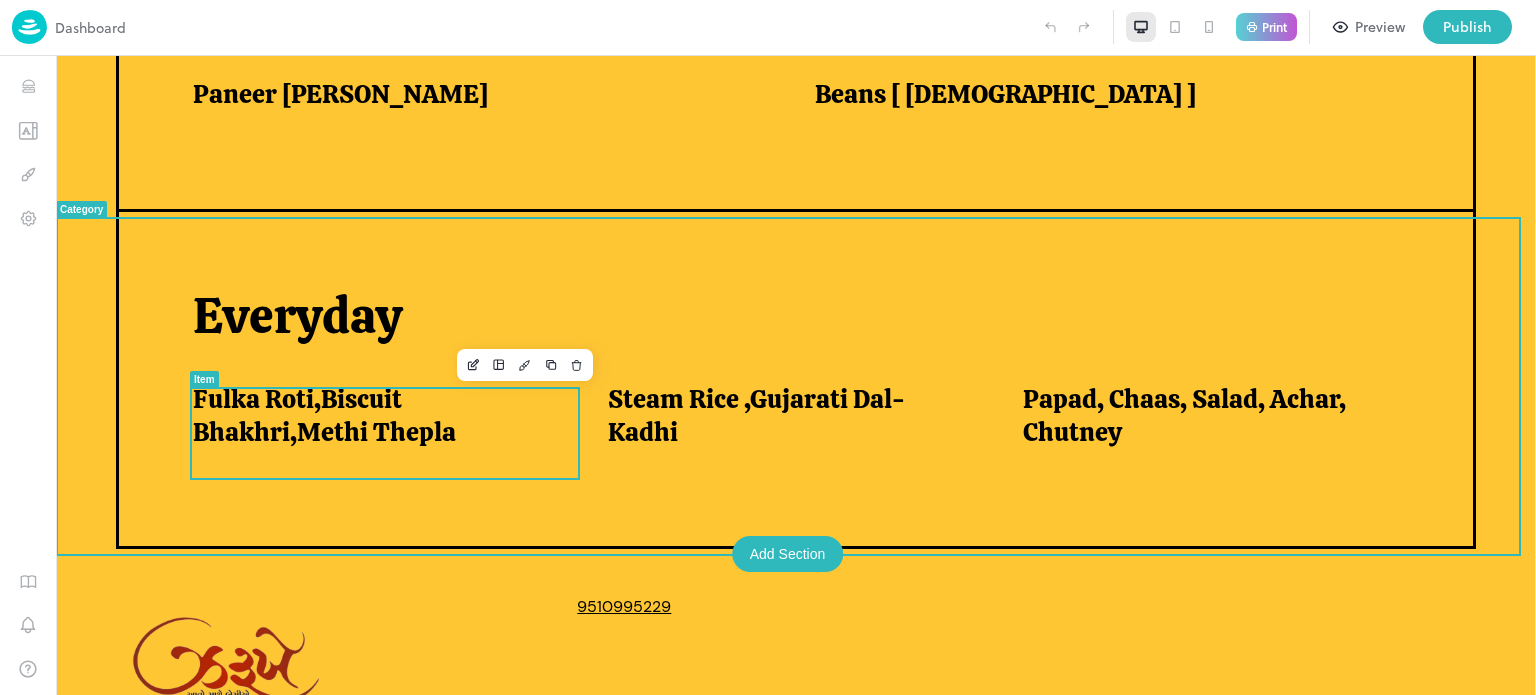 click on "Fulka Roti,Biscuit Bhakhri,Methi Thepla" at bounding box center (376, 415) 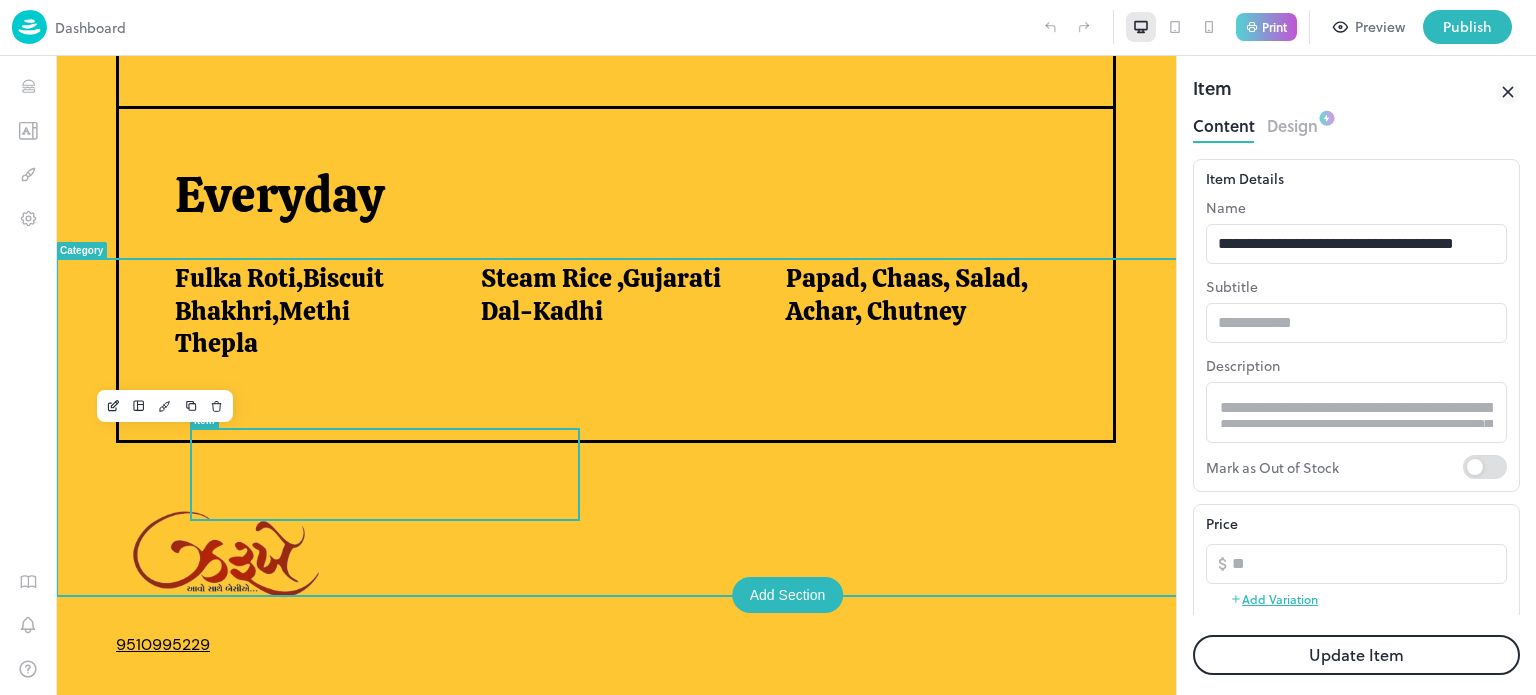 scroll, scrollTop: 1574, scrollLeft: 0, axis: vertical 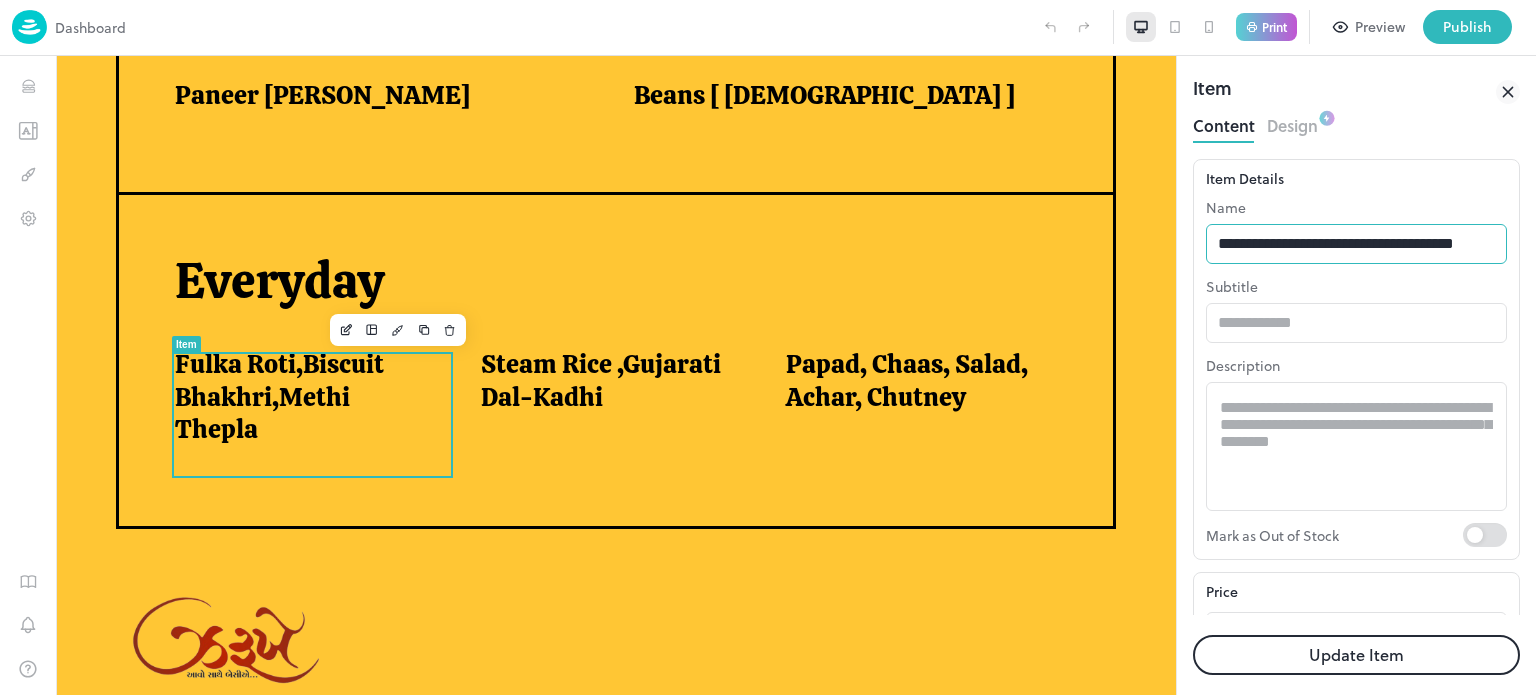 click on "**********" at bounding box center (1356, 244) 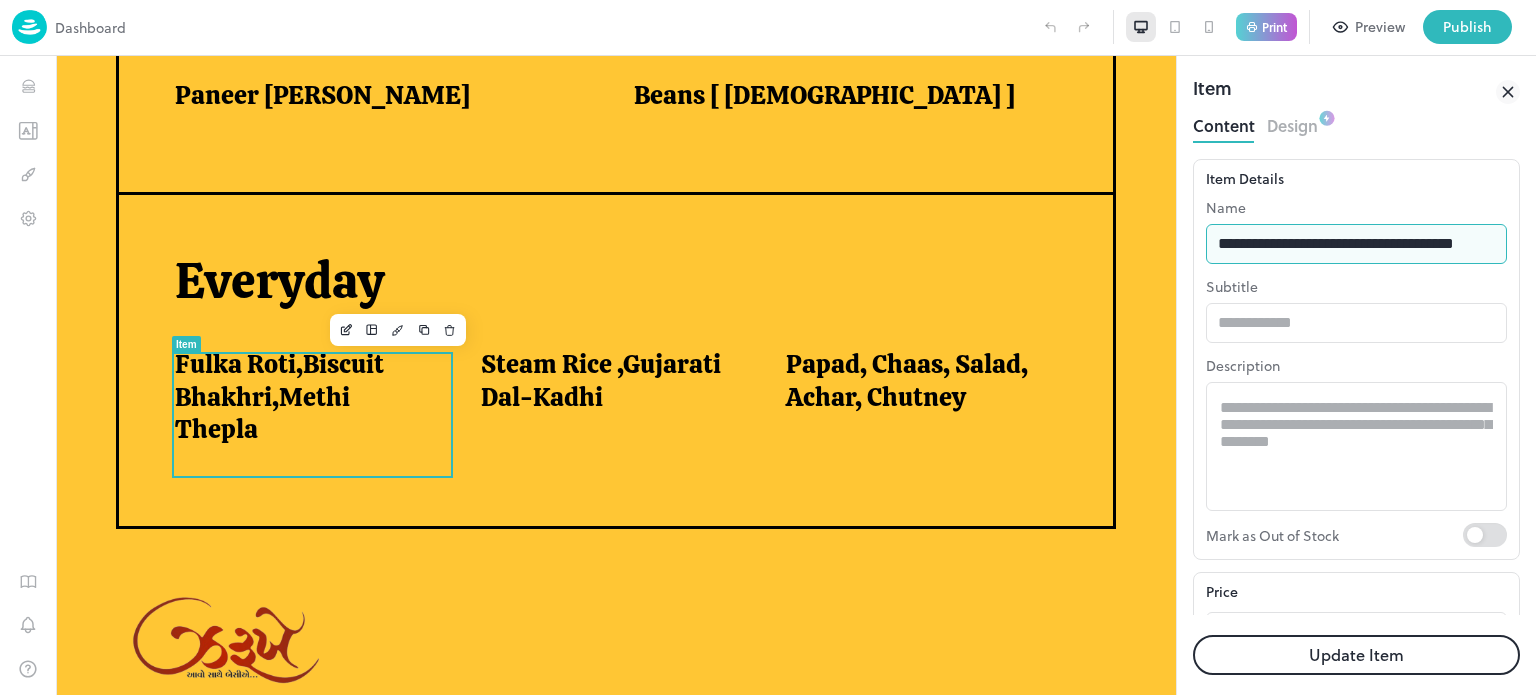 scroll, scrollTop: 0, scrollLeft: 21, axis: horizontal 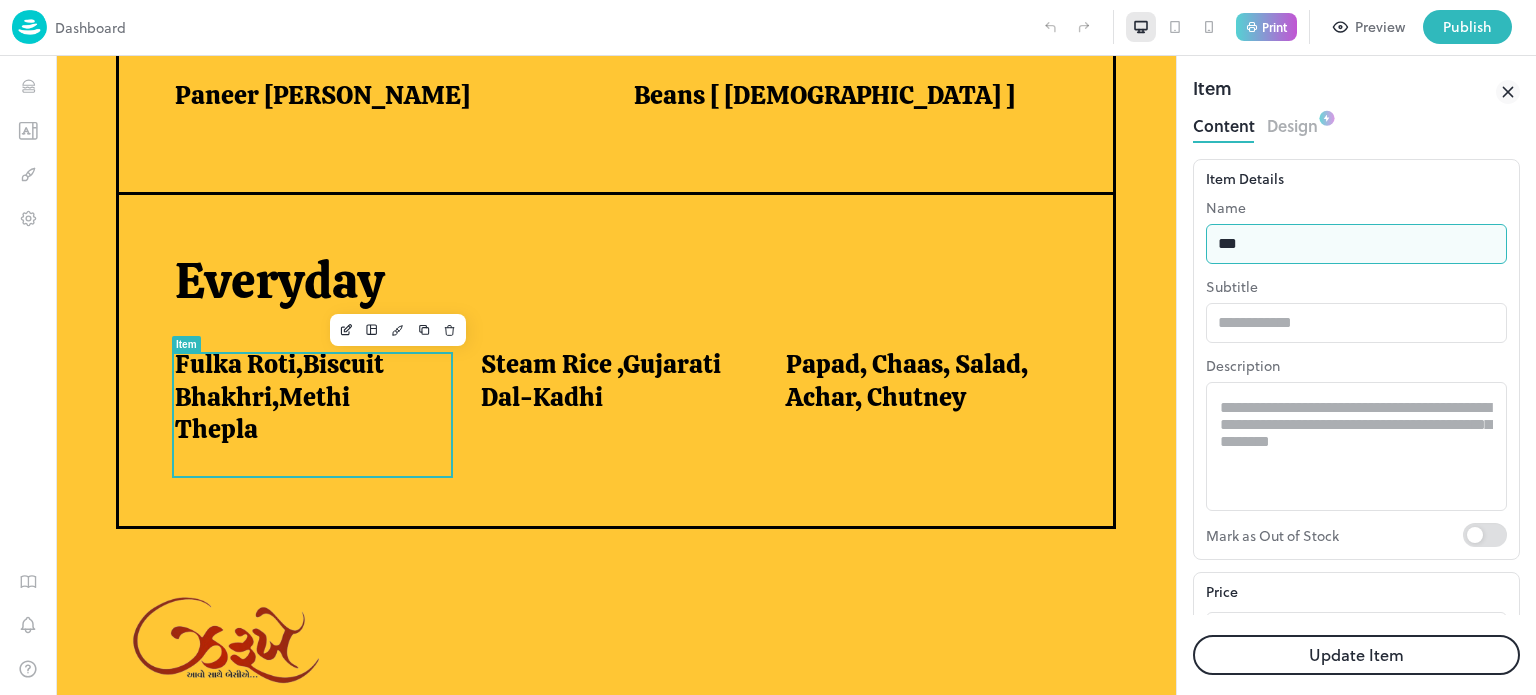 type on "**********" 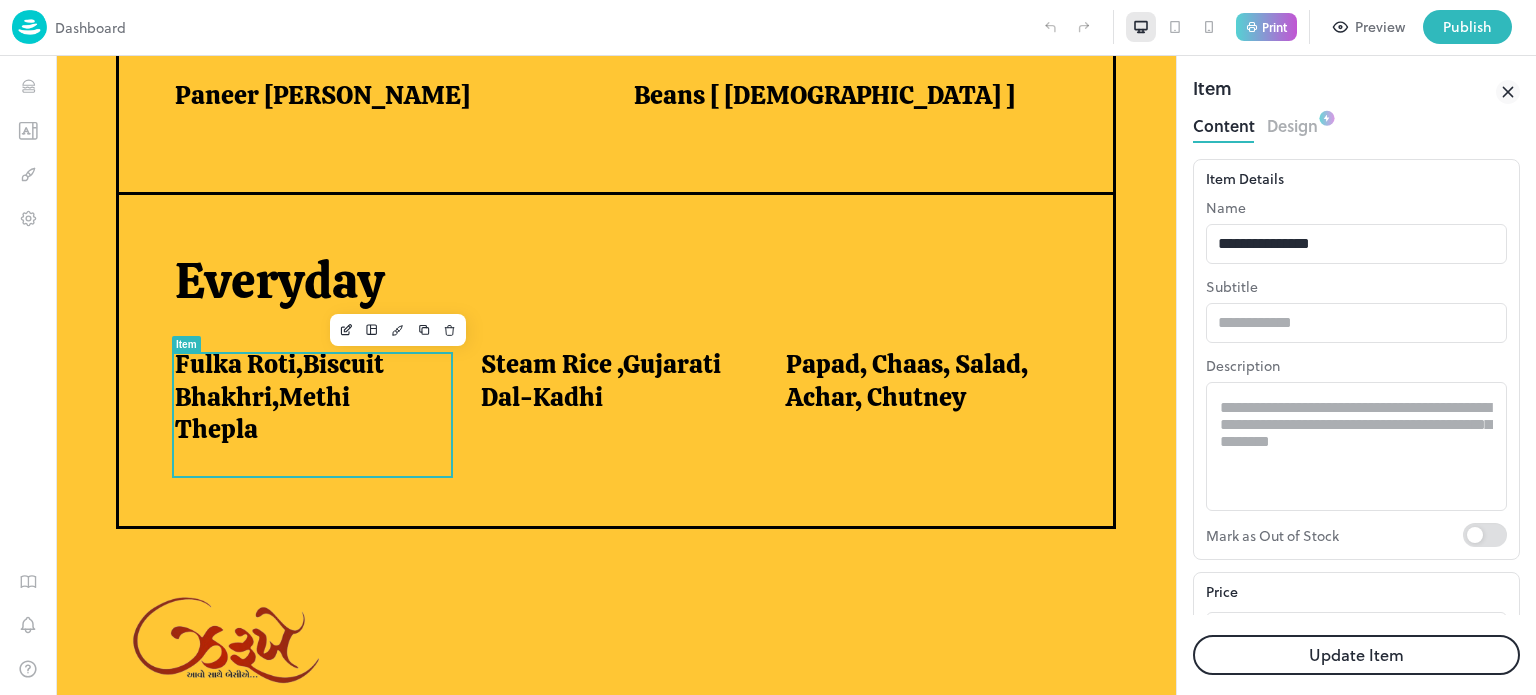 click on "Update Item" at bounding box center (1356, 655) 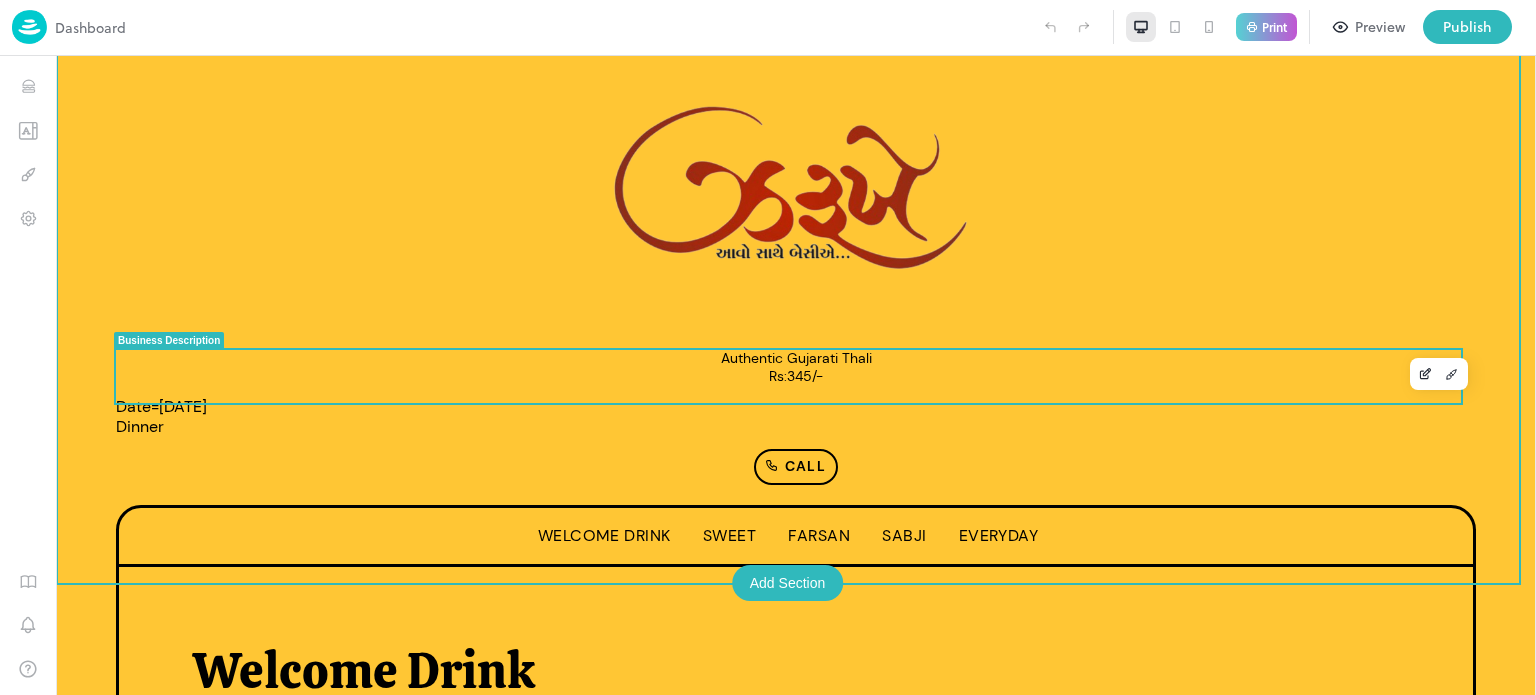 scroll, scrollTop: 0, scrollLeft: 0, axis: both 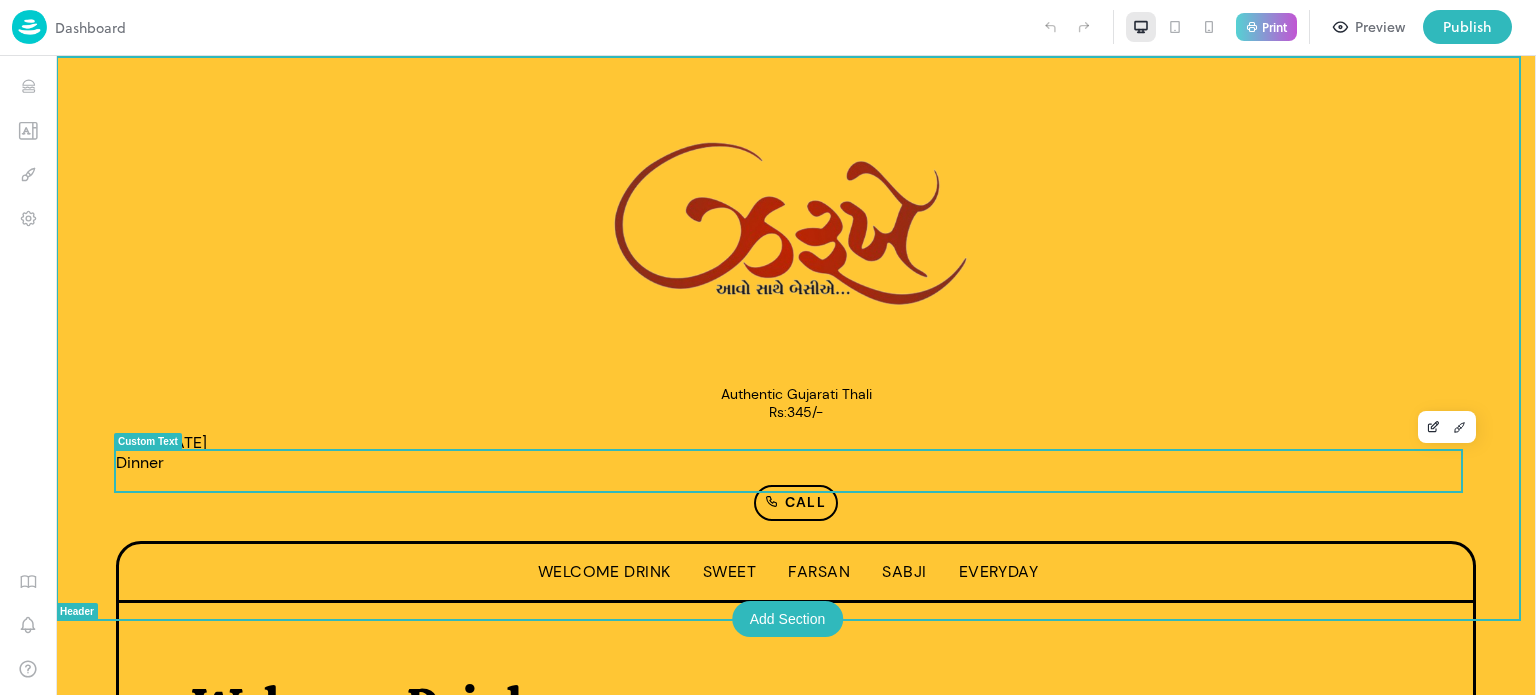 click on "Date=[DATE]
Dinner" at bounding box center (796, 453) 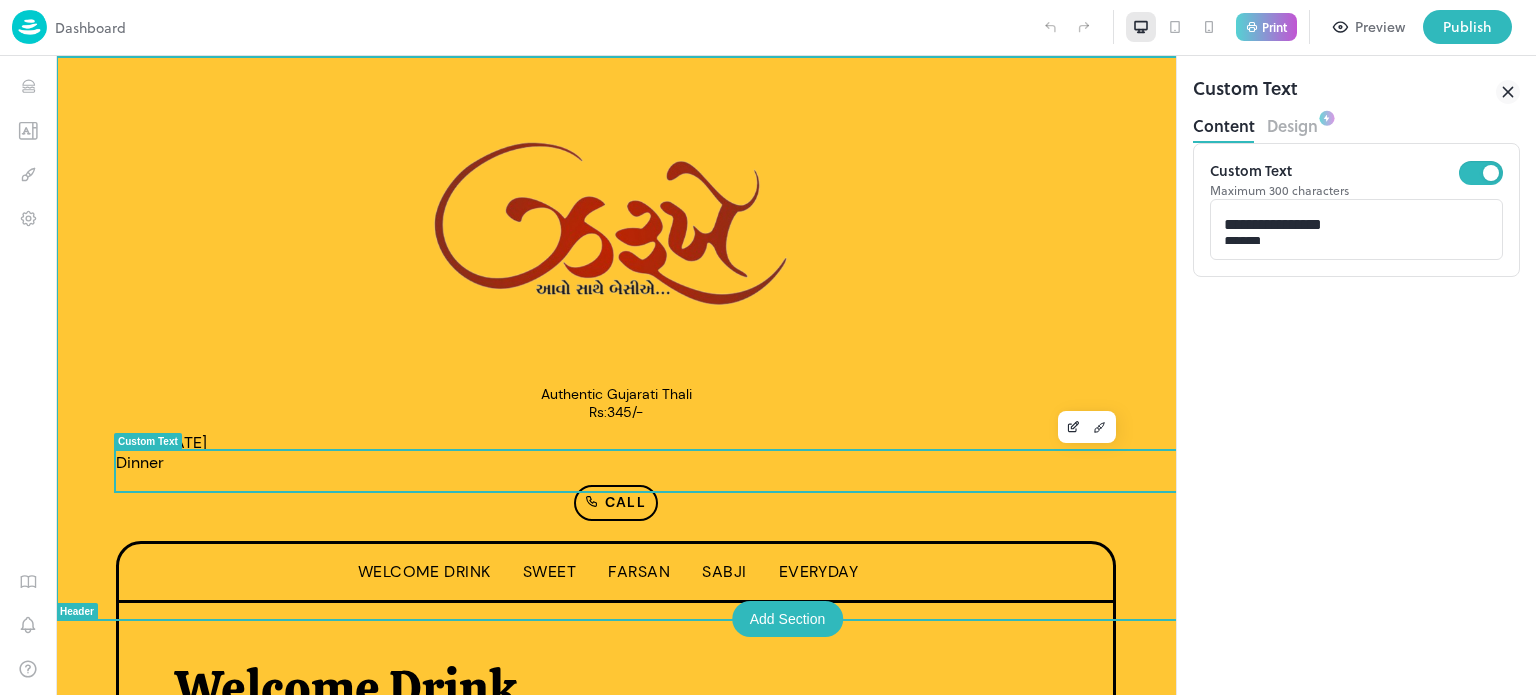 scroll, scrollTop: 0, scrollLeft: 0, axis: both 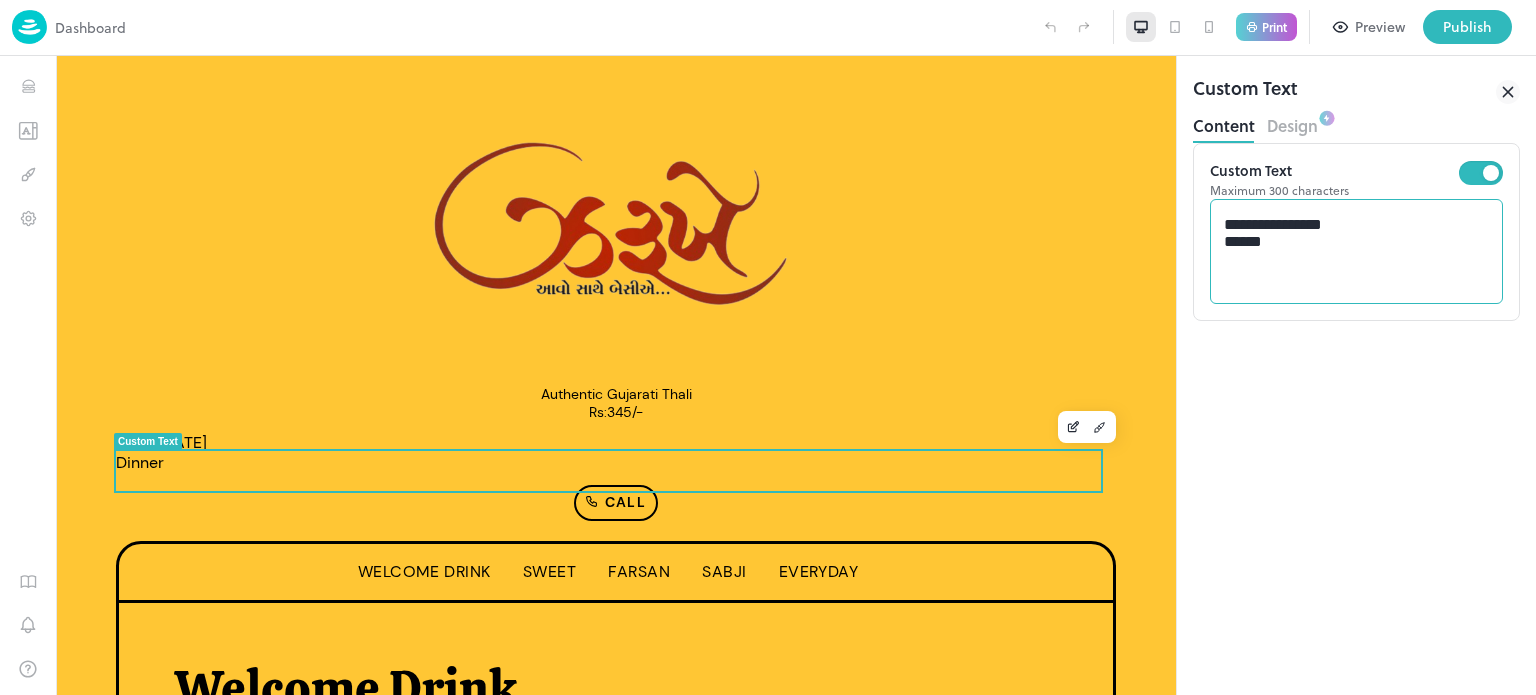 click on "**********" at bounding box center (1357, 252) 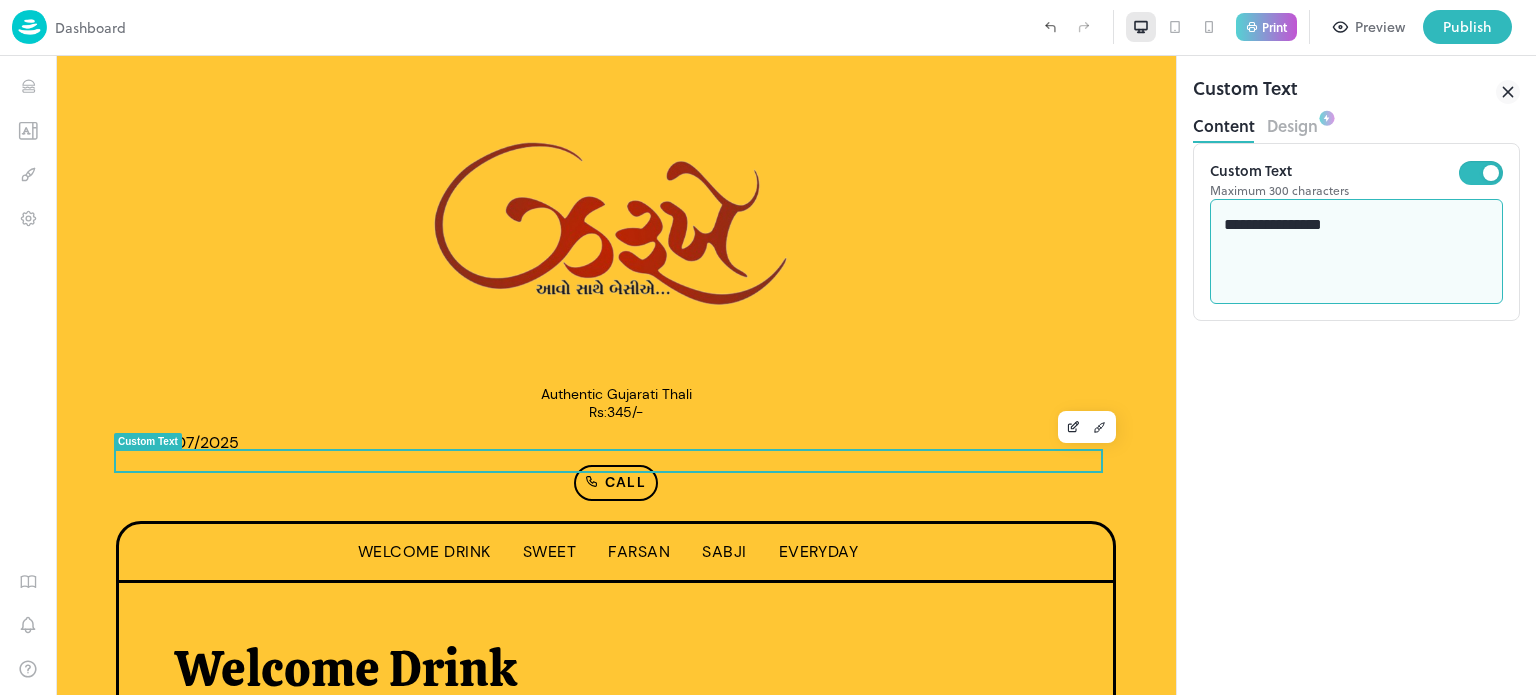 click on "**********" at bounding box center [1356, 251] 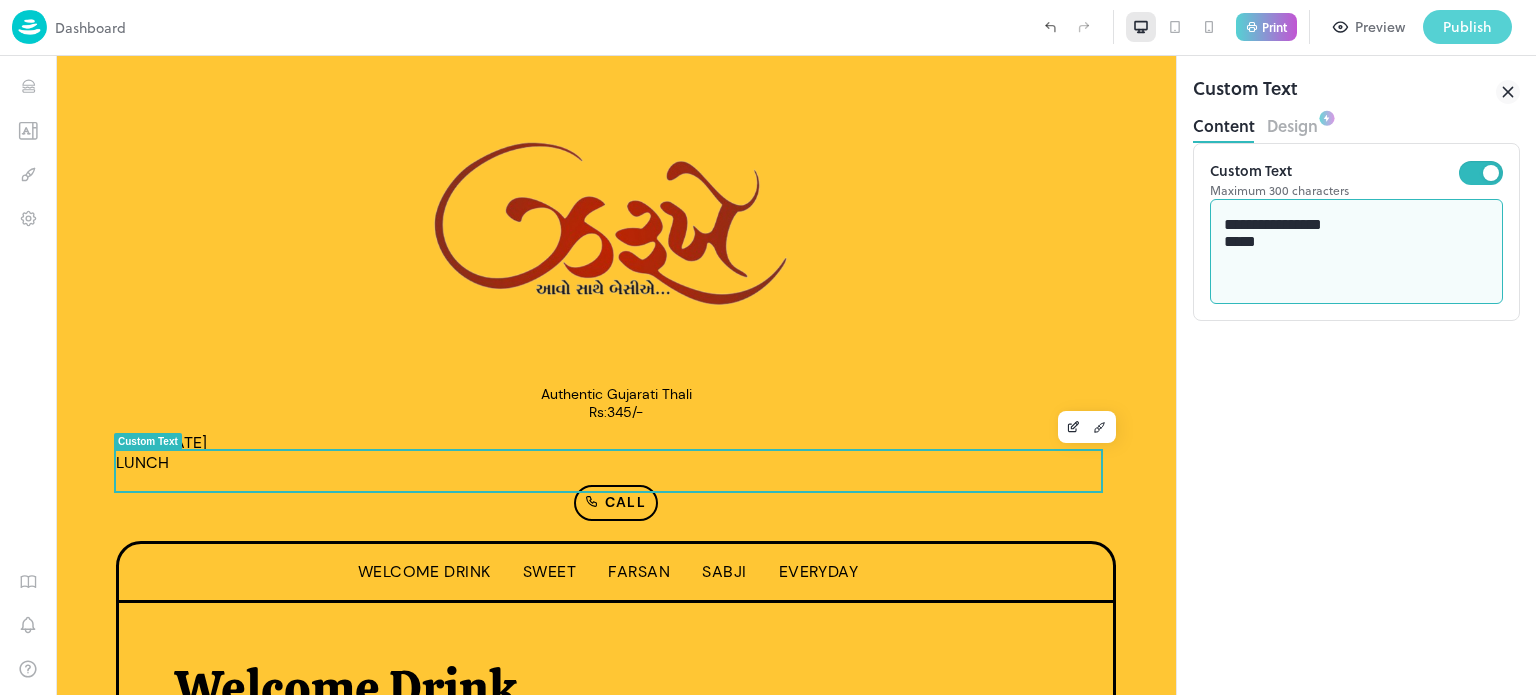 type on "**********" 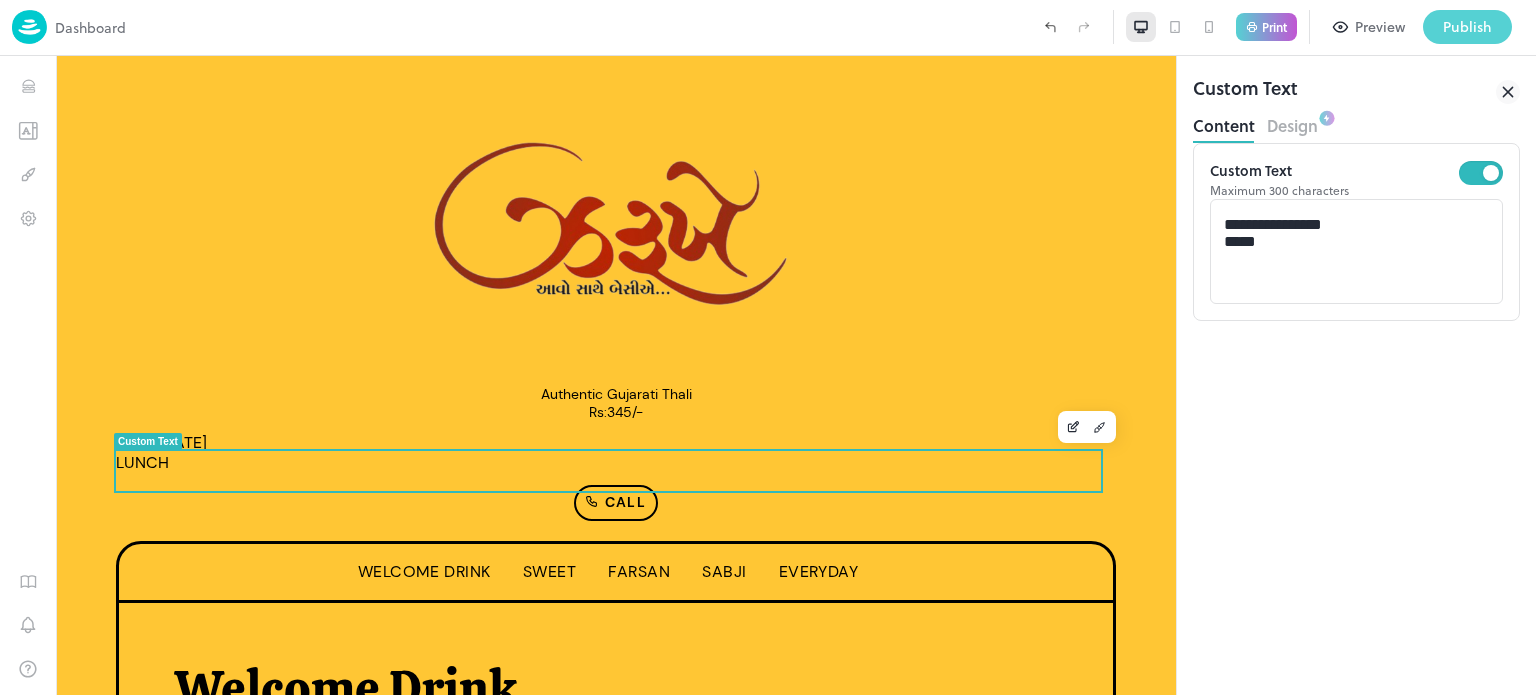 click on "Publish" at bounding box center (1467, 27) 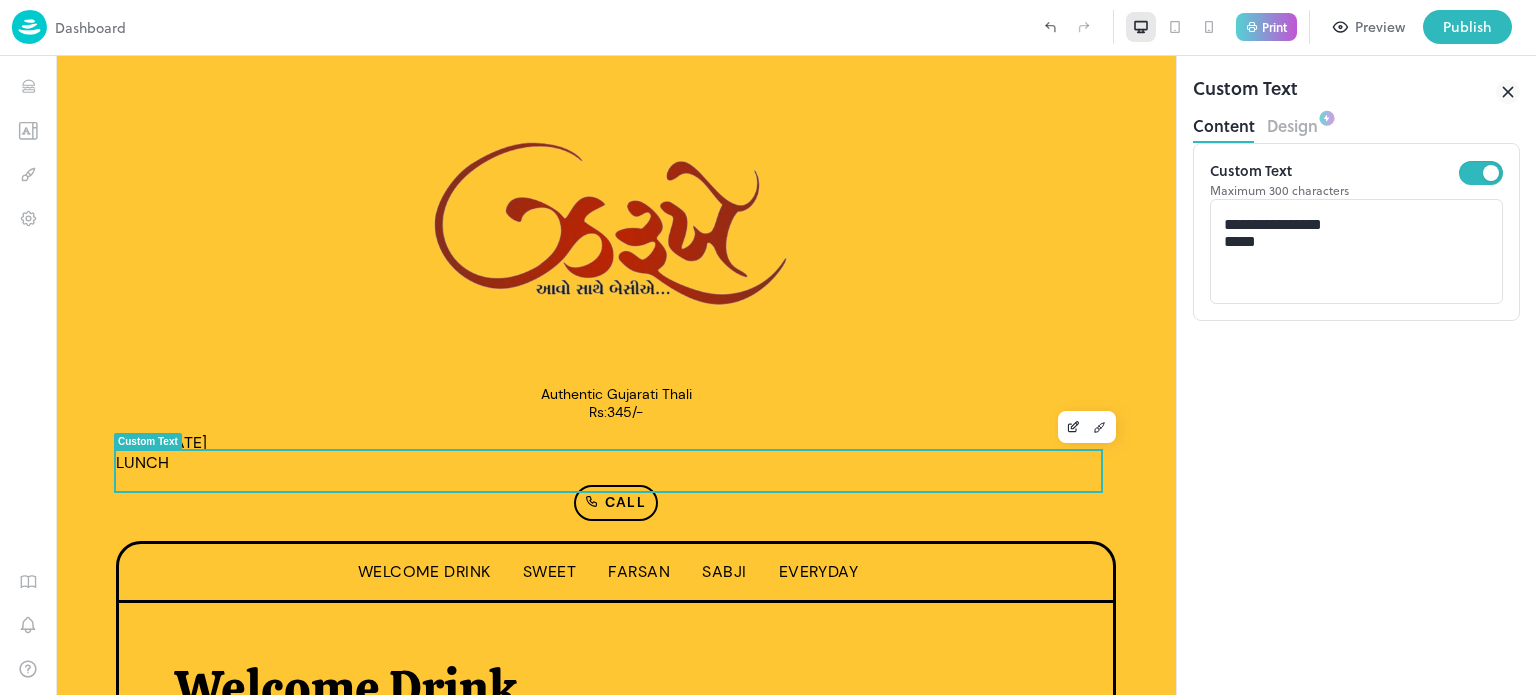 scroll, scrollTop: 81, scrollLeft: 0, axis: vertical 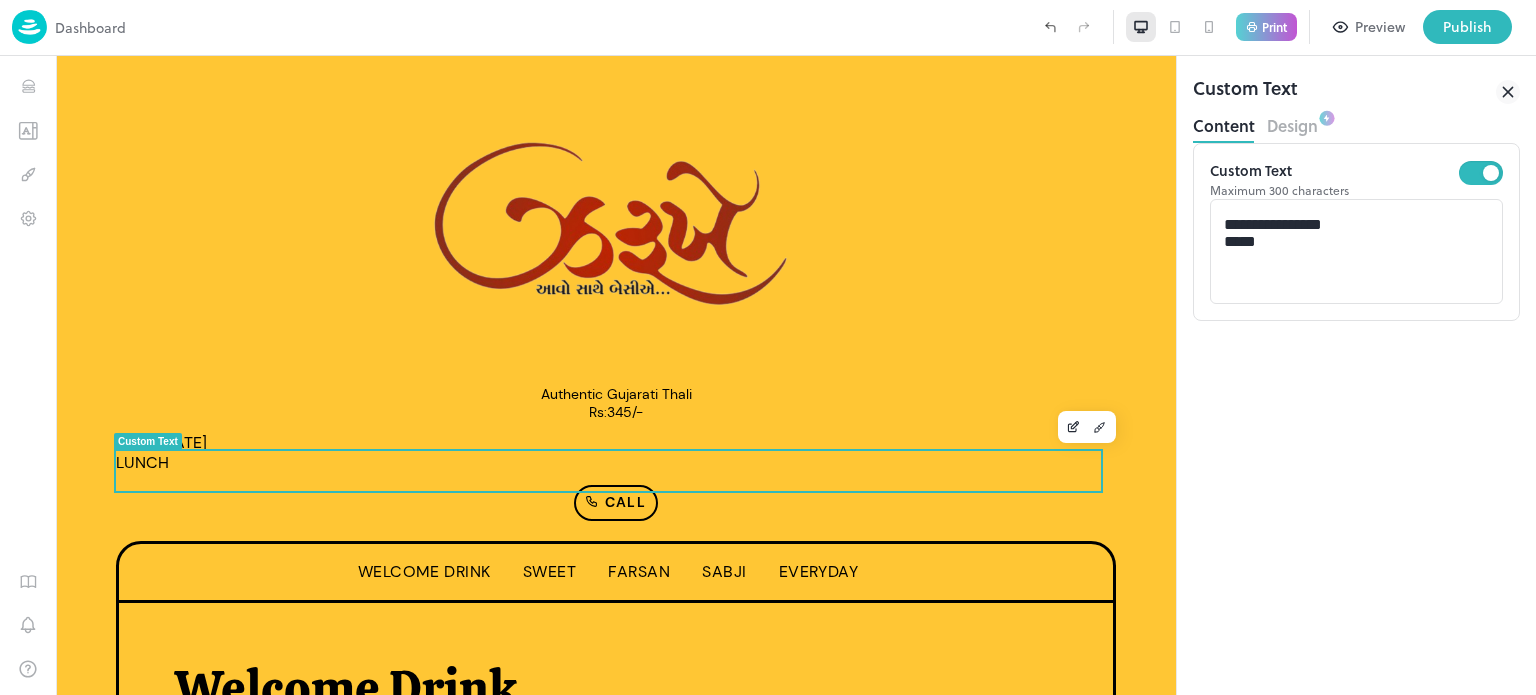 click at bounding box center (768, 695) 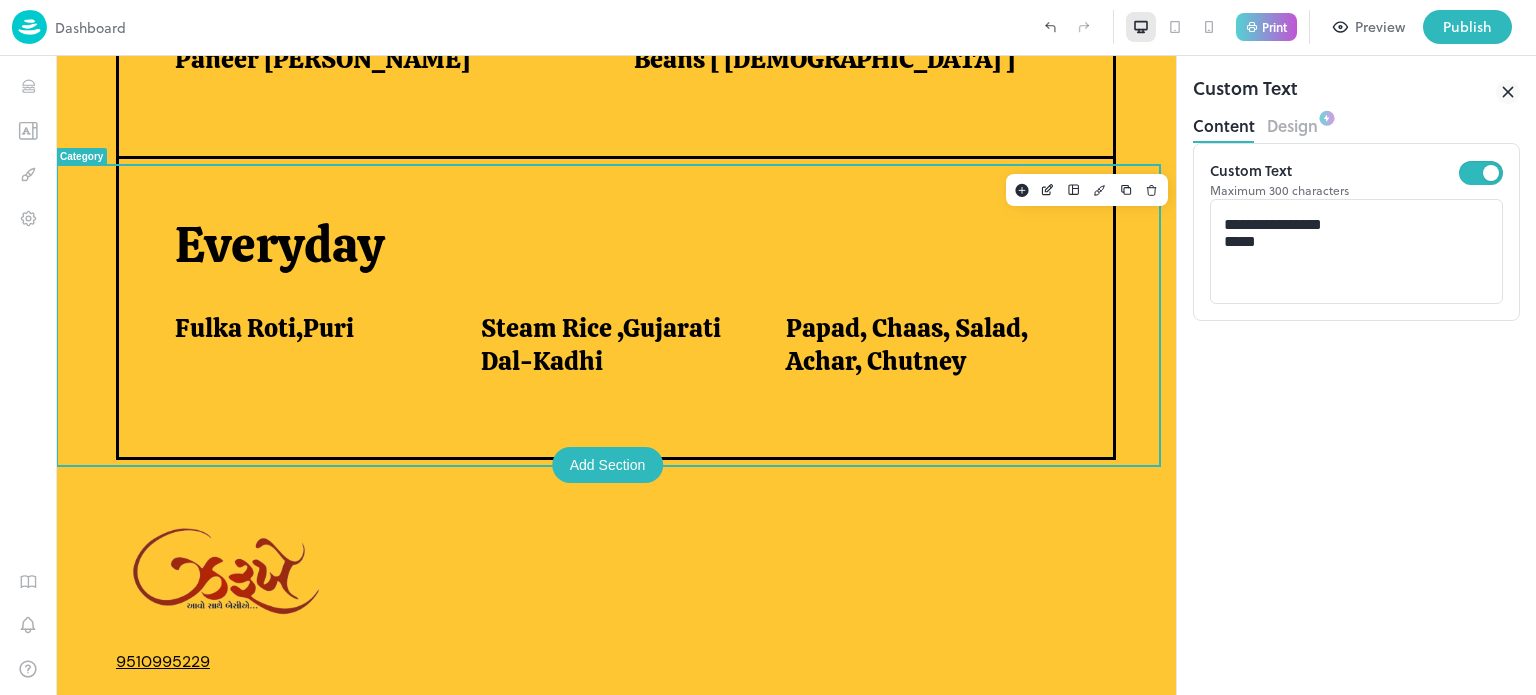 scroll, scrollTop: 1621, scrollLeft: 0, axis: vertical 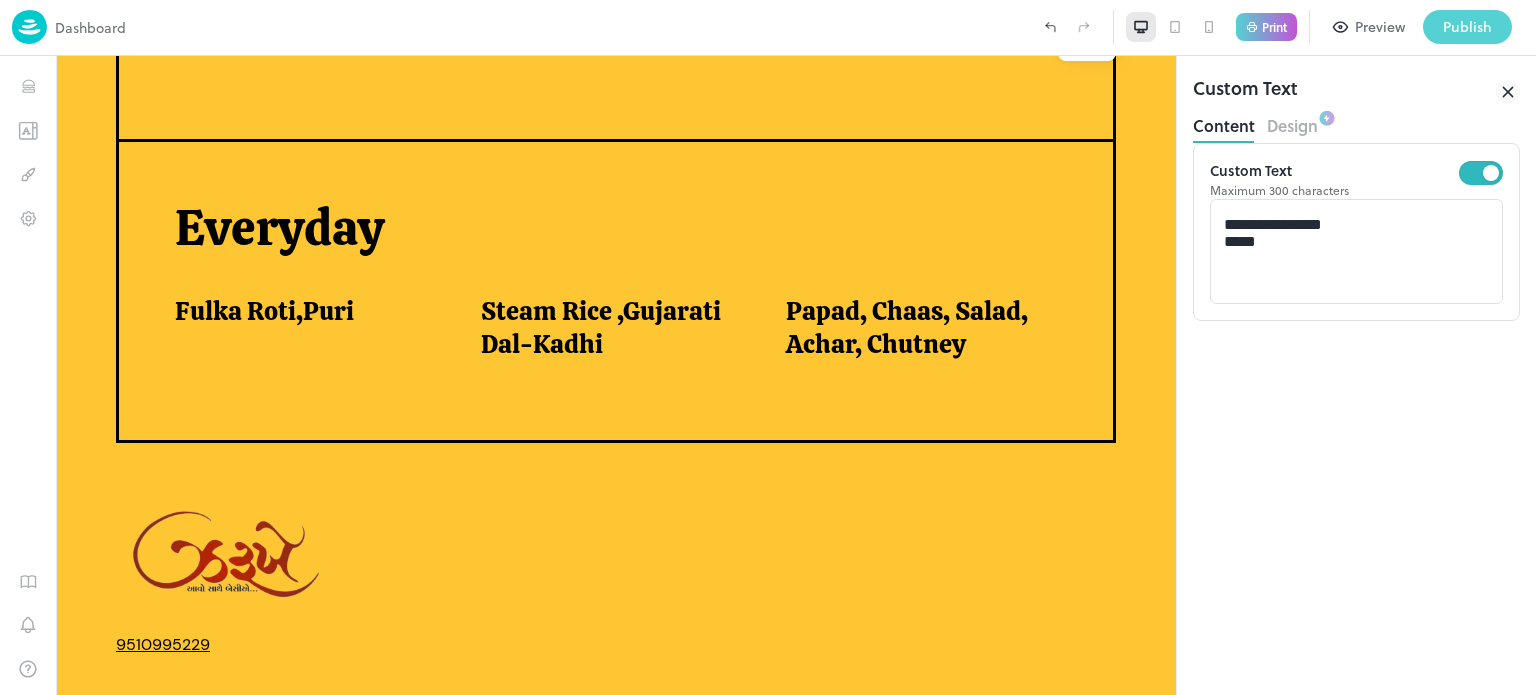 click on "Publish" at bounding box center (1467, 27) 